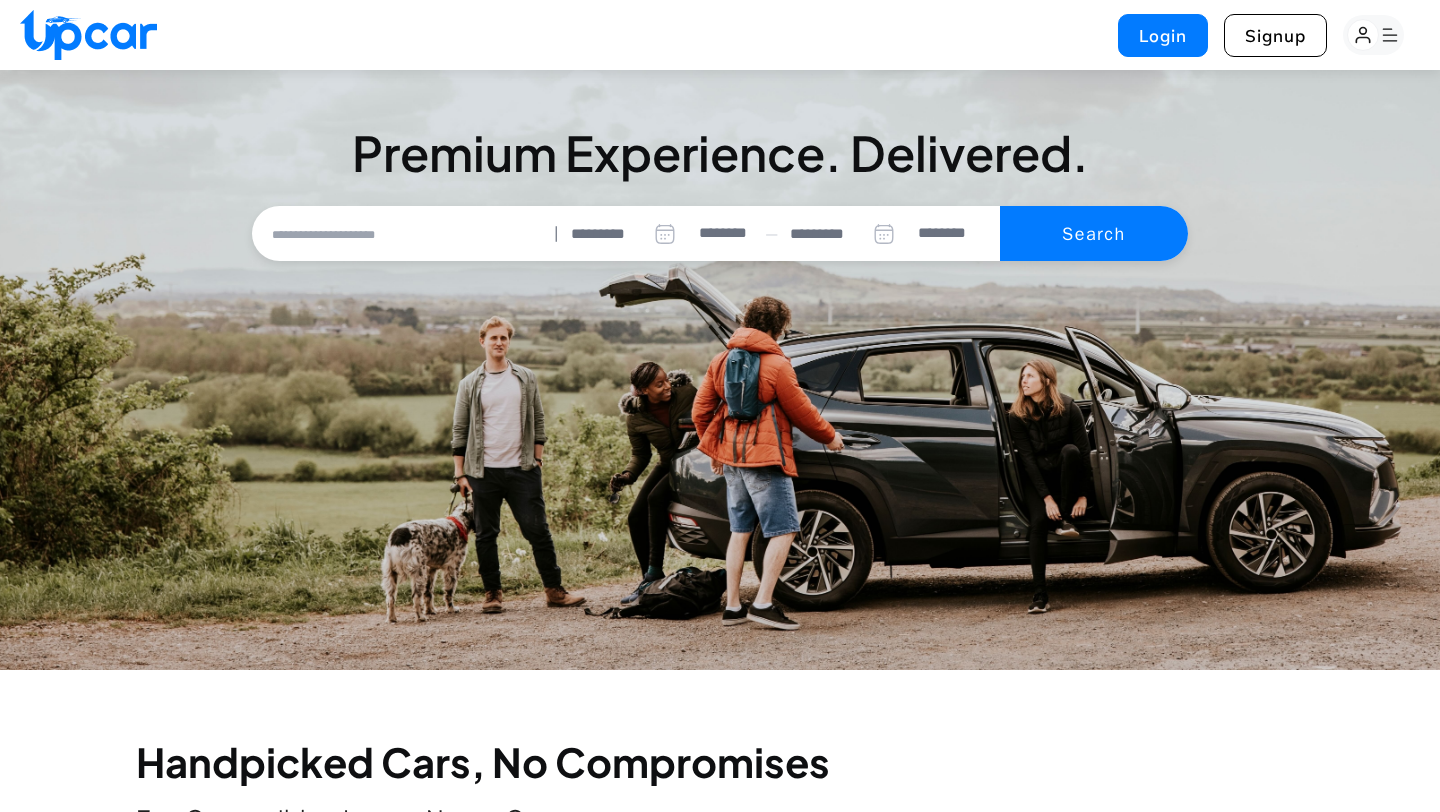 select on "********" 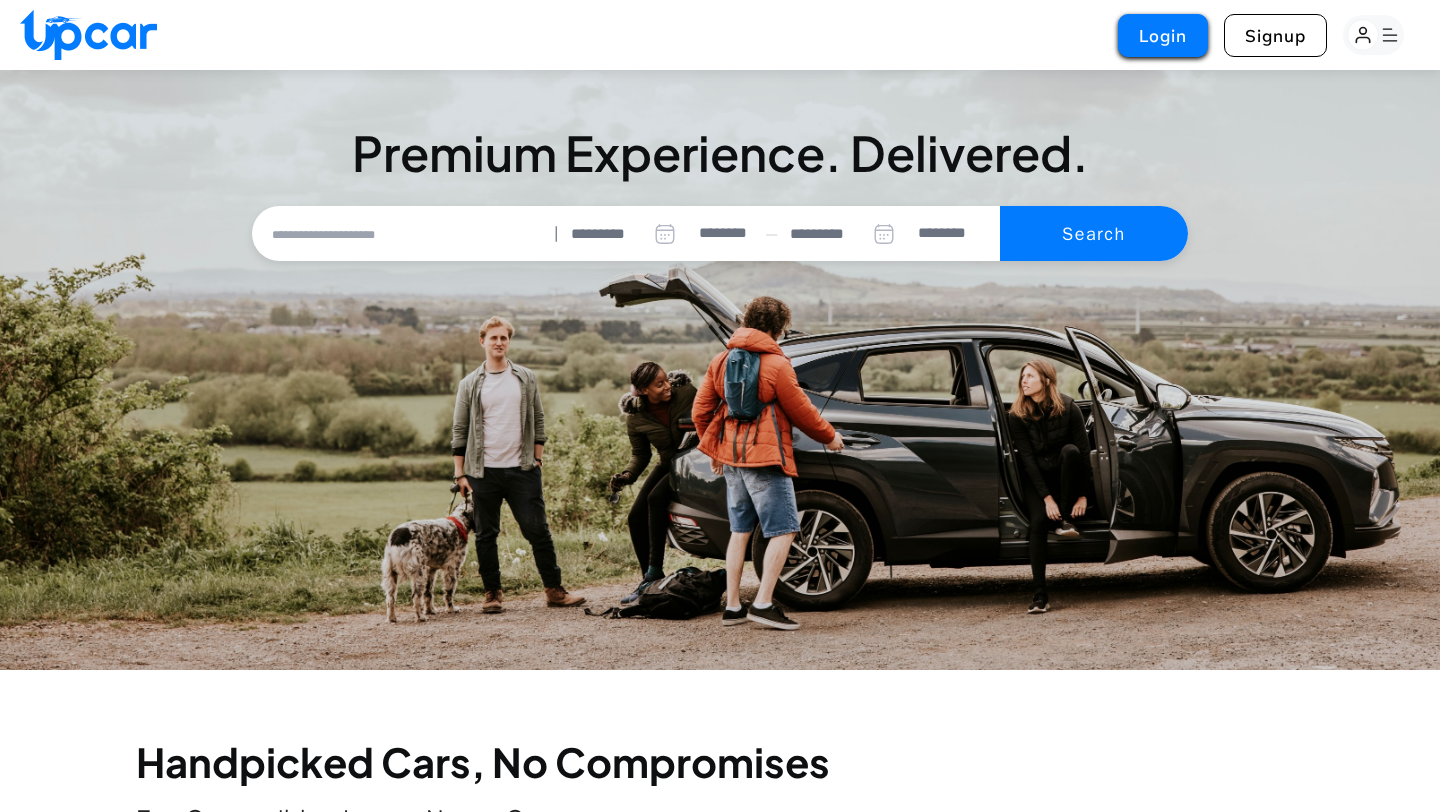click on "Login" at bounding box center (1163, 35) 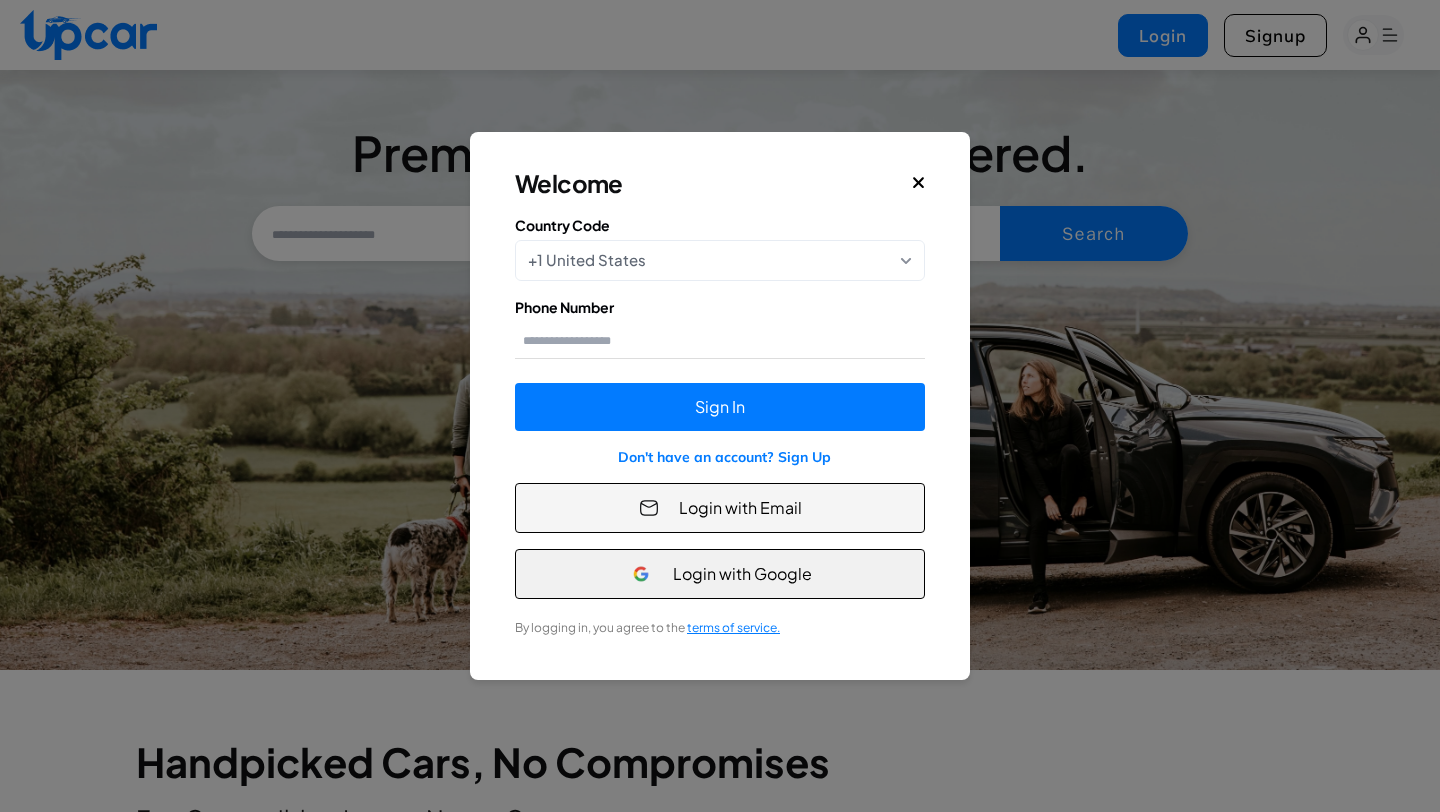 click on "Login with Google" at bounding box center (720, 574) 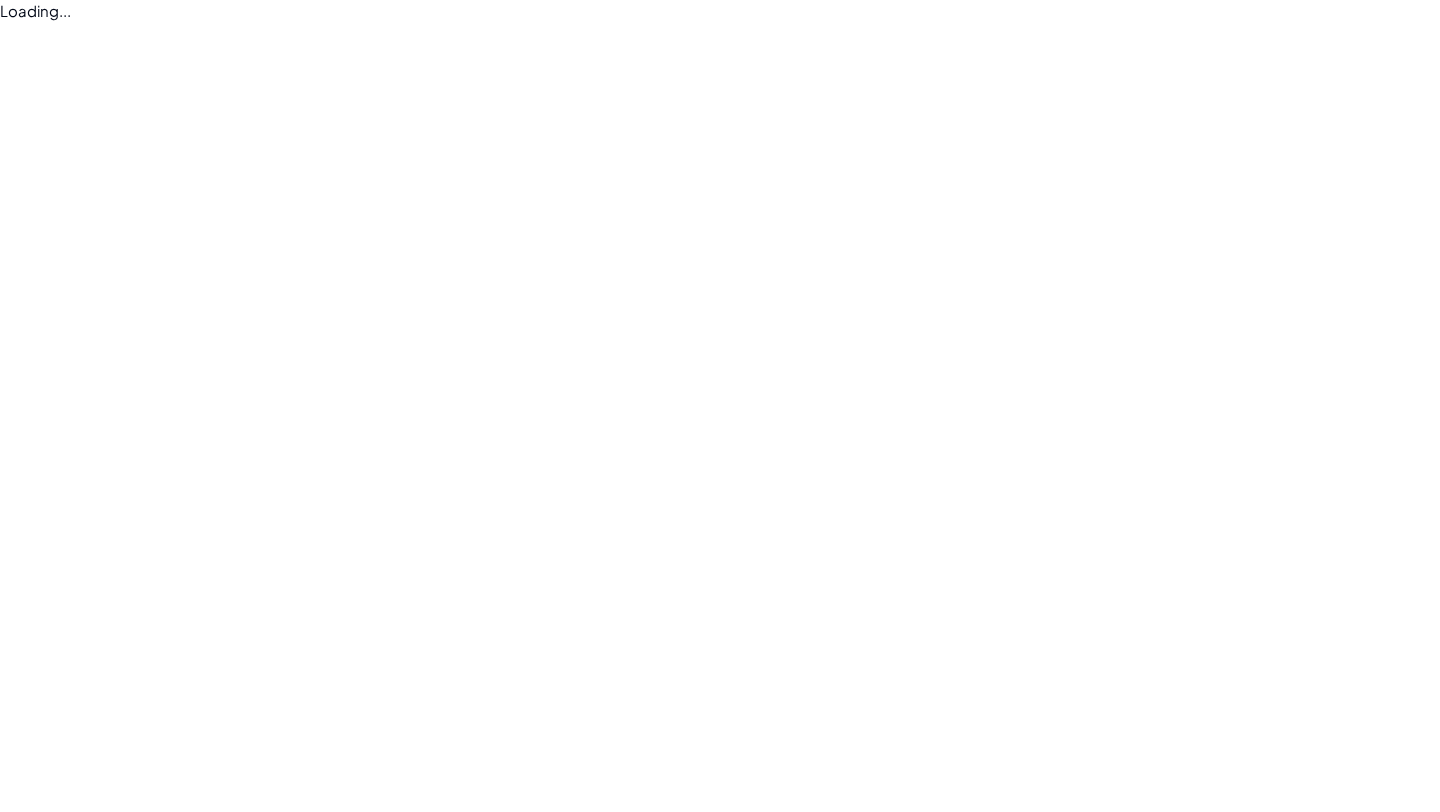 scroll, scrollTop: 0, scrollLeft: 0, axis: both 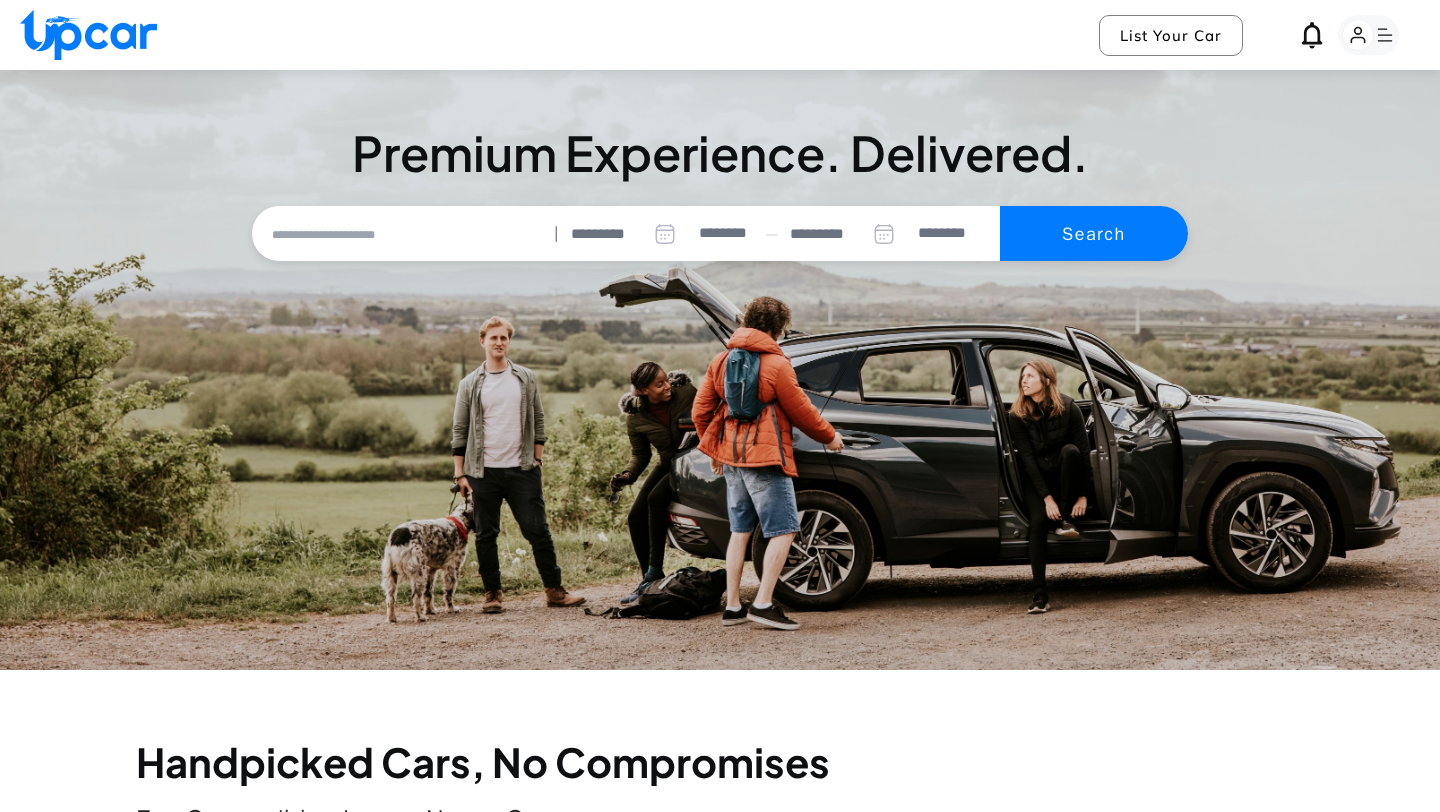 select on "********" 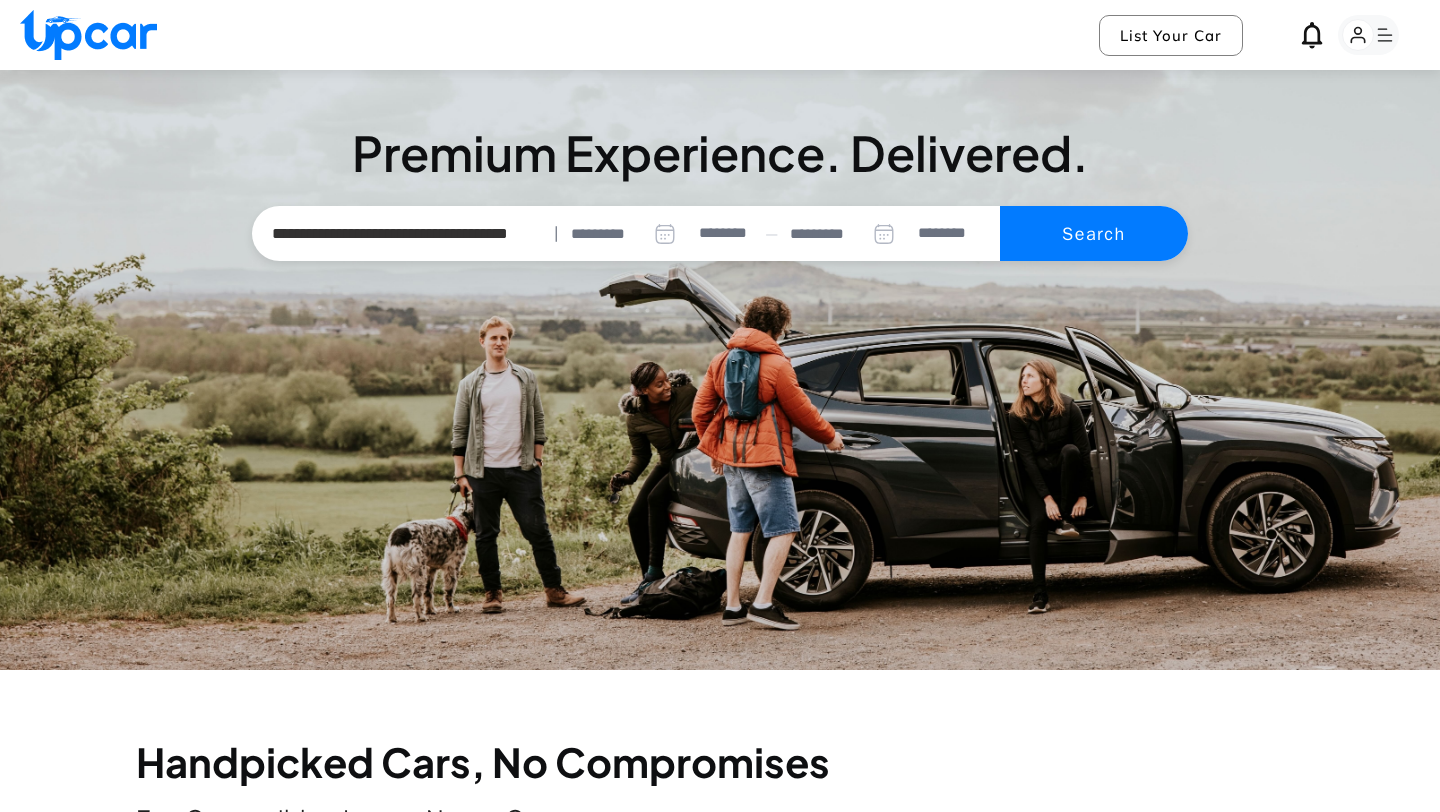 scroll, scrollTop: 0, scrollLeft: 0, axis: both 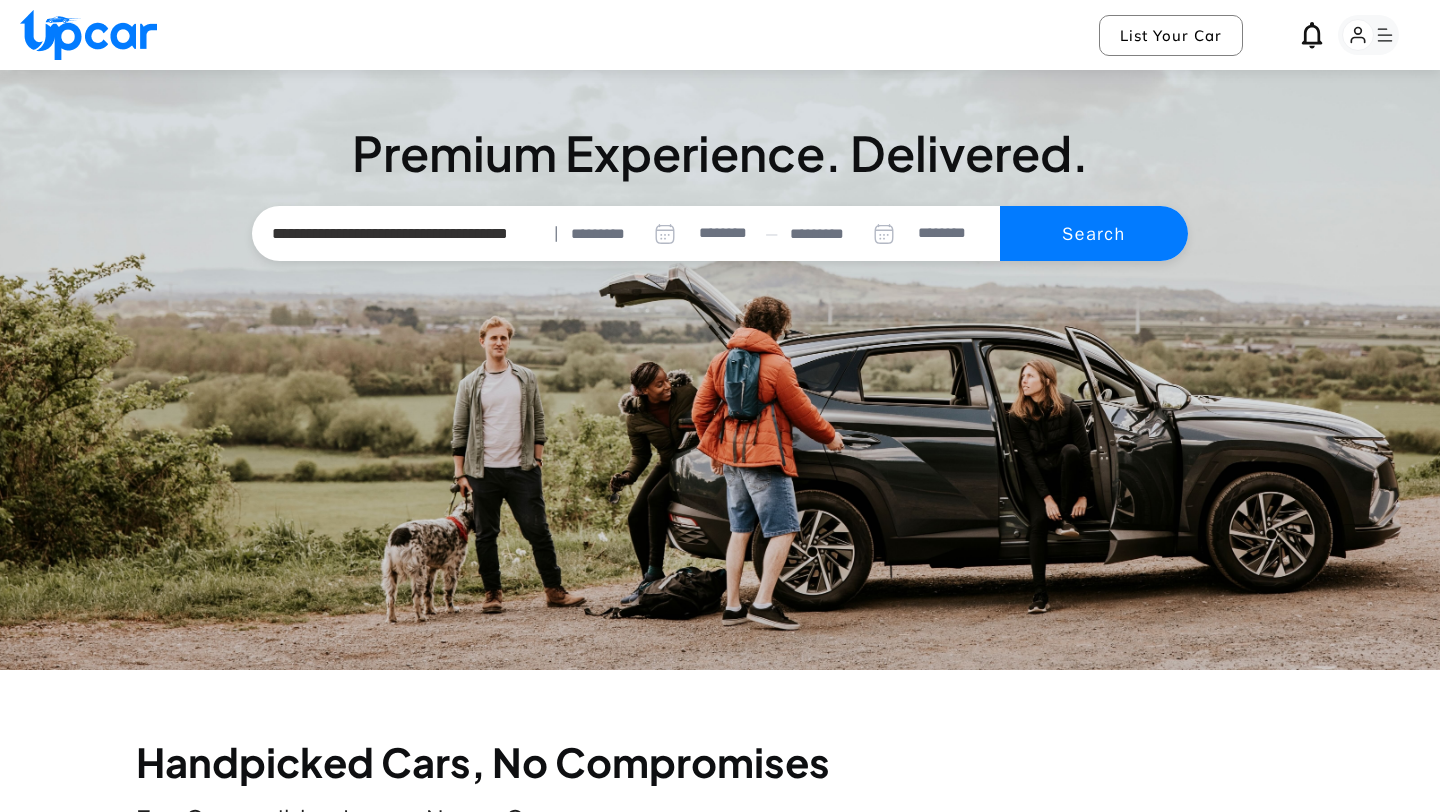 click 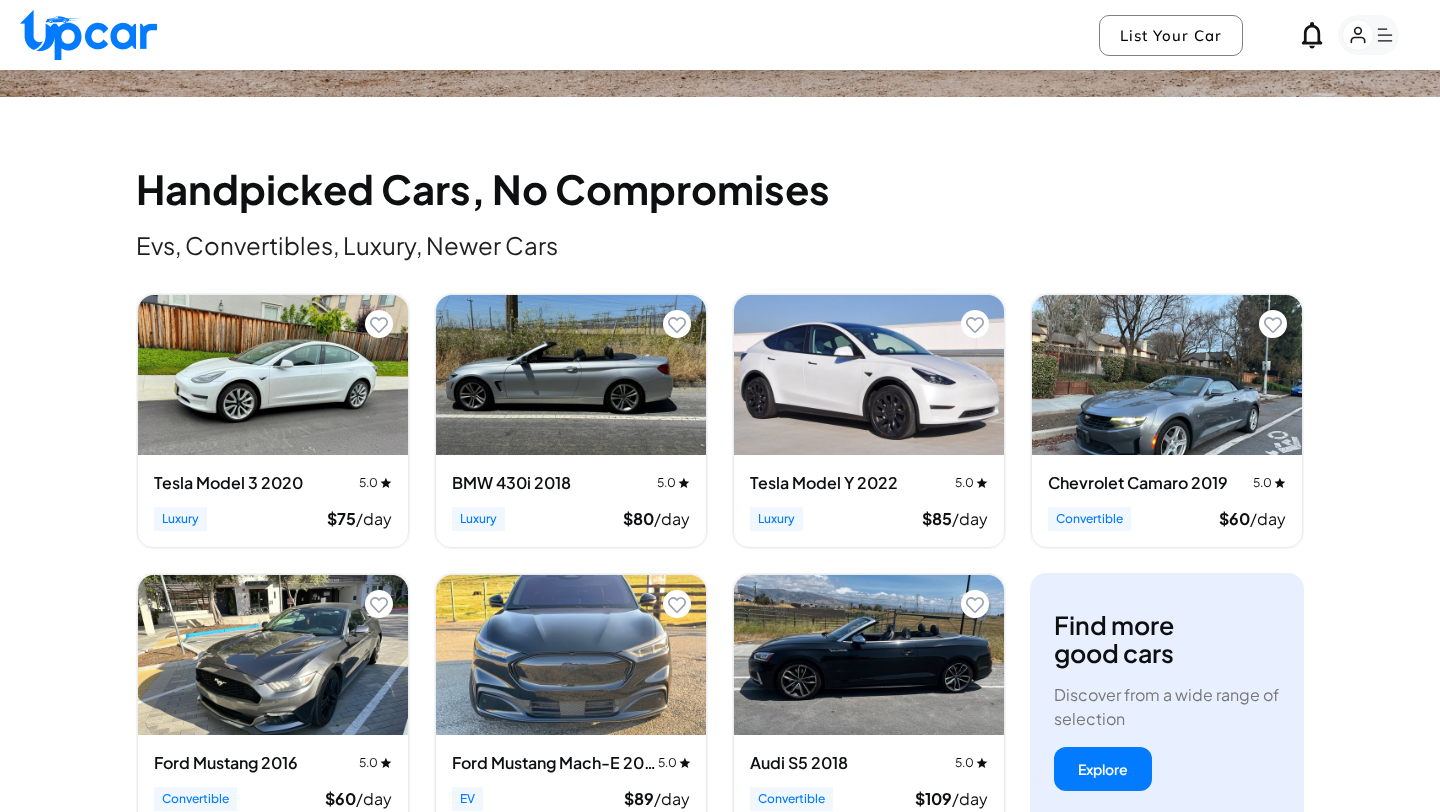 scroll, scrollTop: 564, scrollLeft: 0, axis: vertical 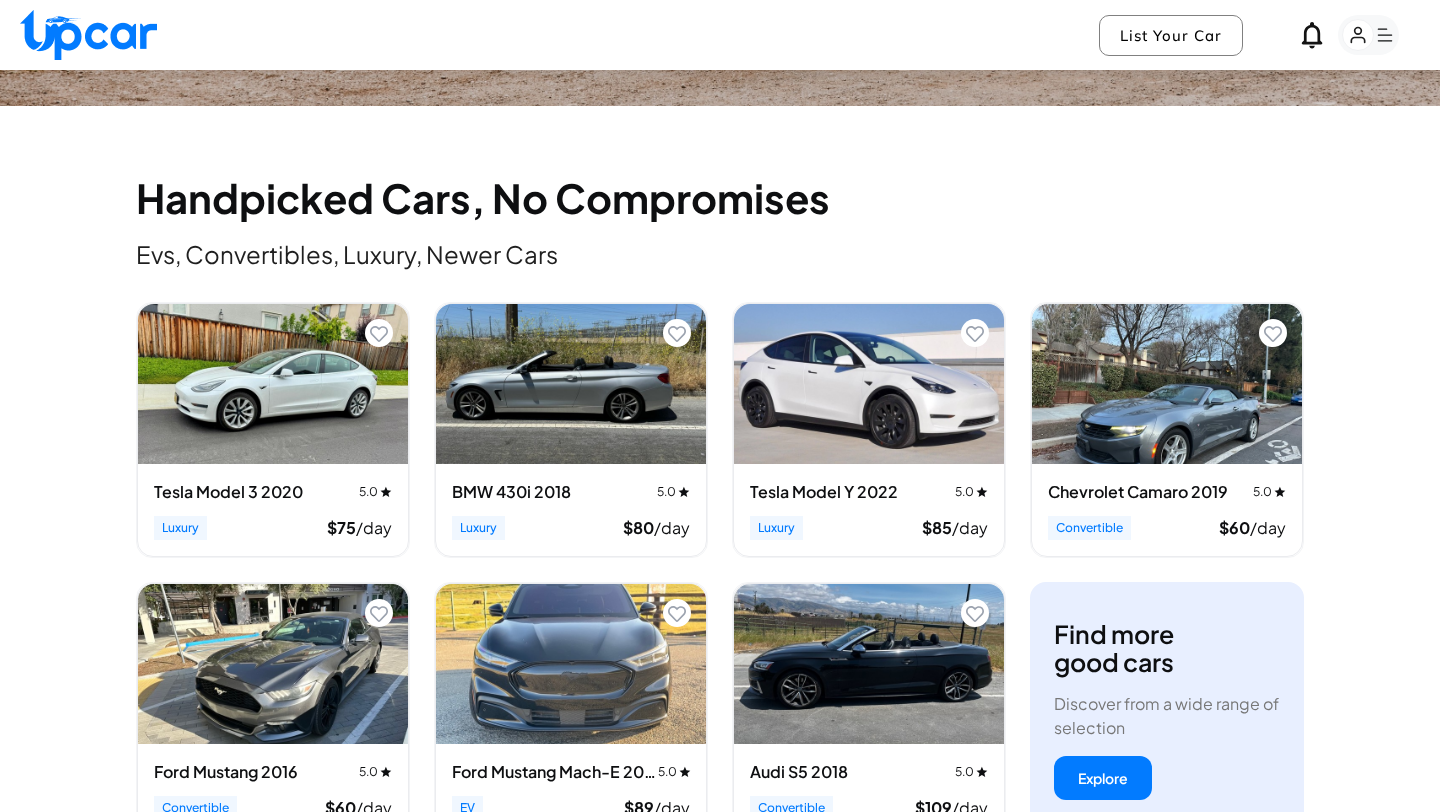 click at bounding box center [273, 384] 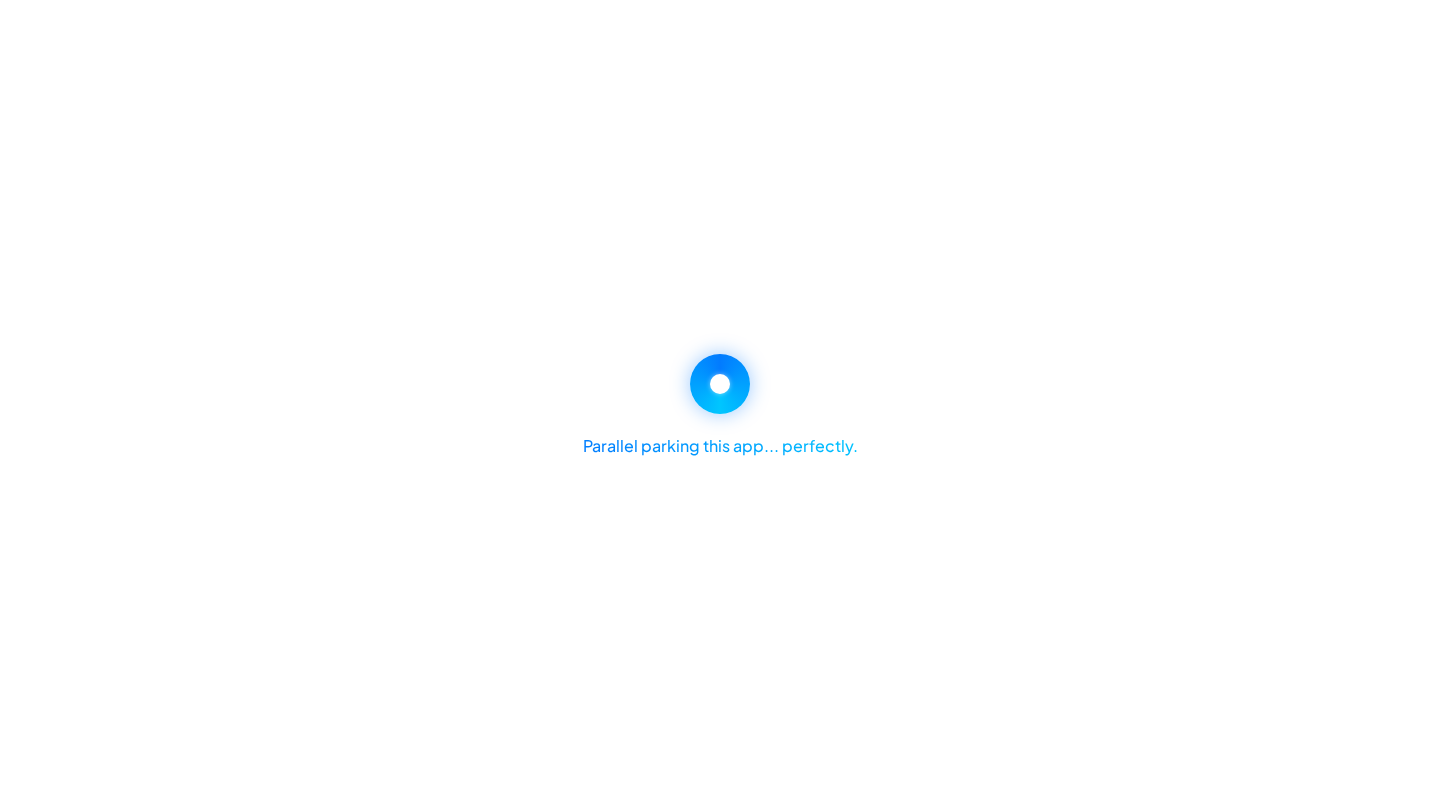 scroll, scrollTop: 0, scrollLeft: 0, axis: both 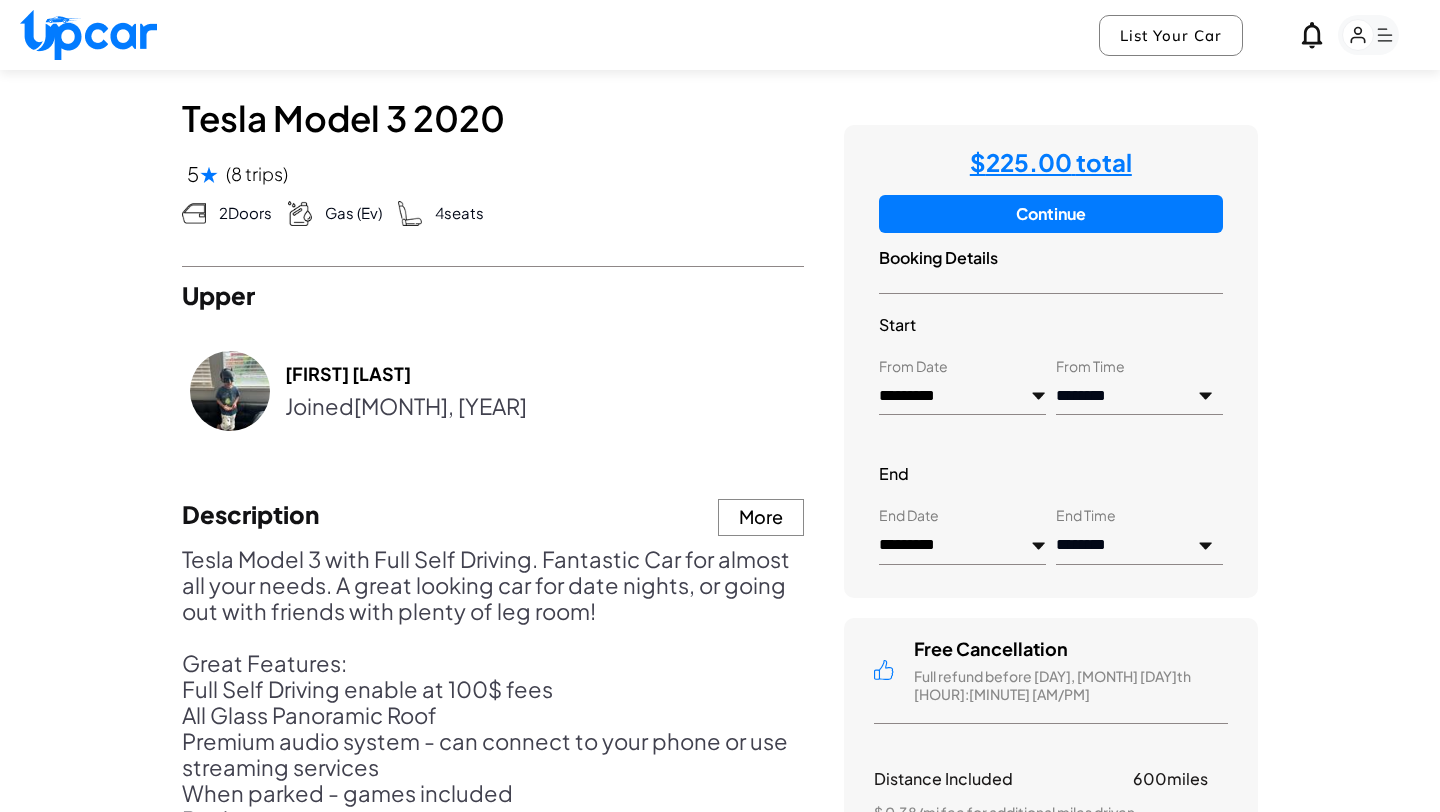 click on "*********" at bounding box center (962, 397) 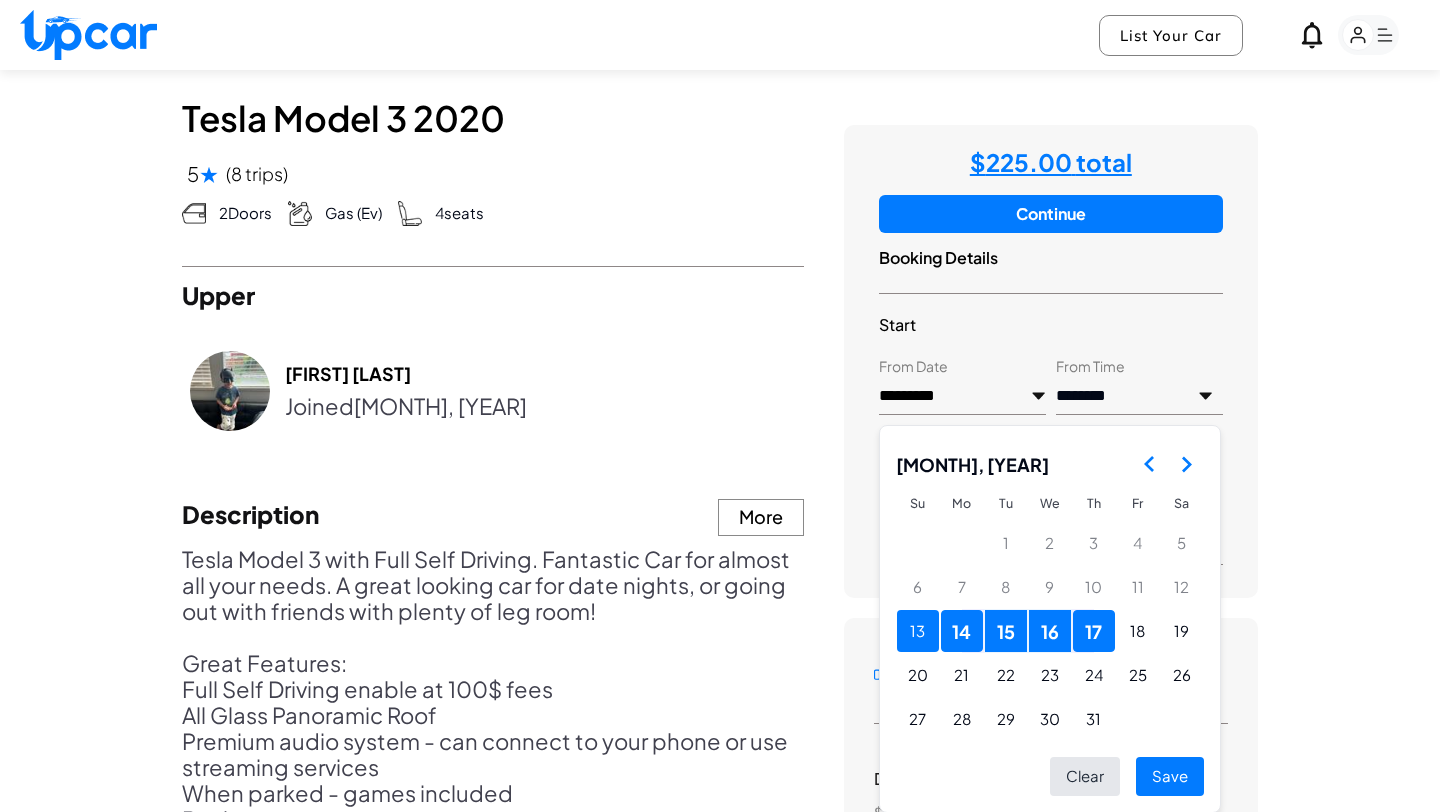 click on "13" at bounding box center (918, 631) 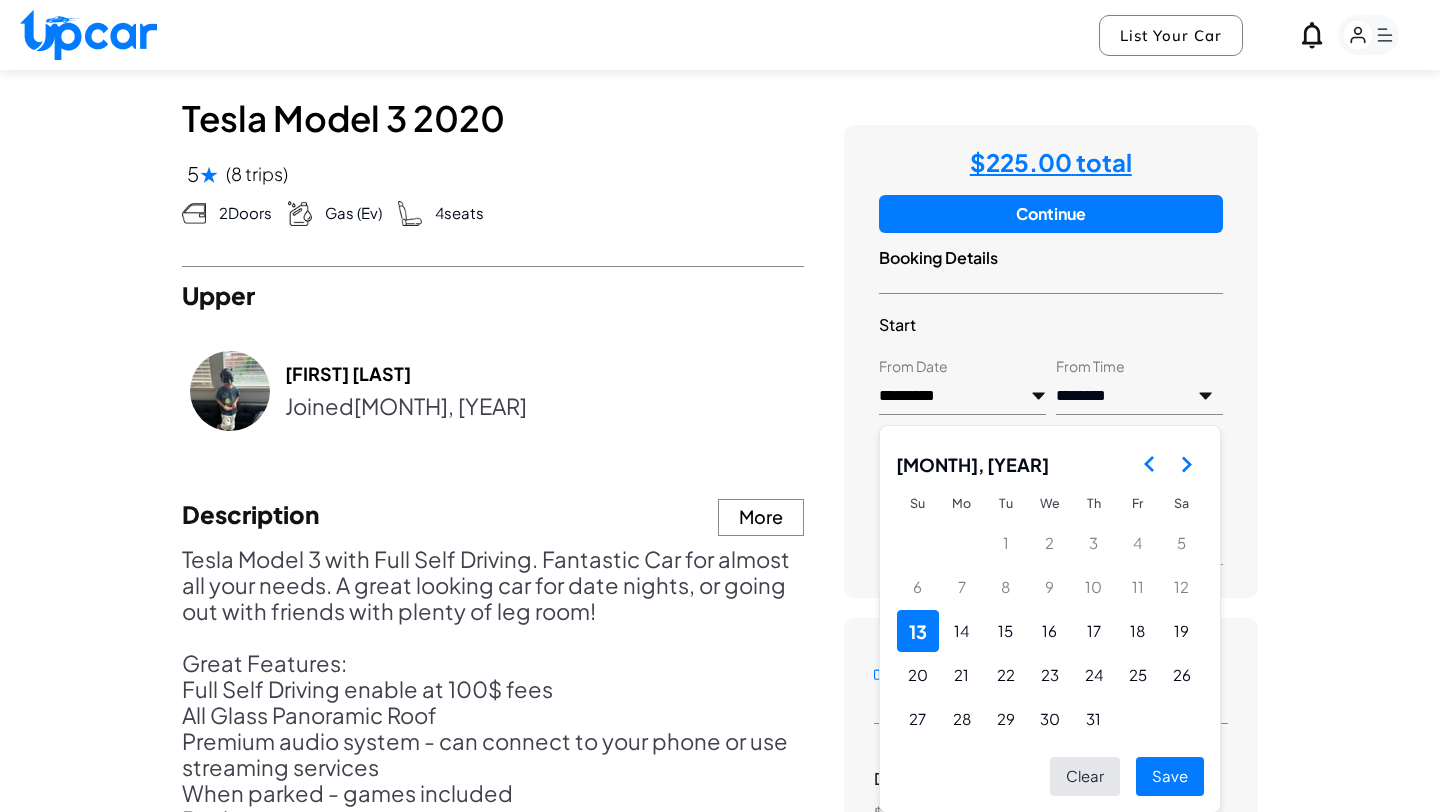 click on "**********" at bounding box center [1139, 397] 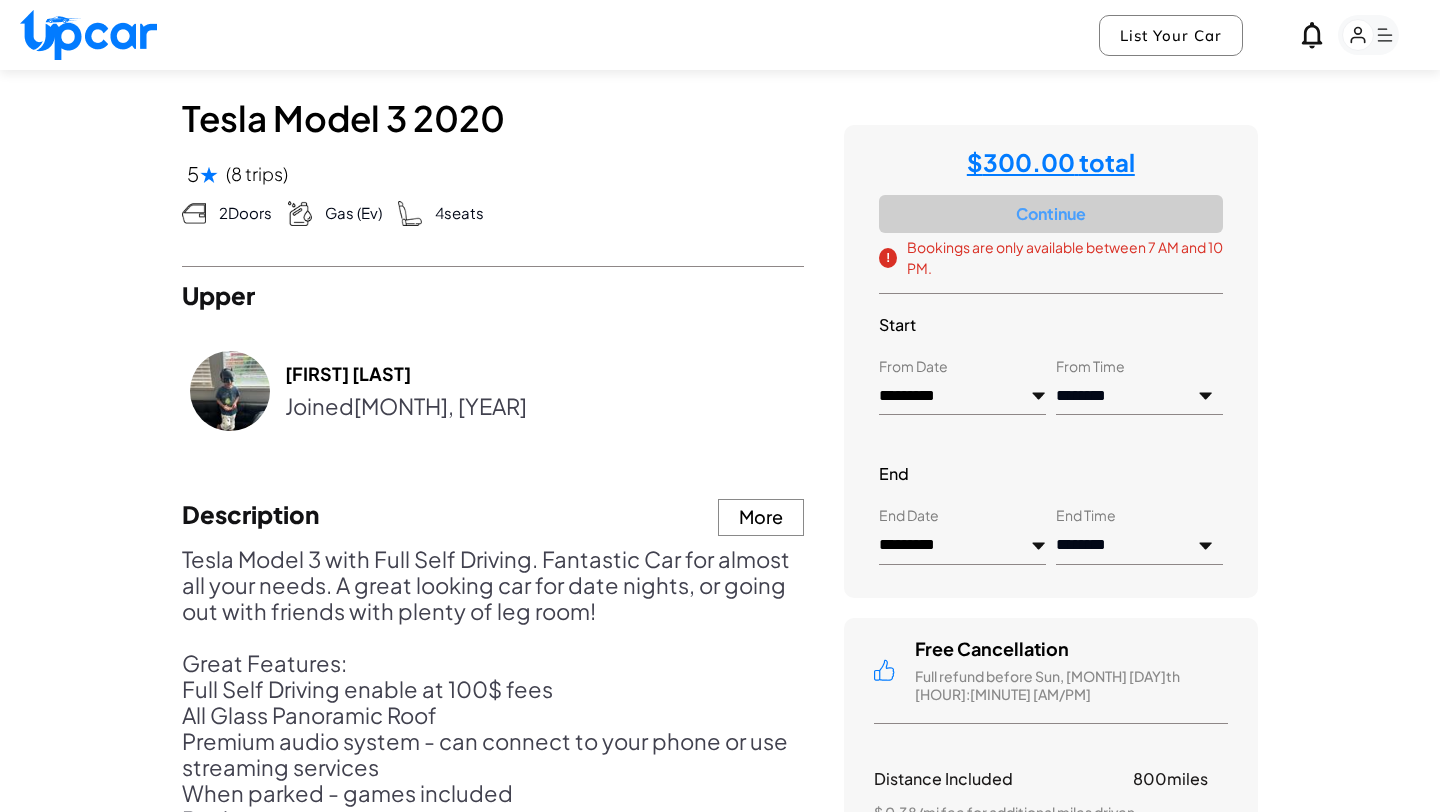 click on "**********" at bounding box center (1139, 397) 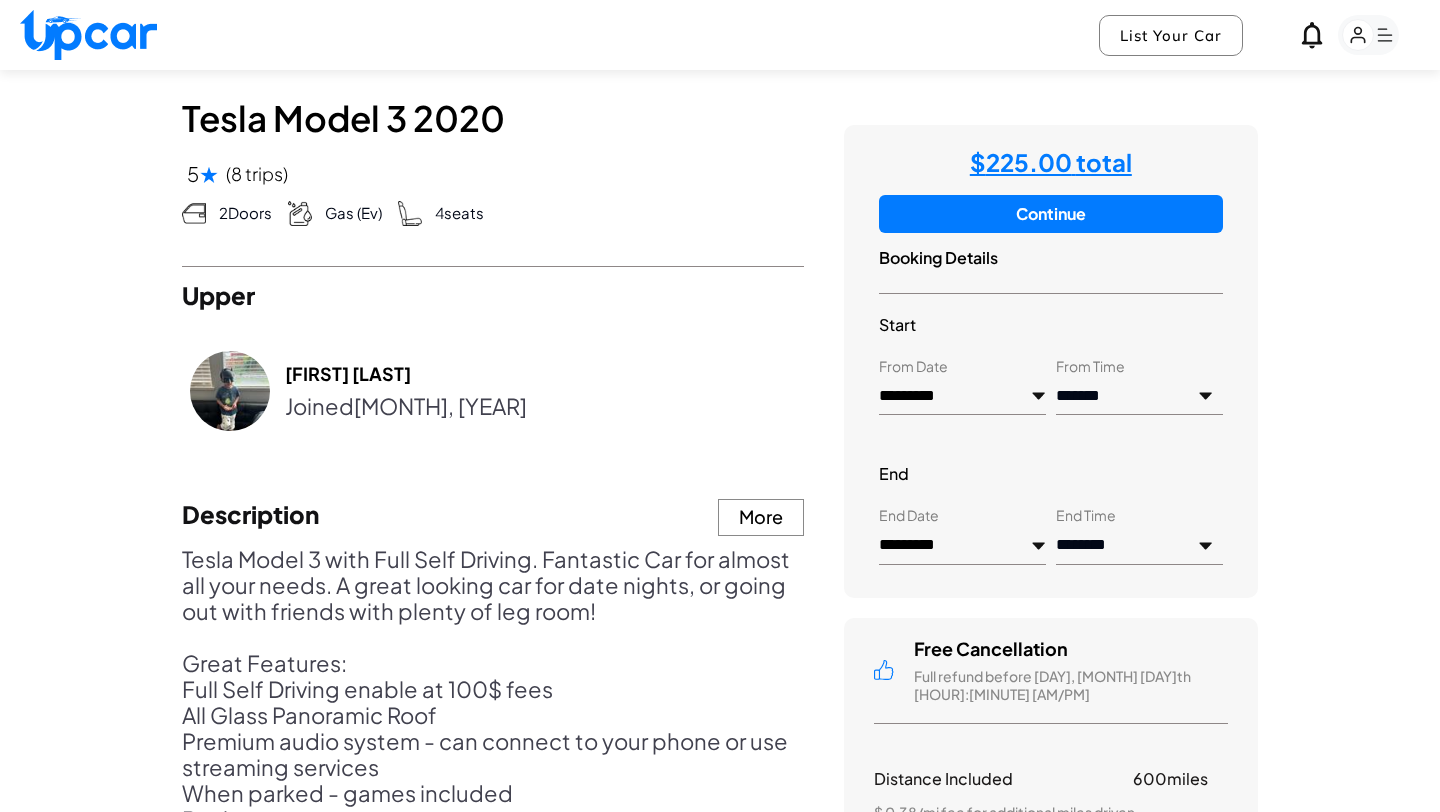 click on "*********" at bounding box center (962, 546) 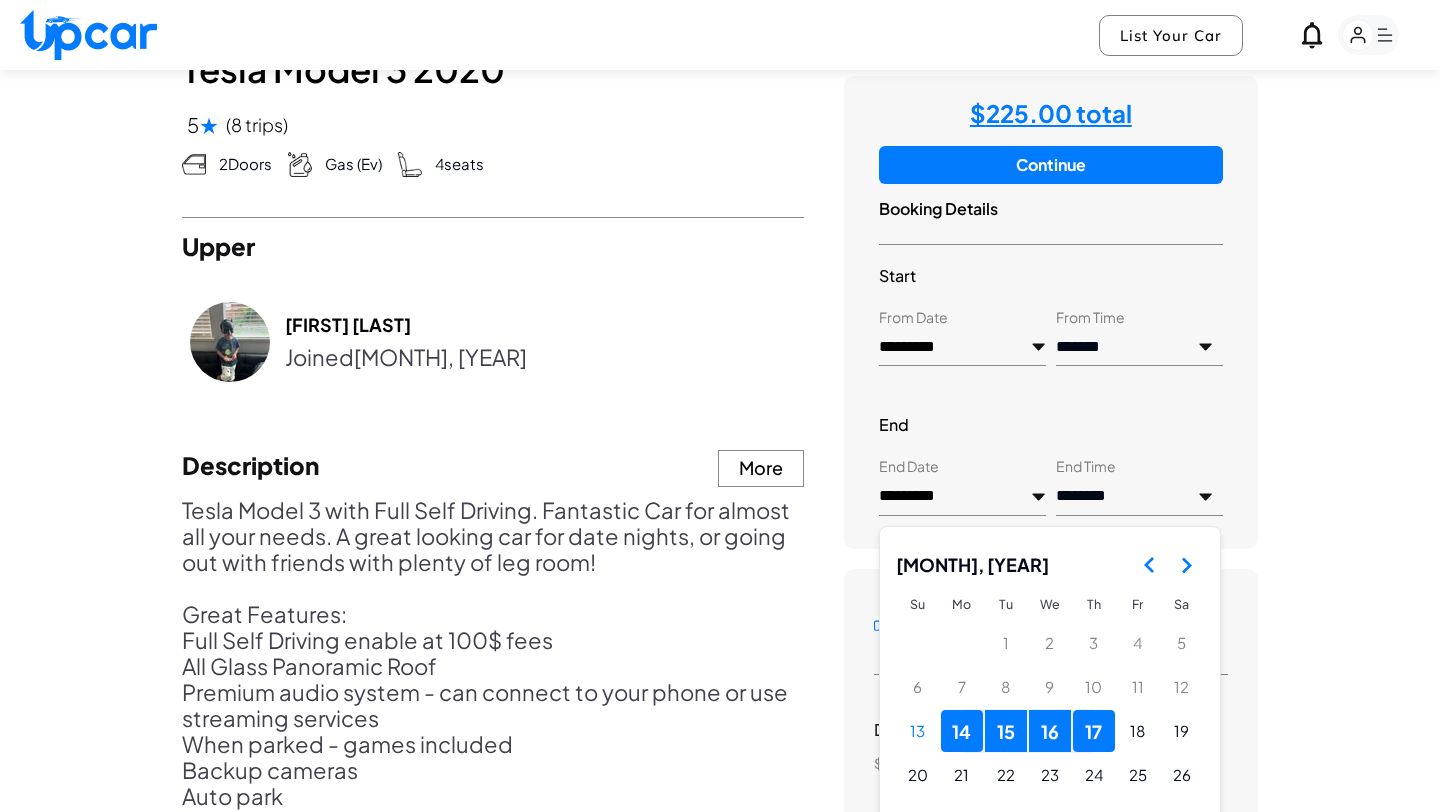 scroll, scrollTop: 900, scrollLeft: 0, axis: vertical 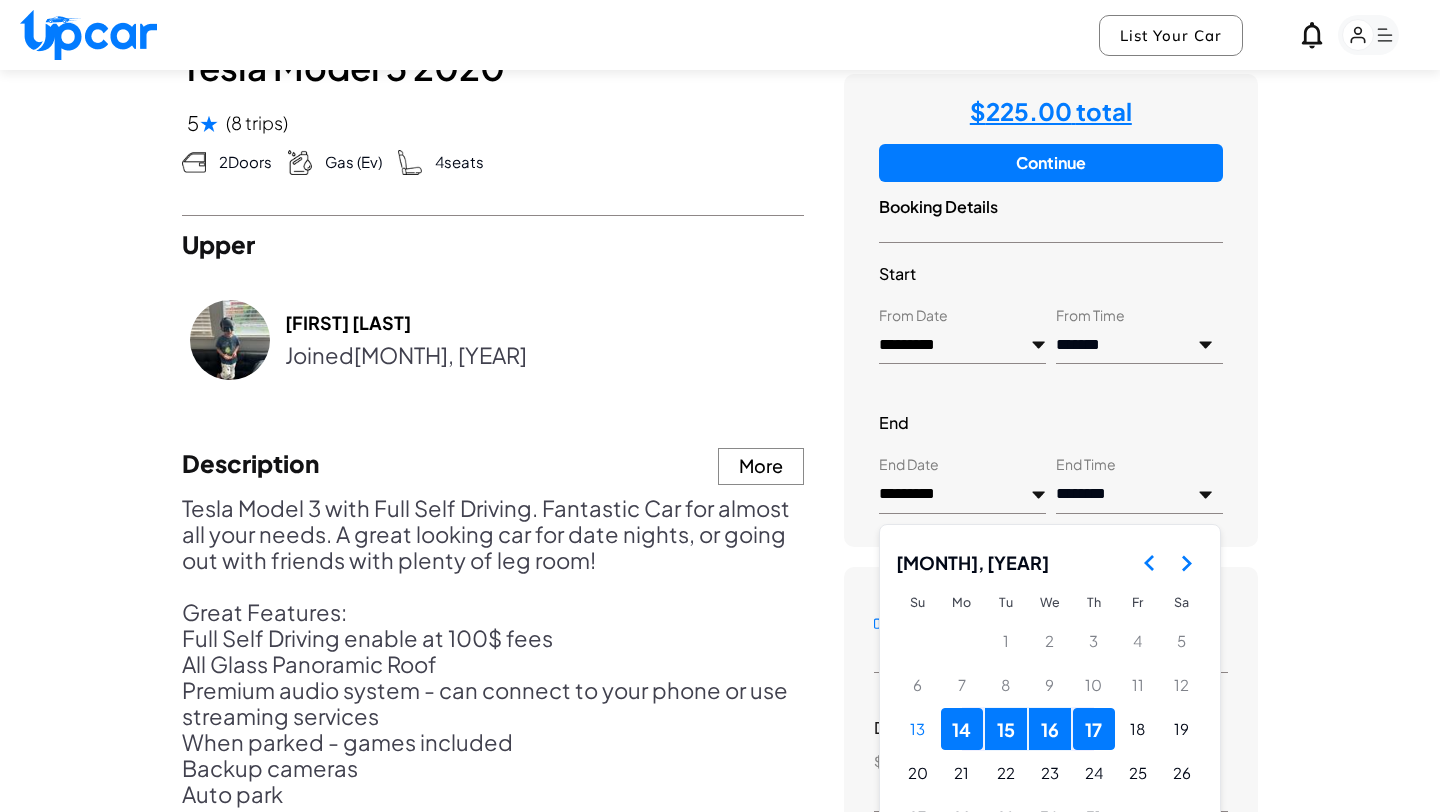 click on "14" at bounding box center (962, 729) 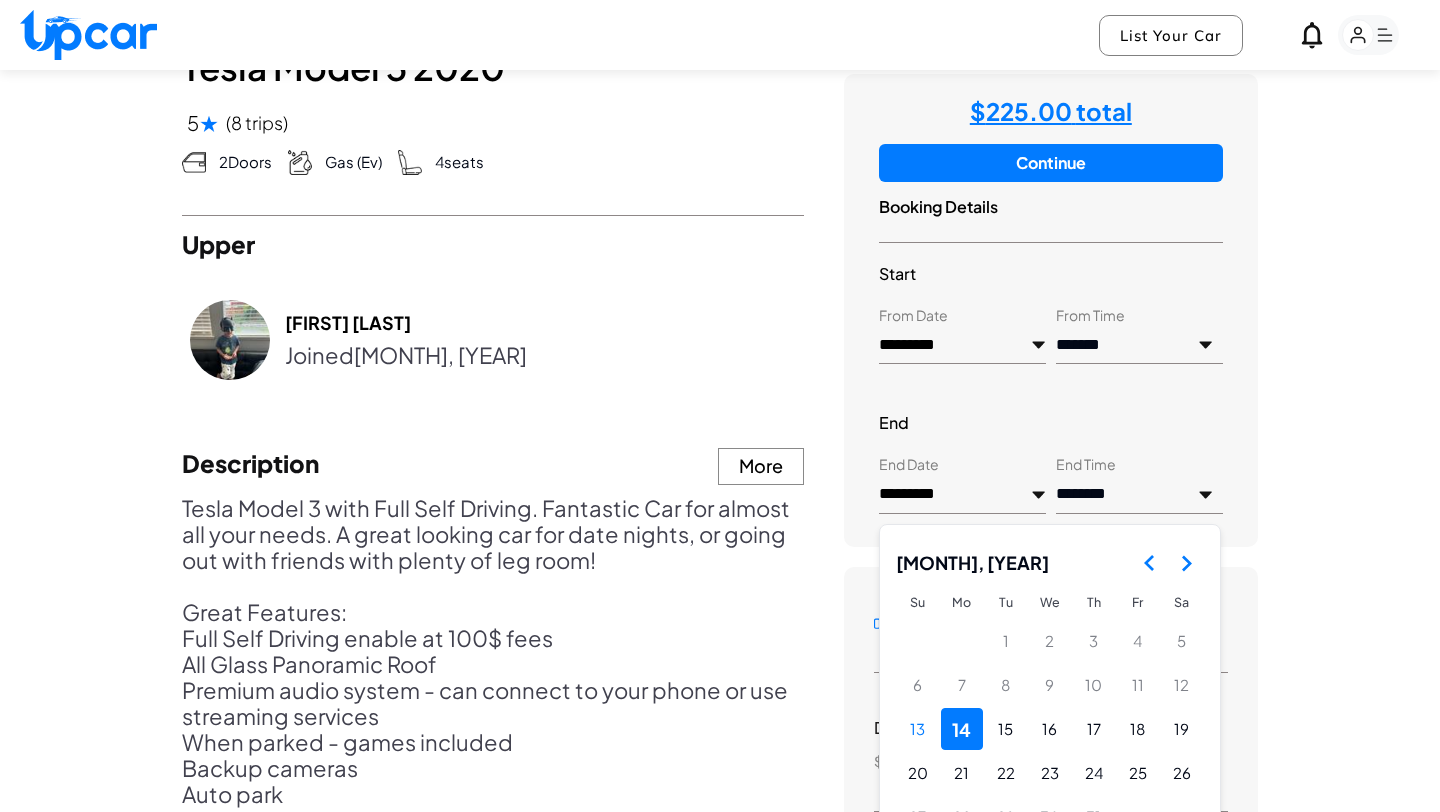 click on "**********" at bounding box center [1139, 495] 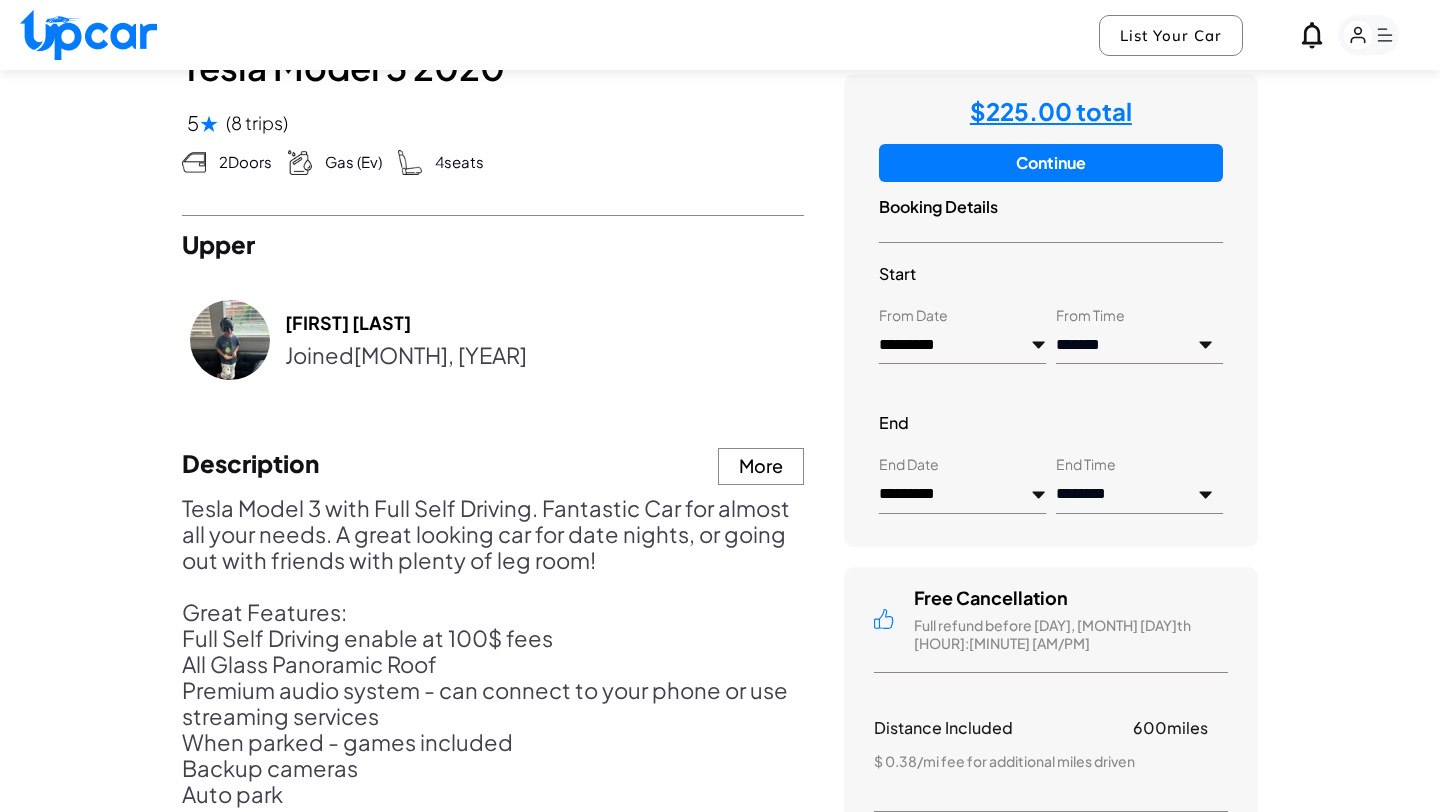 select on "*****" 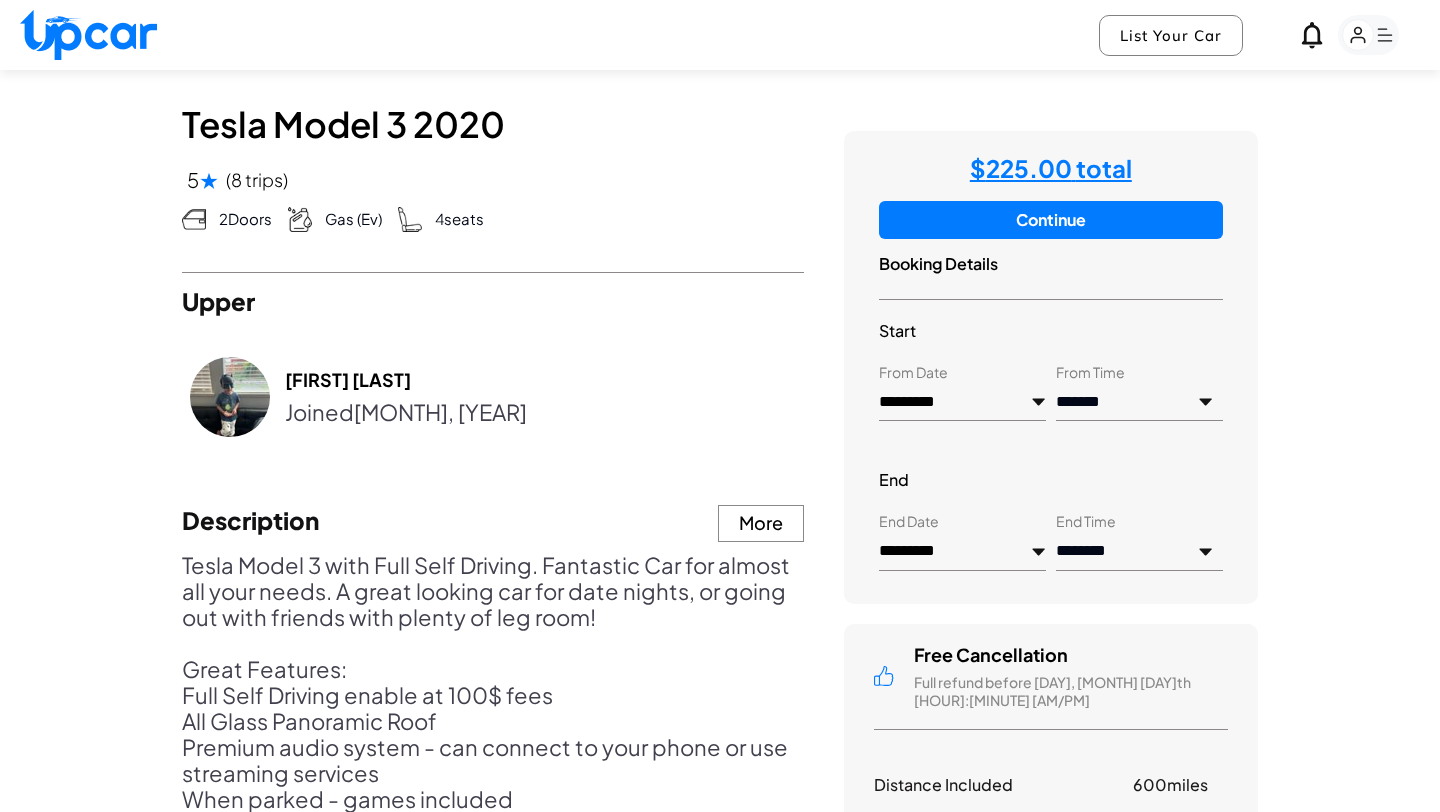 scroll, scrollTop: 821, scrollLeft: 0, axis: vertical 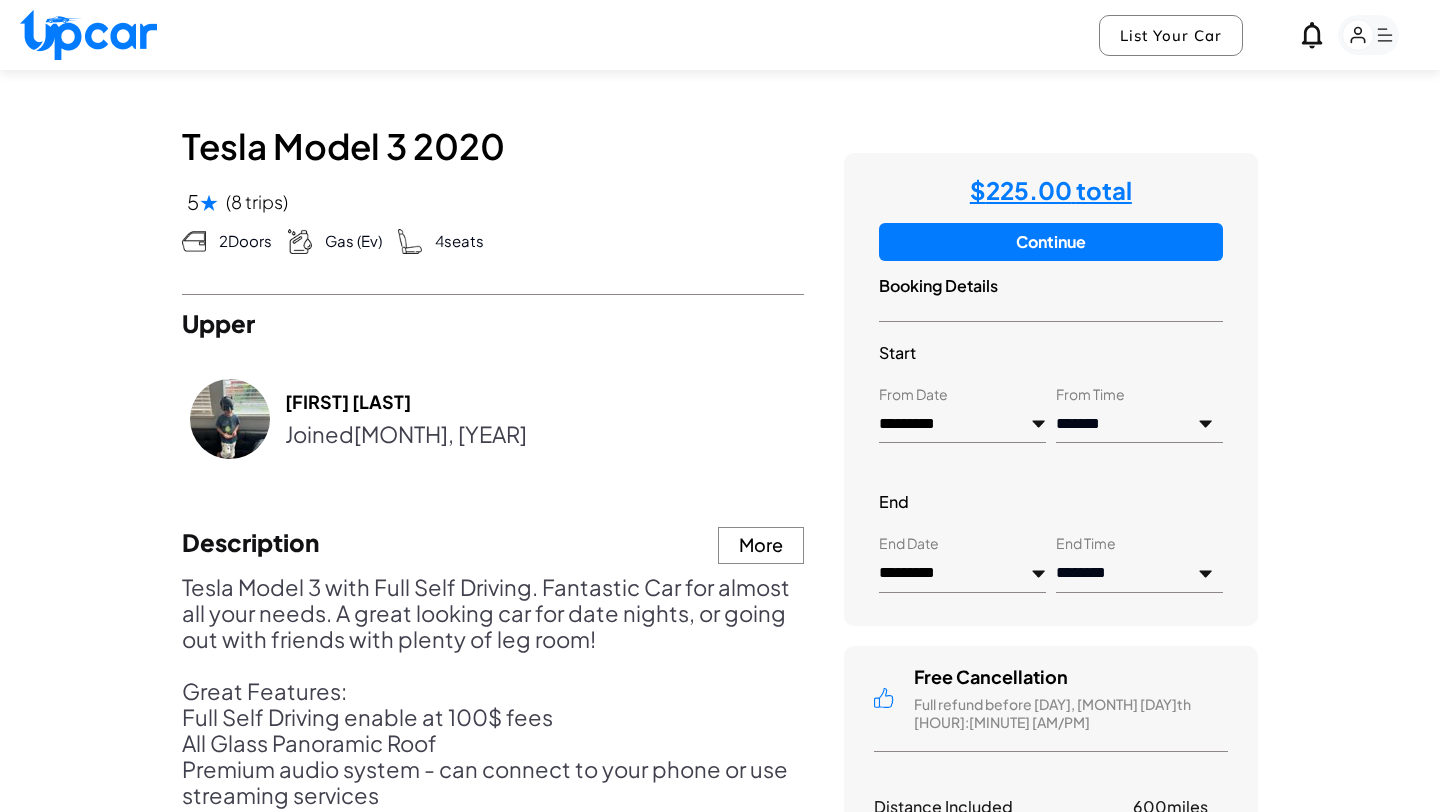 click on "Continue" at bounding box center (1051, 242) 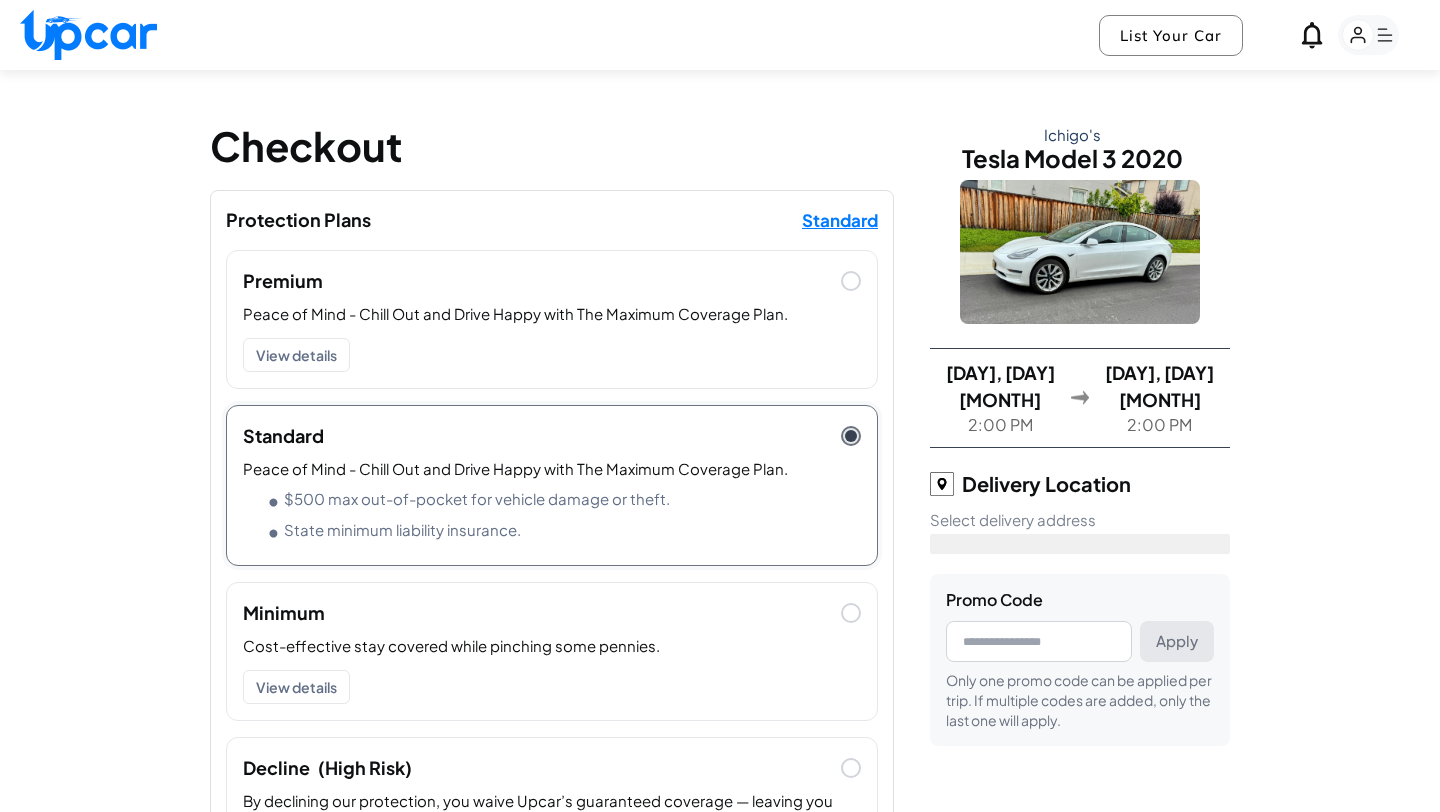 type on "**********" 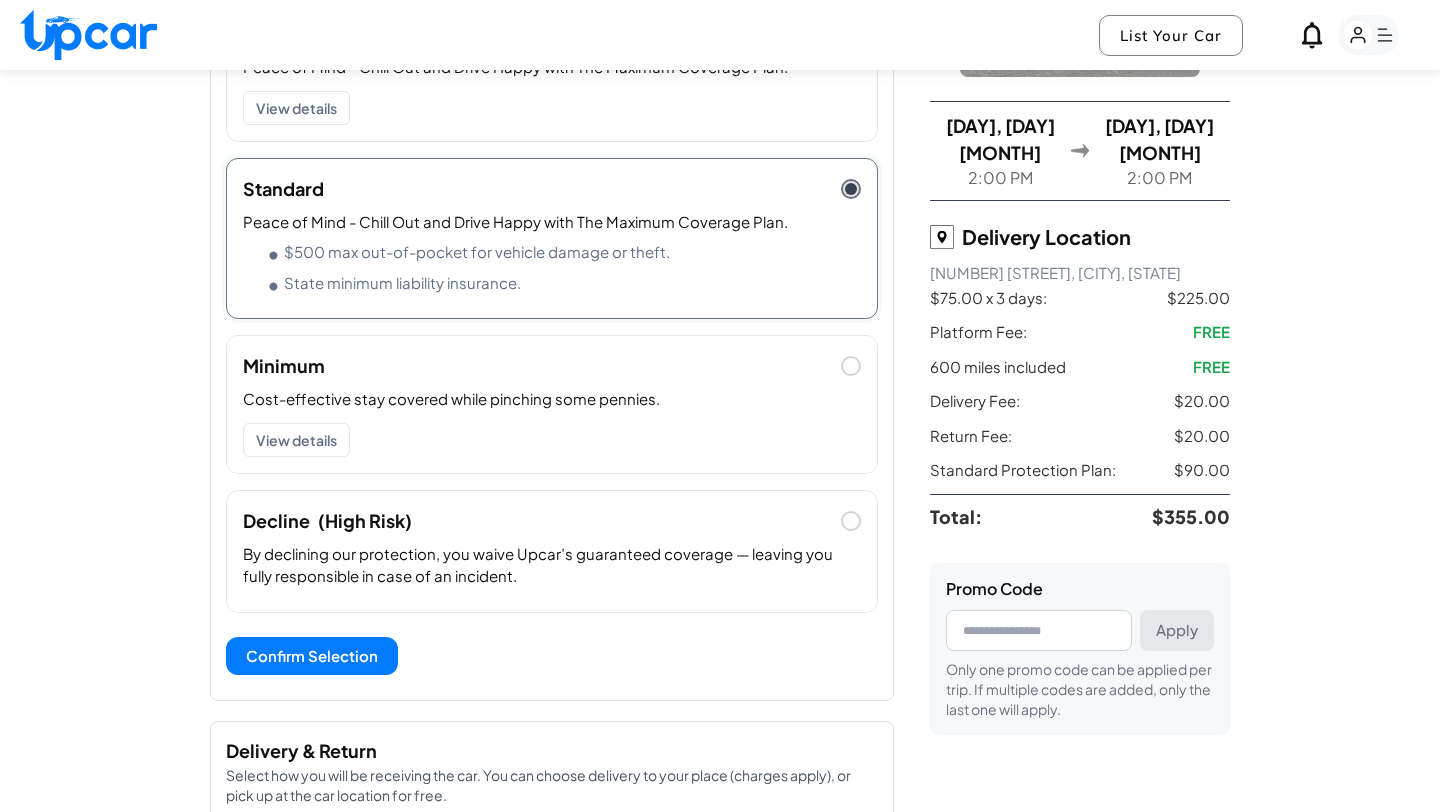 scroll, scrollTop: 251, scrollLeft: 0, axis: vertical 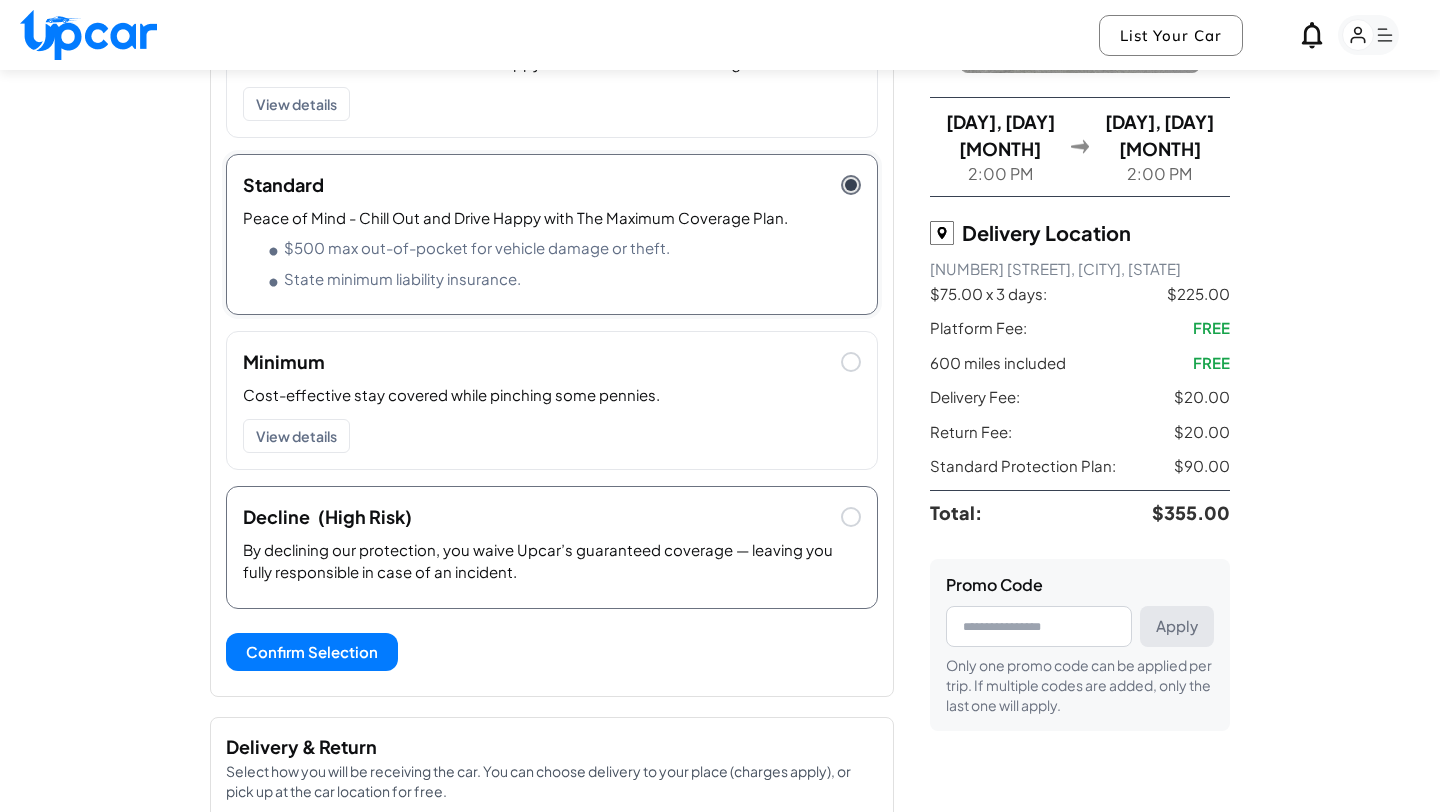 click on "By declining our protection, you waive Upcar’s guaranteed coverage — leaving you fully responsible in case of an incident." at bounding box center (552, 565) 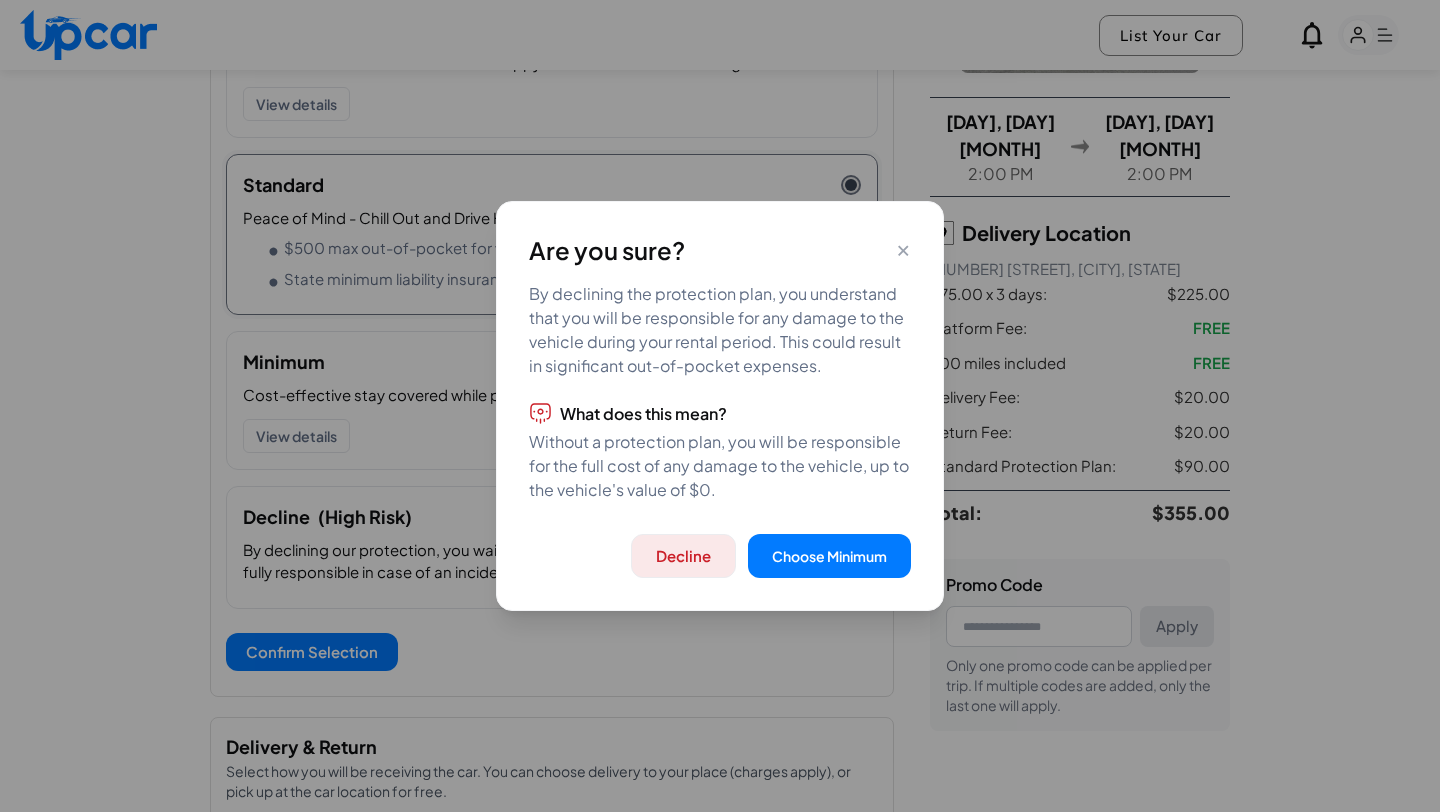 click on "Decline" at bounding box center [683, 556] 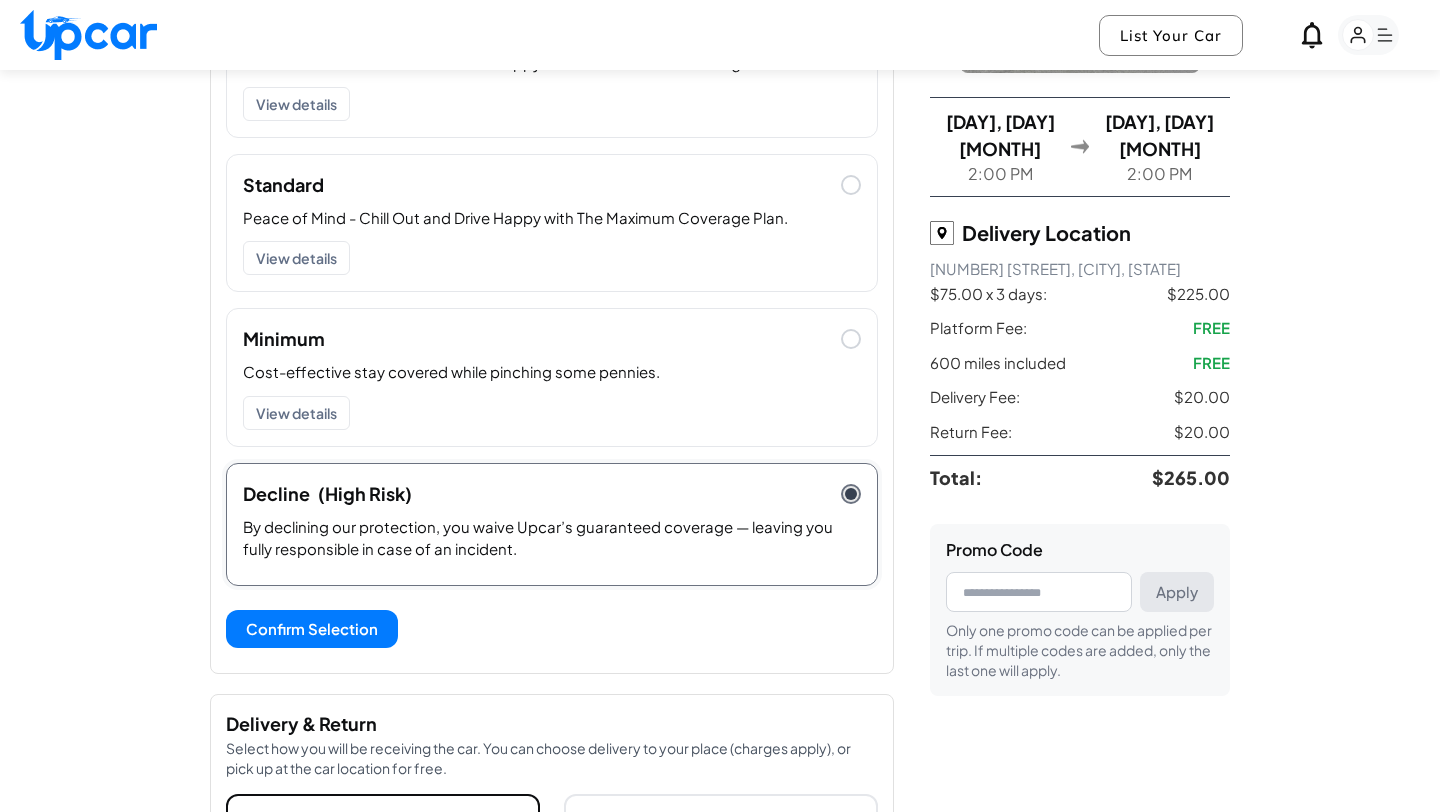 click on "By declining our protection, you waive Upcar’s guaranteed coverage — leaving you fully responsible in case of an incident." at bounding box center [552, 542] 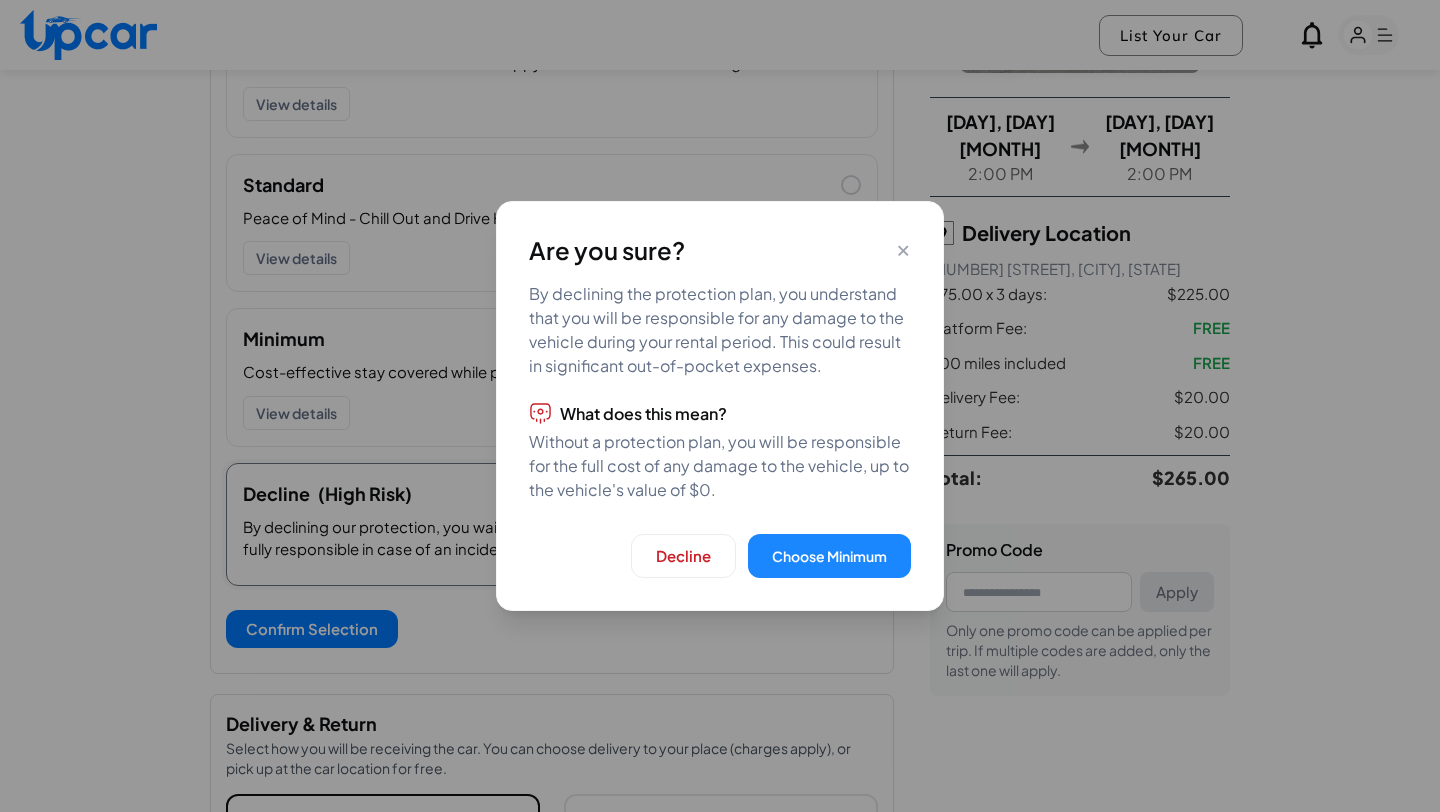 click on "Choose Minimum" at bounding box center [829, 556] 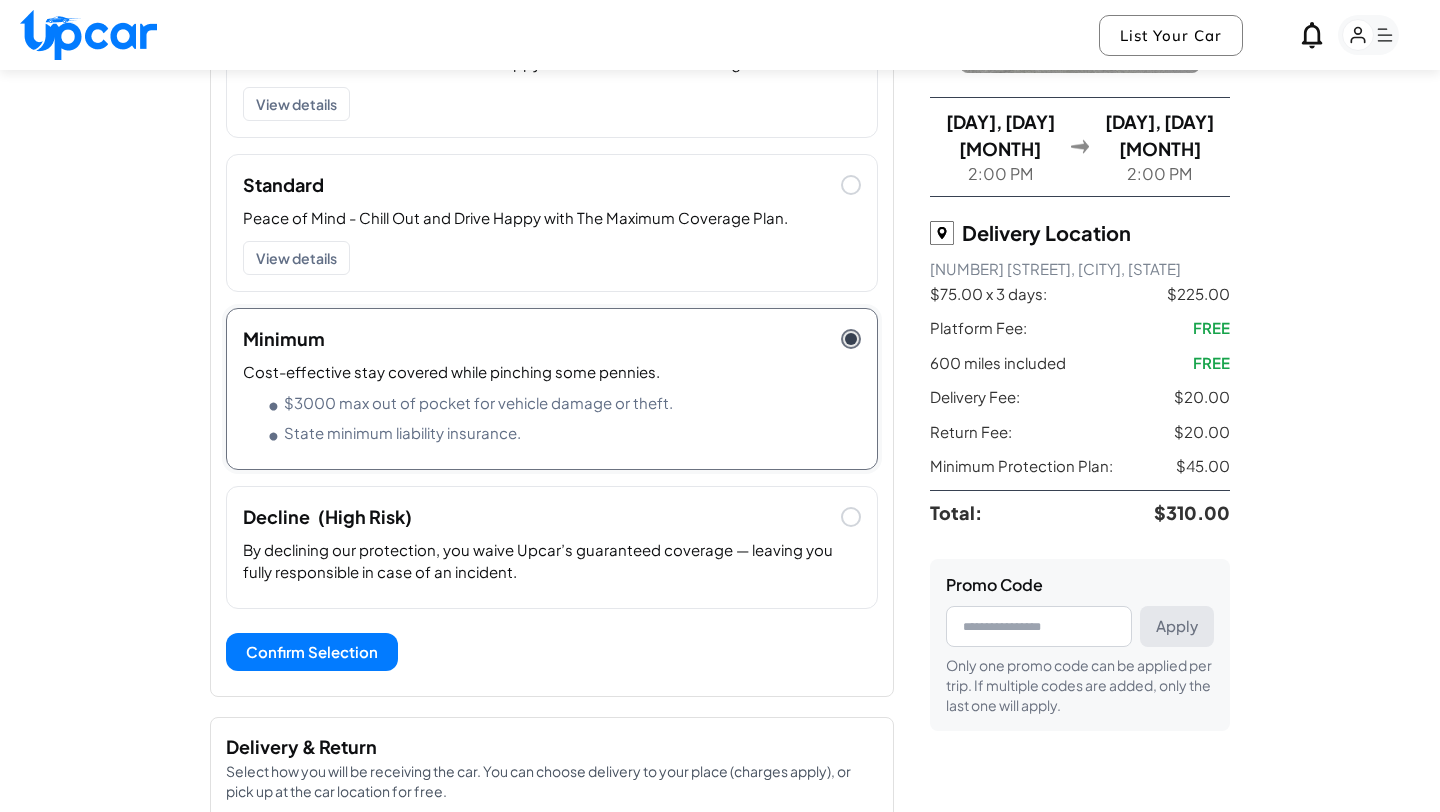 click on "By declining our protection, you waive Upcar’s guaranteed coverage — leaving you fully responsible in case of an incident." at bounding box center [552, 565] 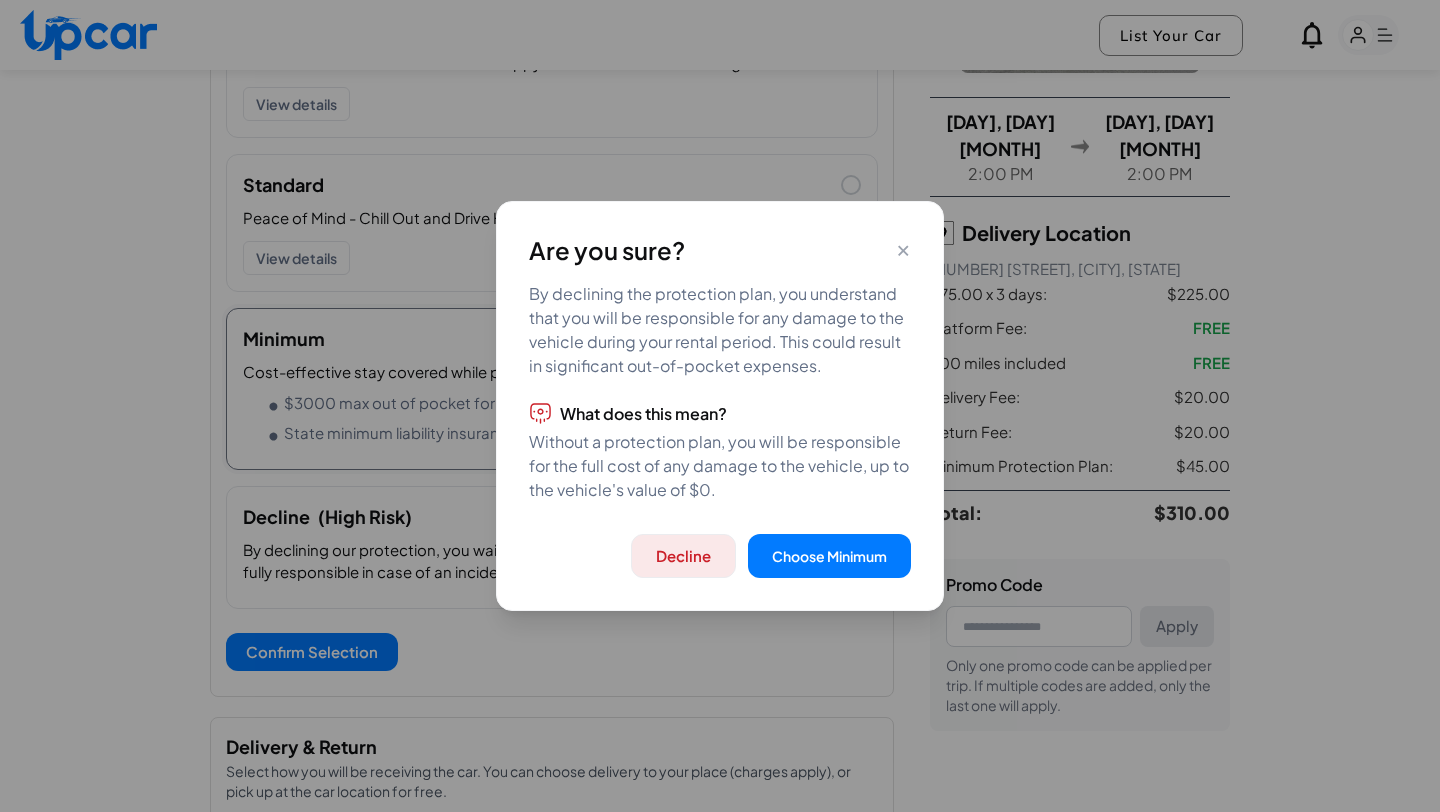 click on "Decline" at bounding box center [683, 556] 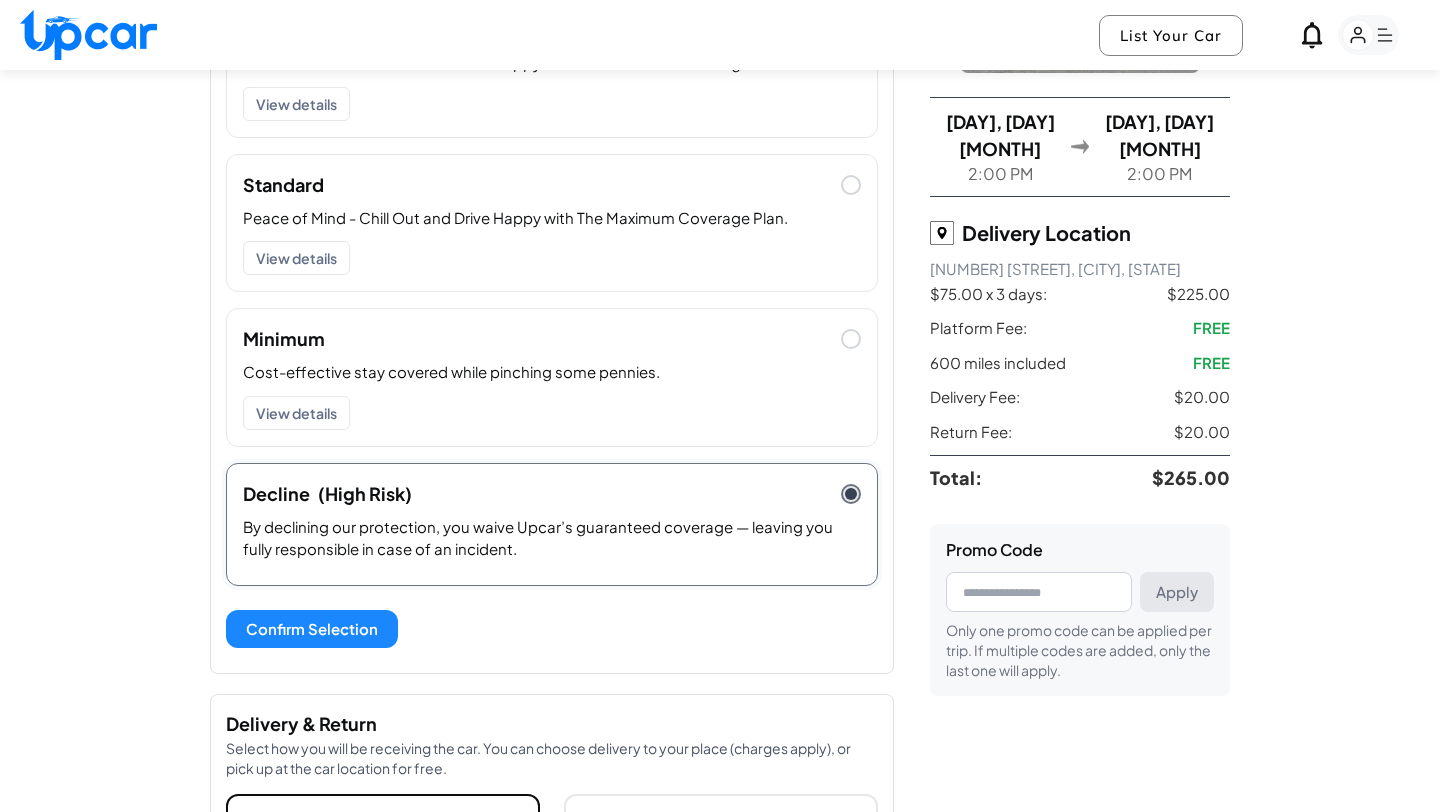 click on "Confirm Selection" at bounding box center [312, 629] 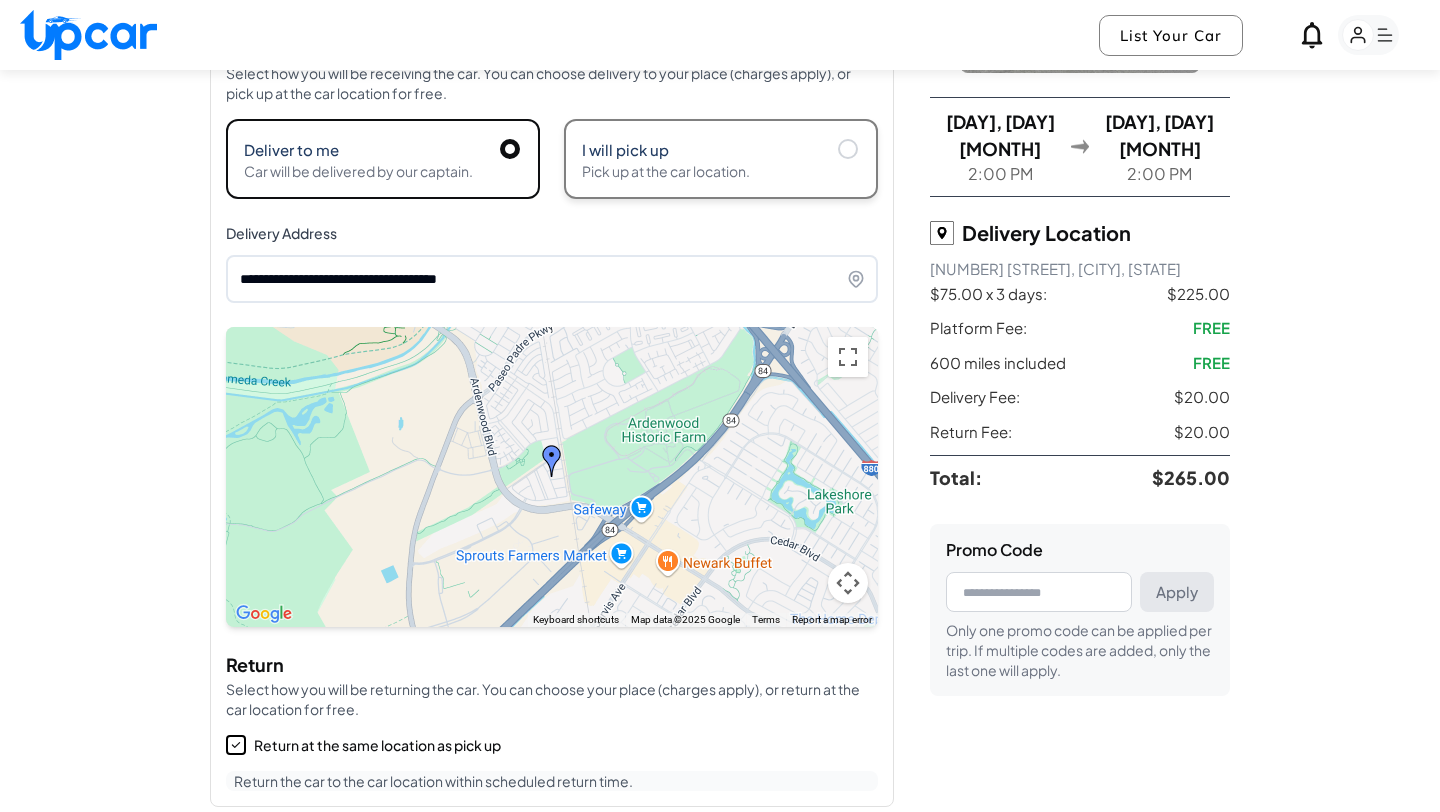 click on "Pick up at the car location." at bounding box center [721, 171] 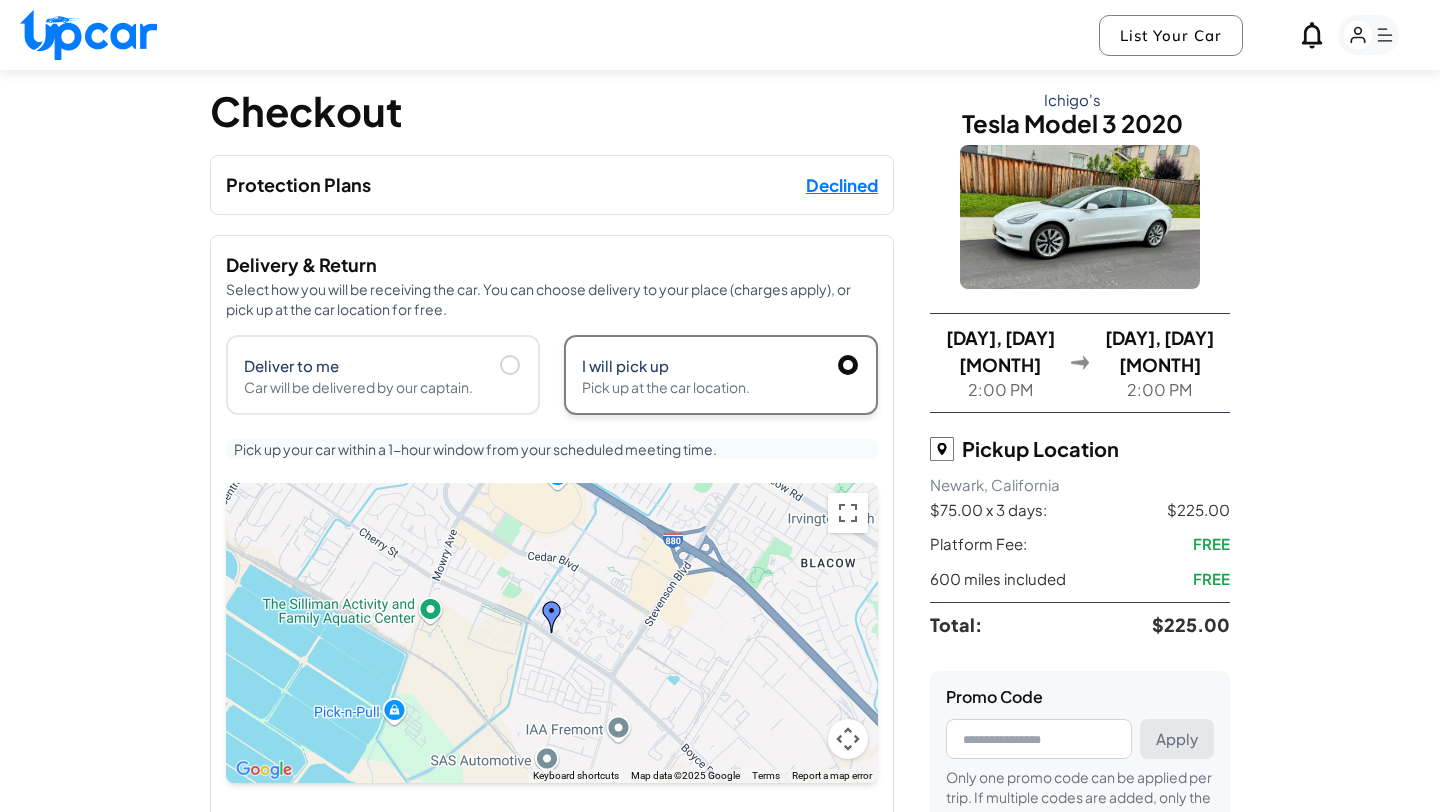 scroll, scrollTop: 0, scrollLeft: 0, axis: both 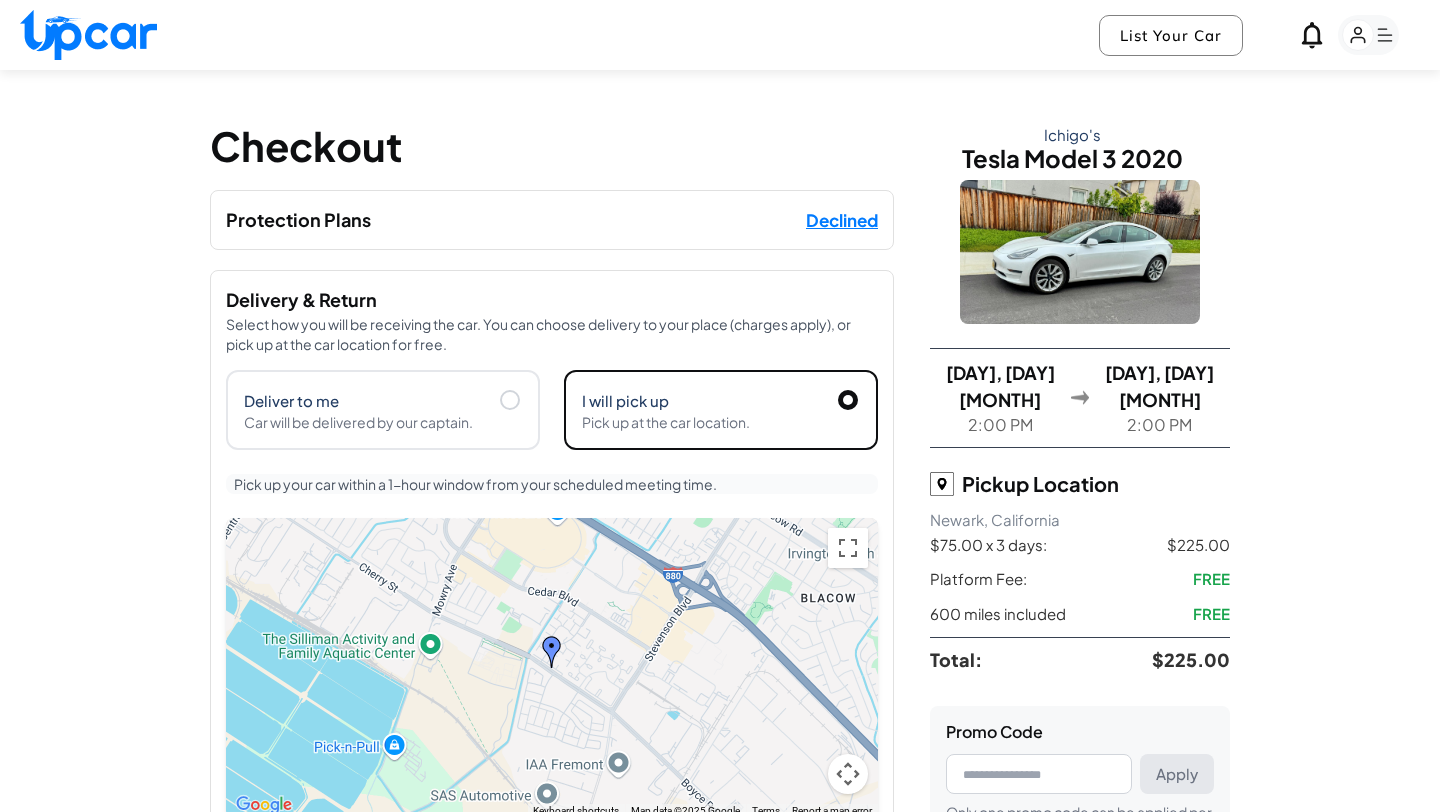 click on "Mon, [DATE]" at bounding box center [1000, 386] 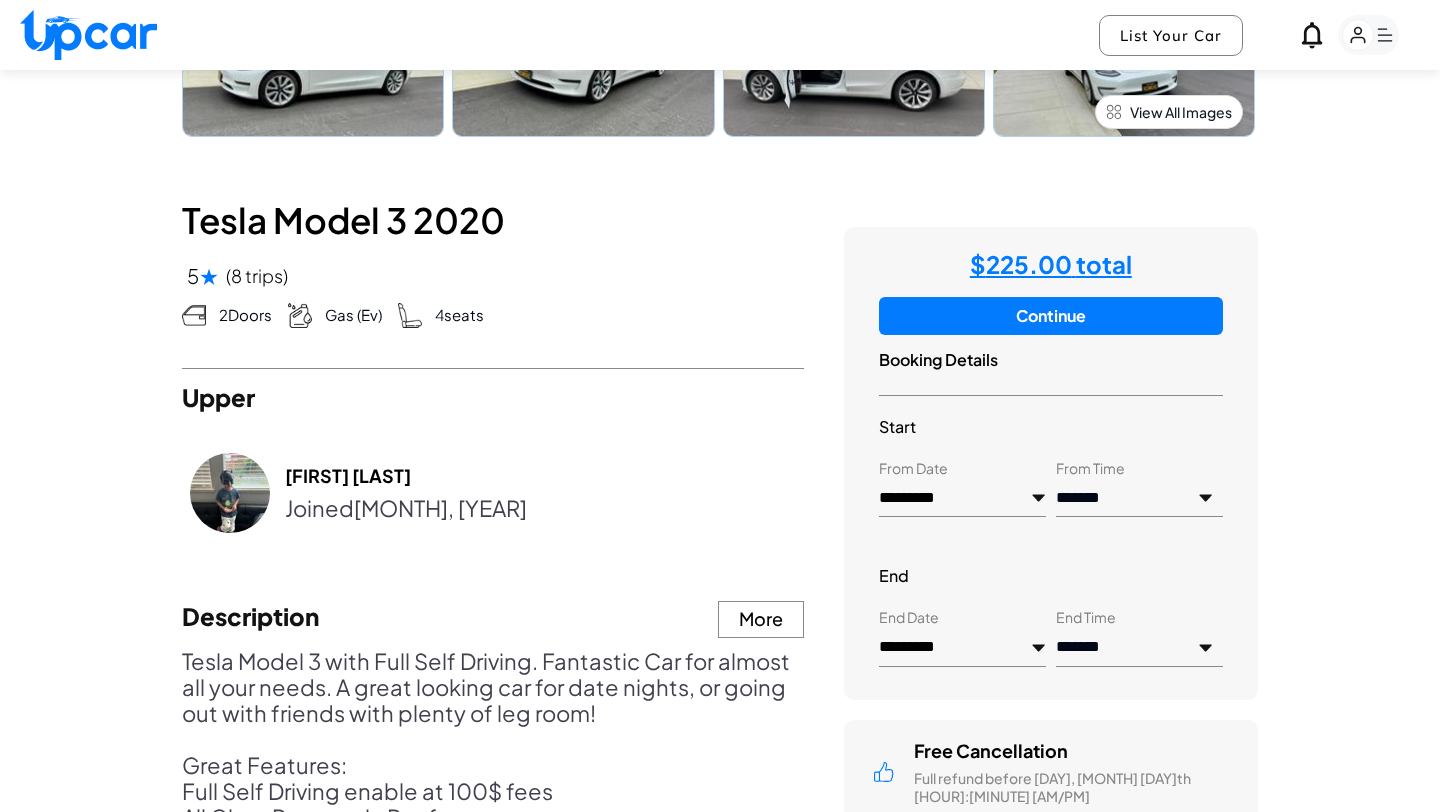 scroll, scrollTop: 749, scrollLeft: 0, axis: vertical 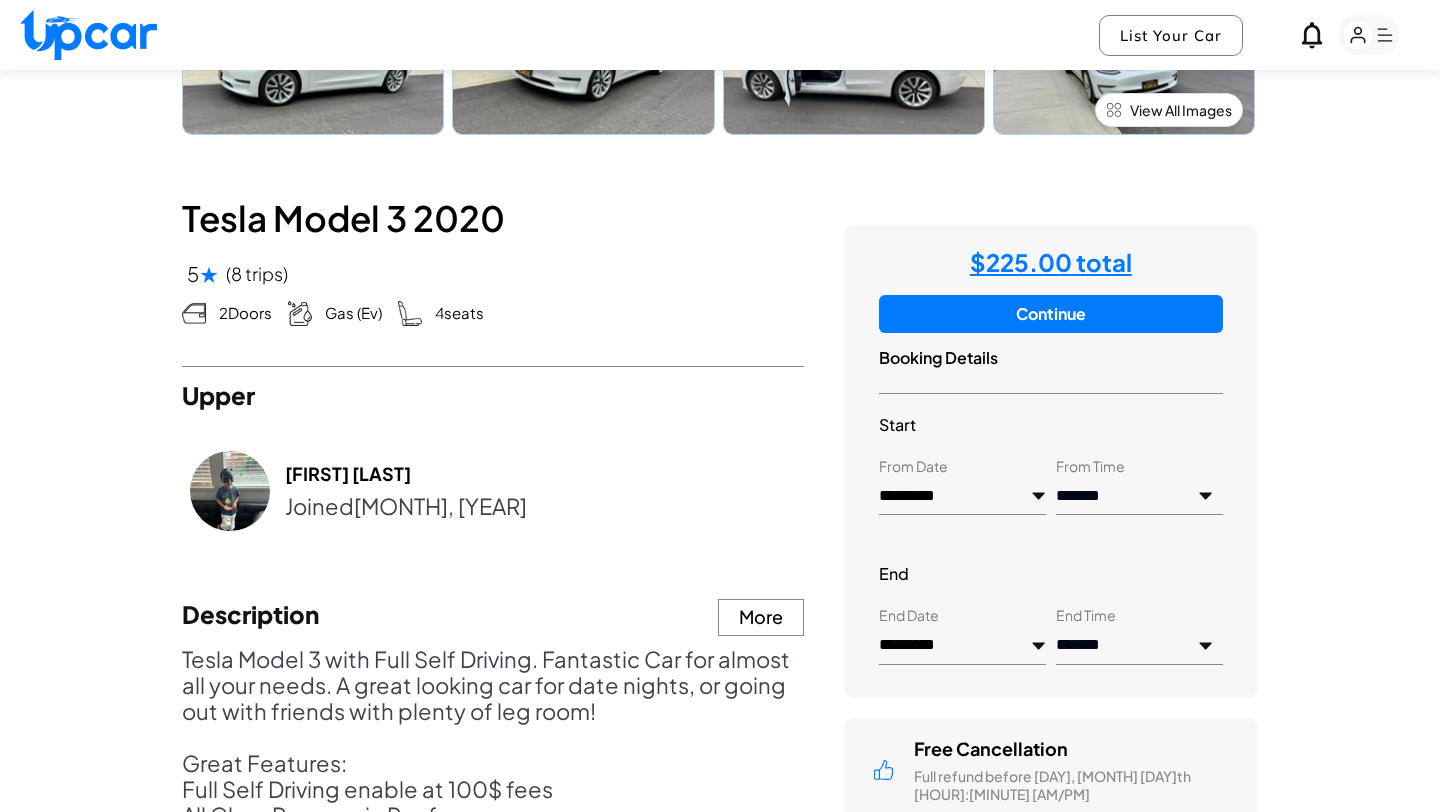click on "*********" at bounding box center (962, 646) 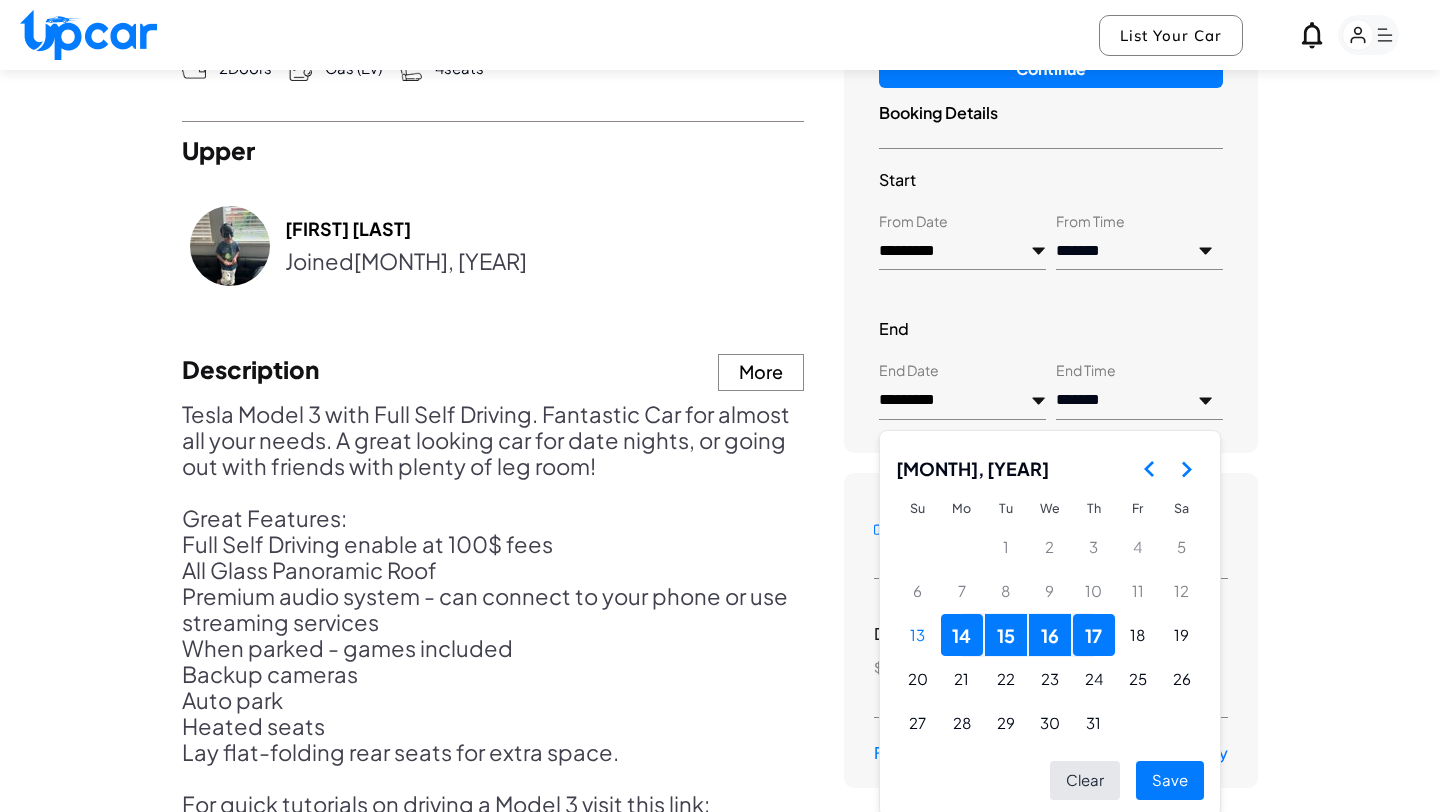scroll, scrollTop: 1010, scrollLeft: 0, axis: vertical 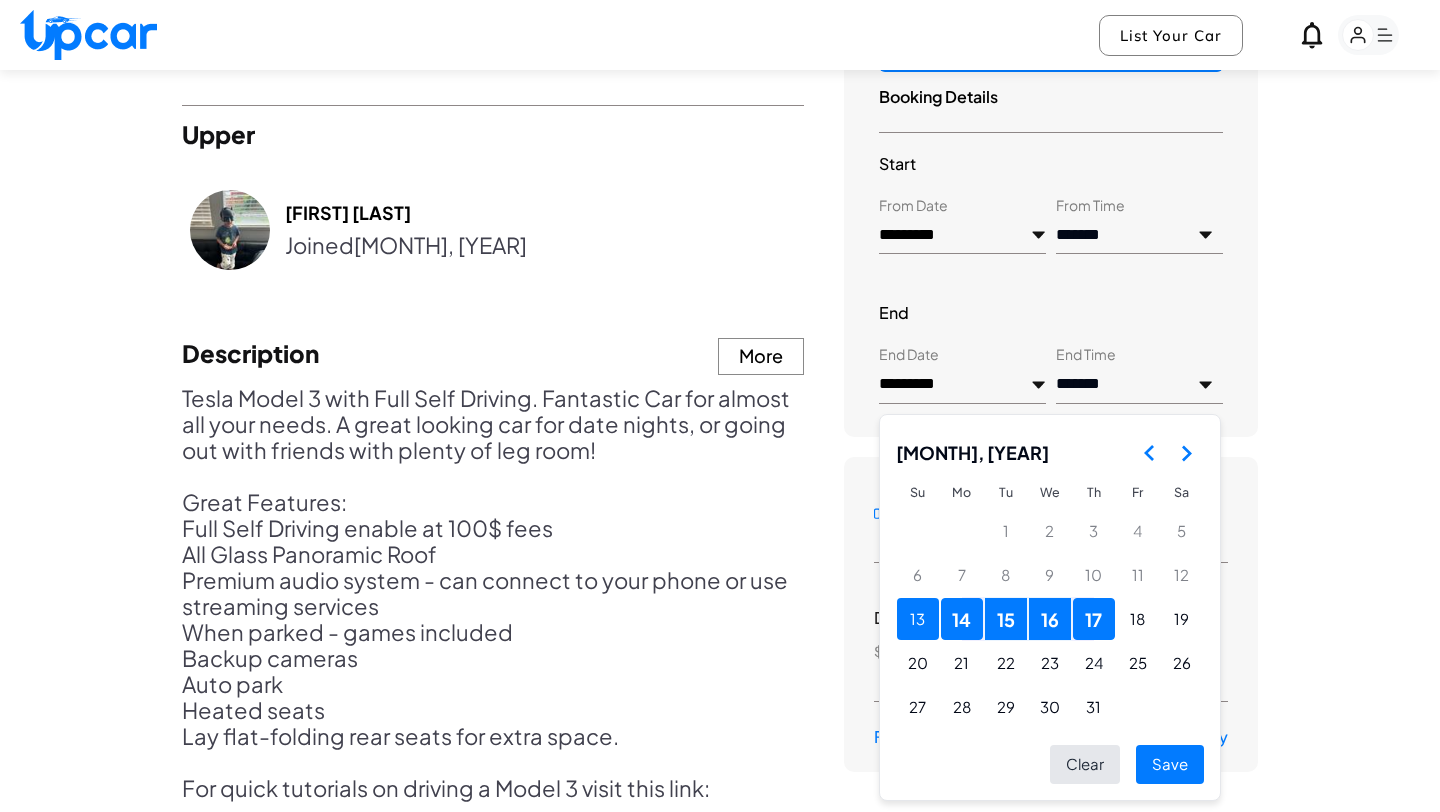 click on "13" at bounding box center [918, 619] 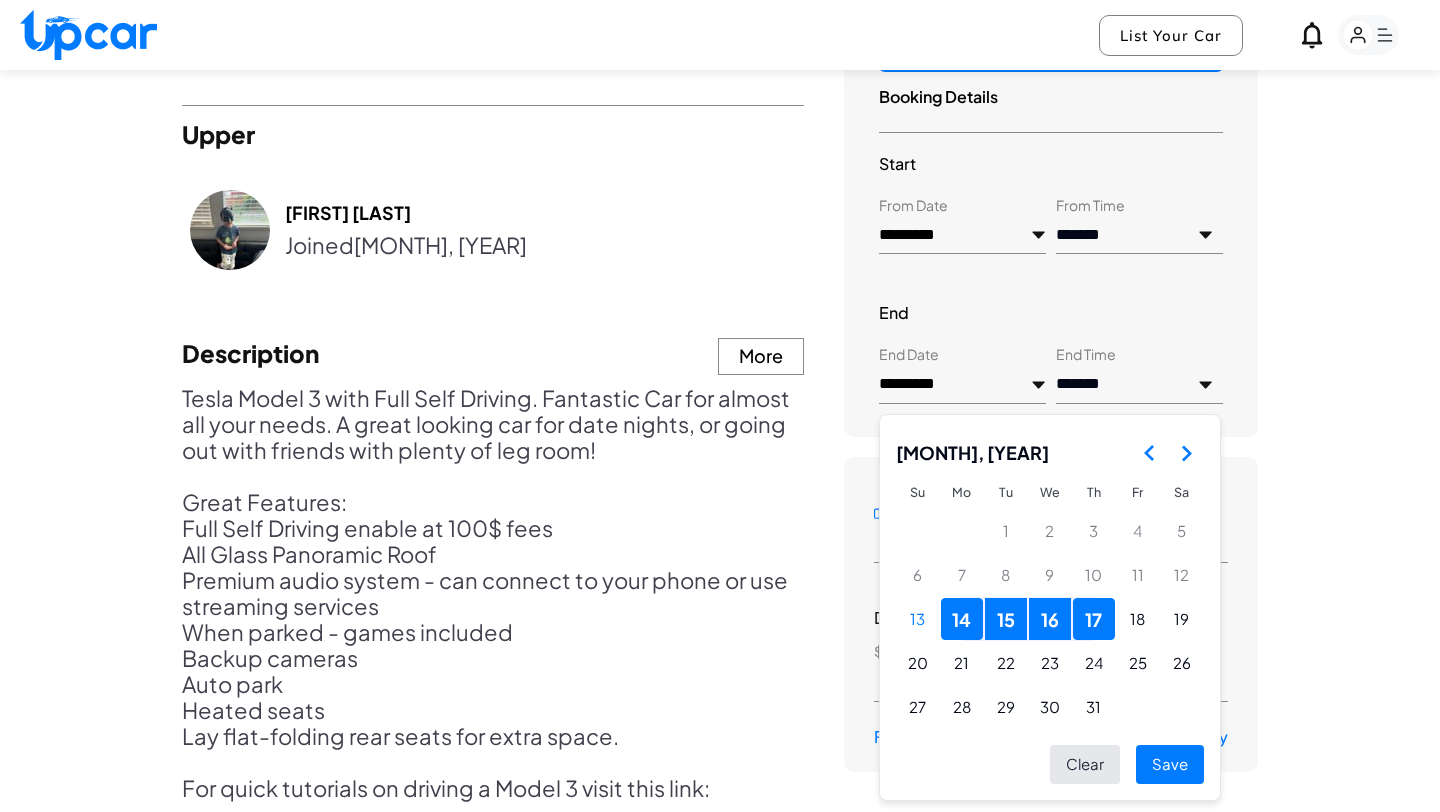 click on "14" at bounding box center [962, 619] 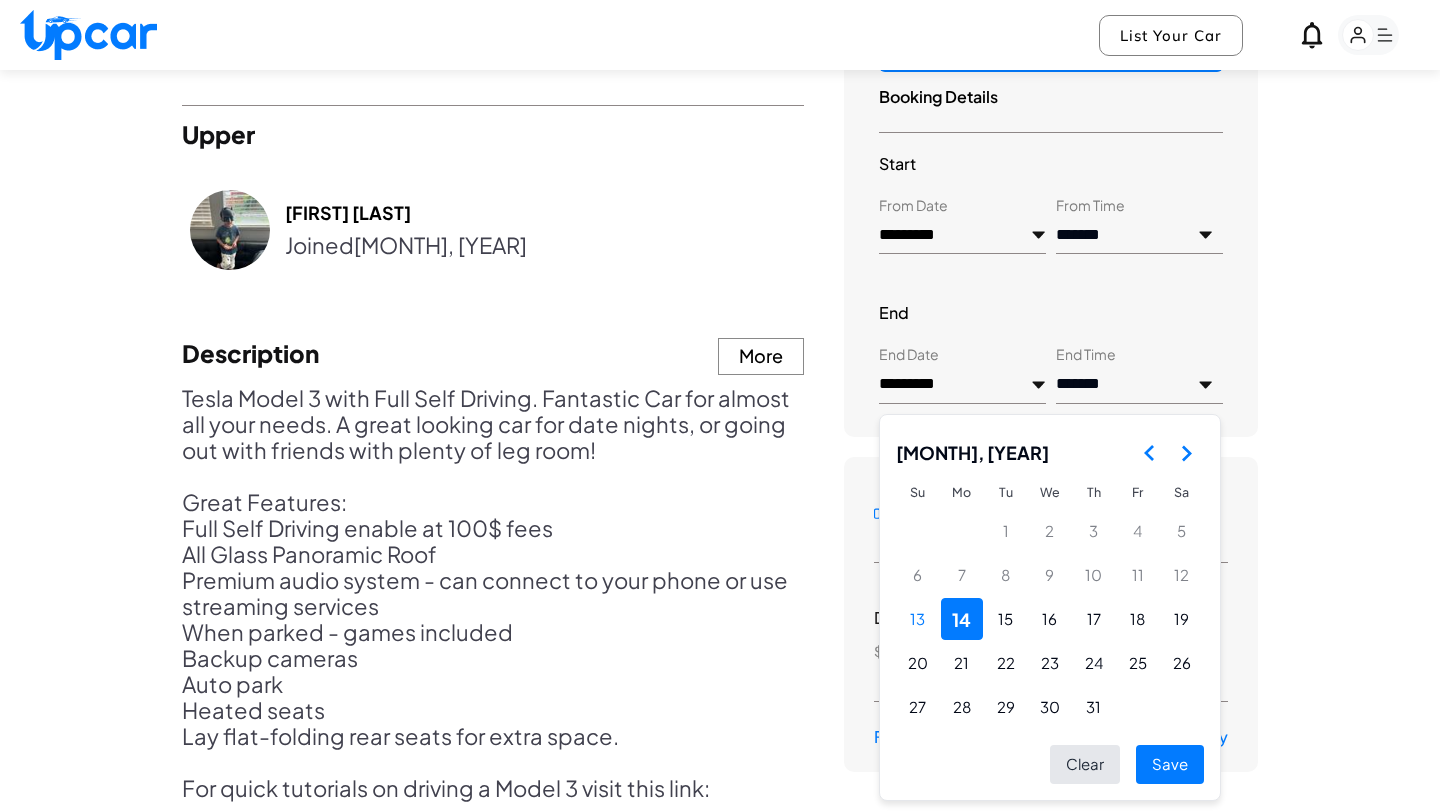 click on "Save" at bounding box center [1170, 764] 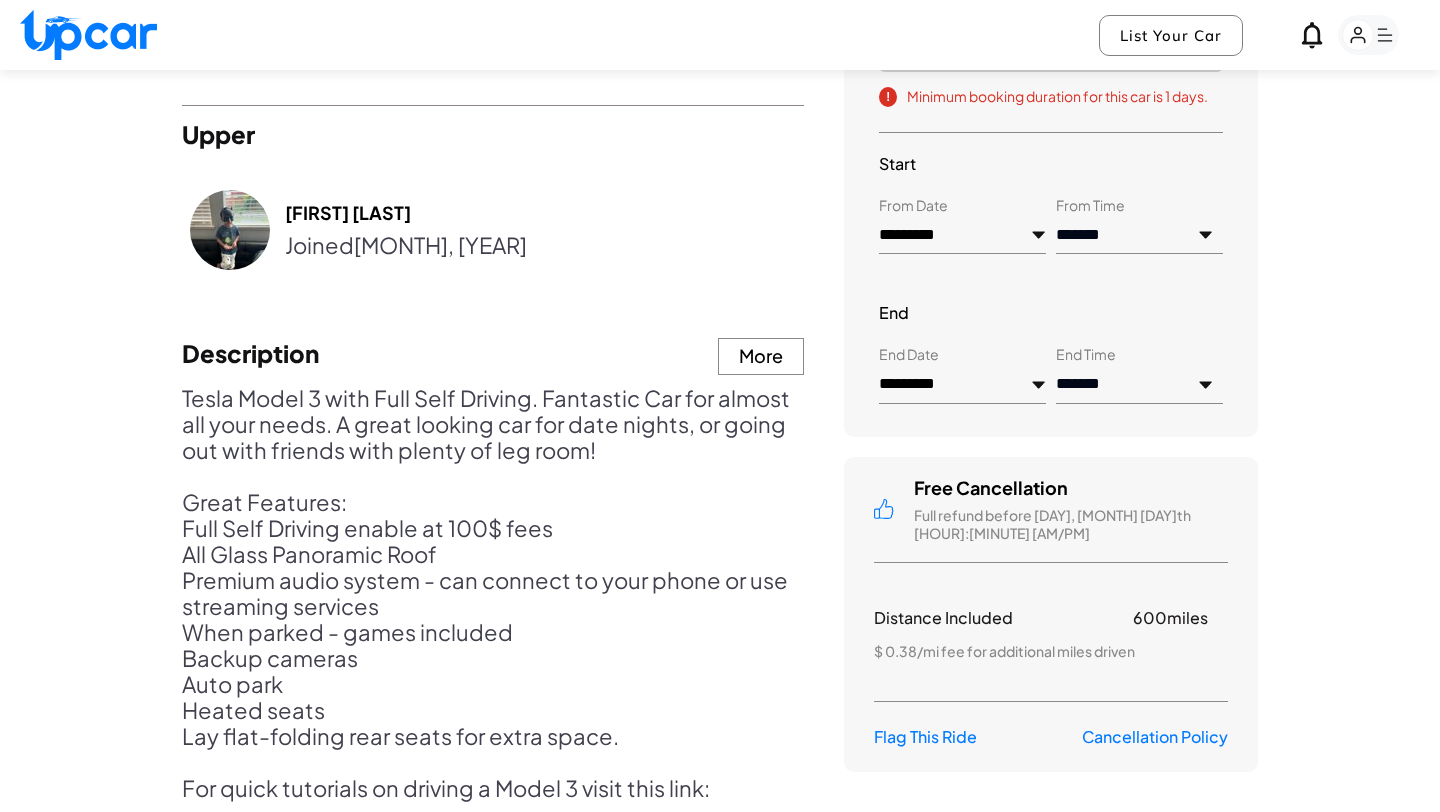 click on "*********" at bounding box center (962, 236) 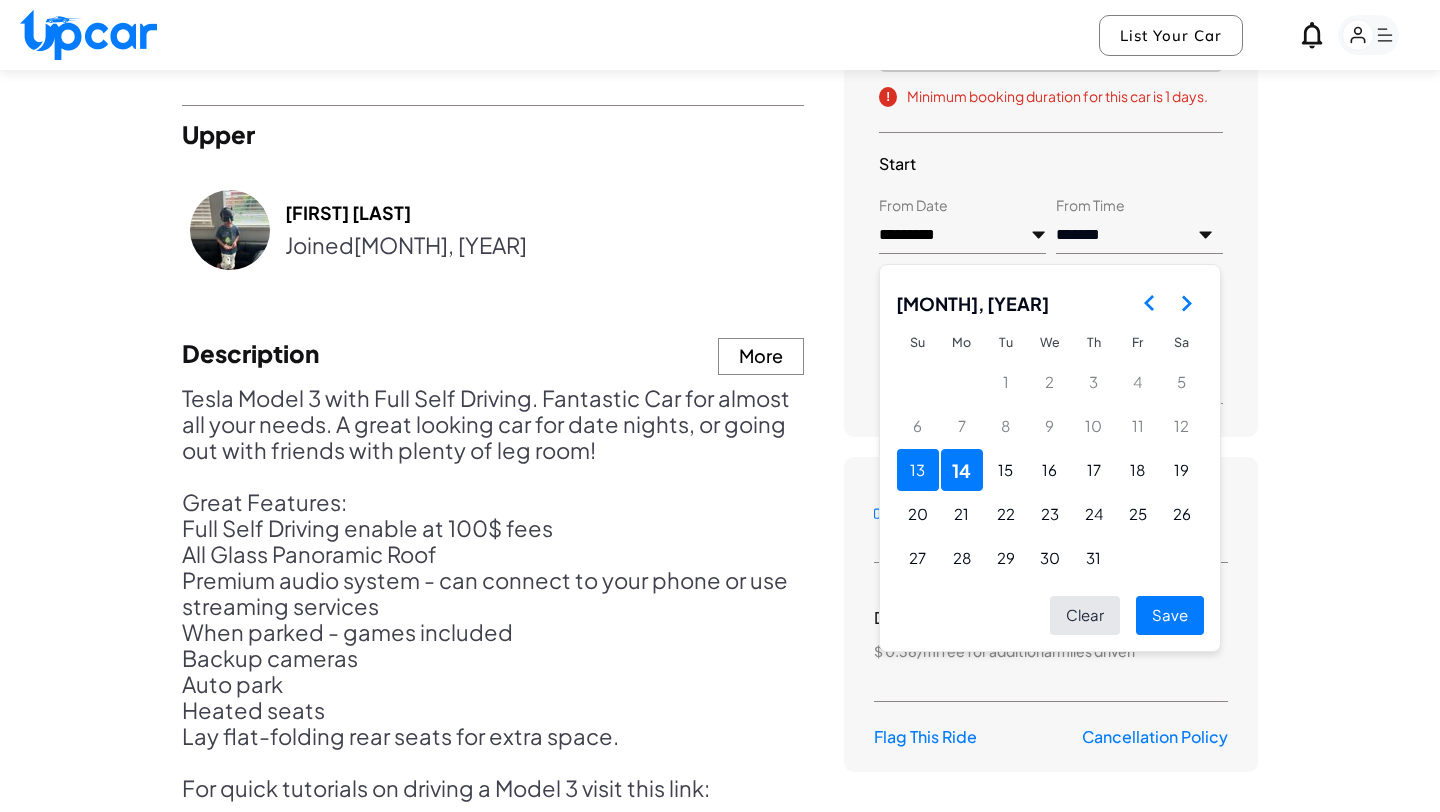 click on "13" at bounding box center (918, 470) 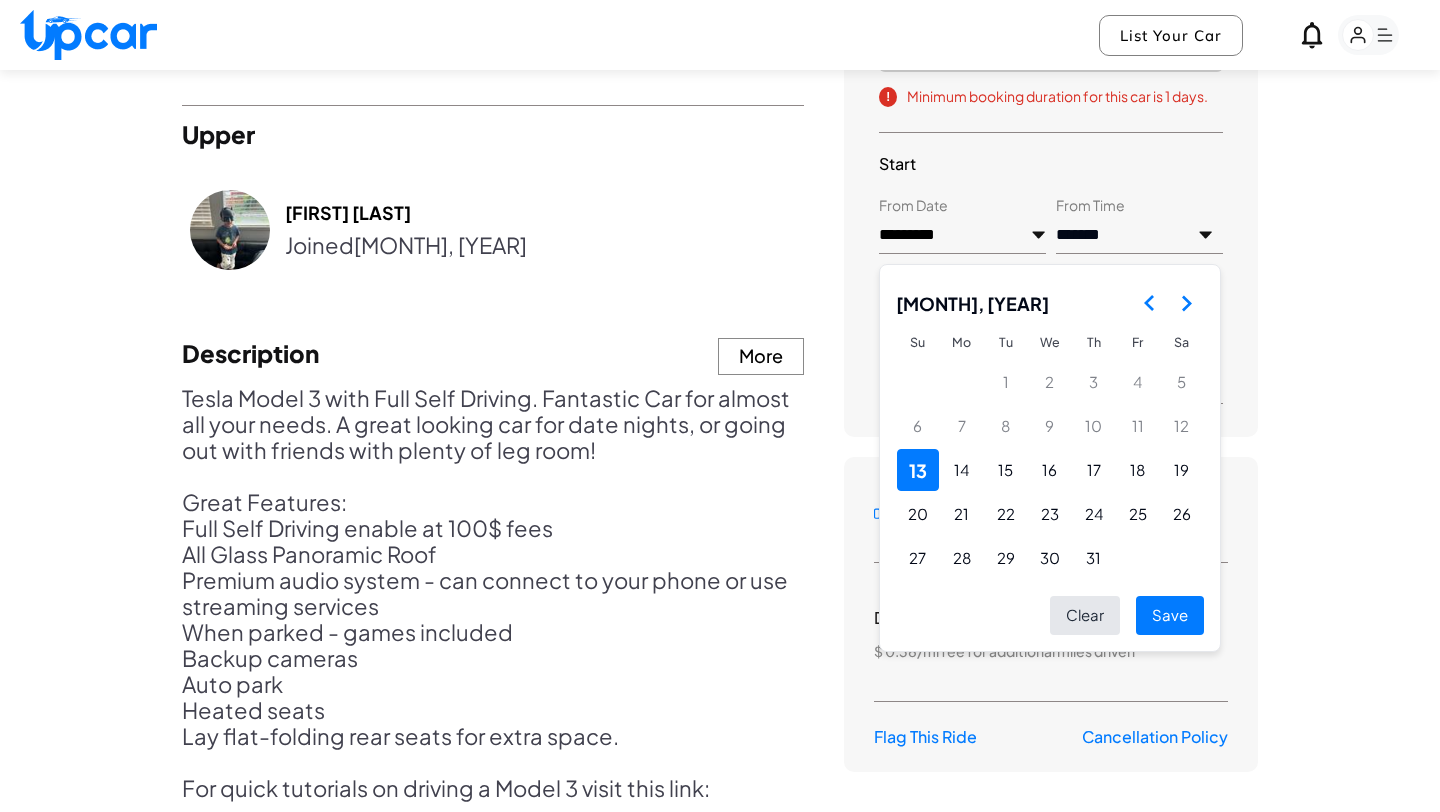 click on "Save" at bounding box center (1170, 615) 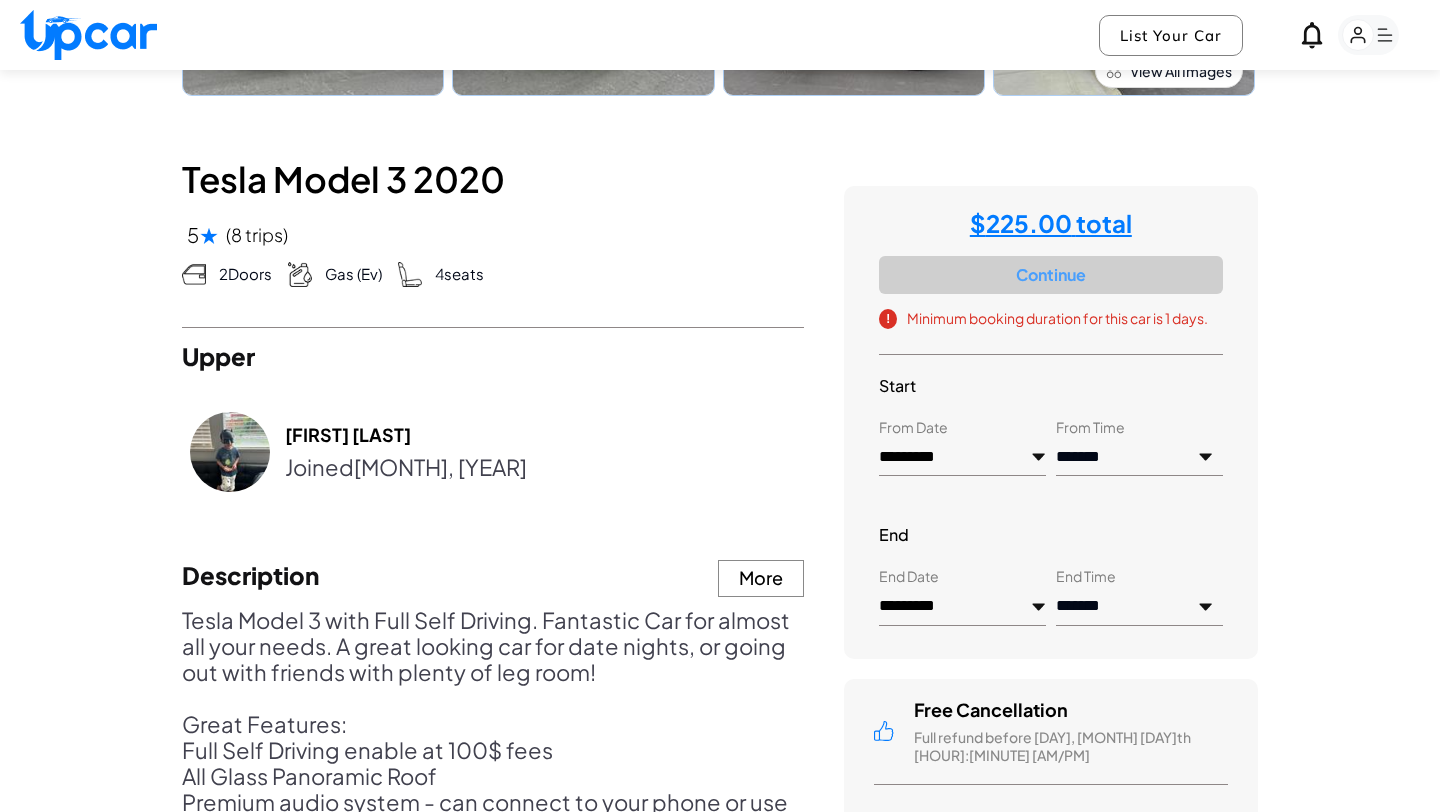 scroll, scrollTop: 783, scrollLeft: 0, axis: vertical 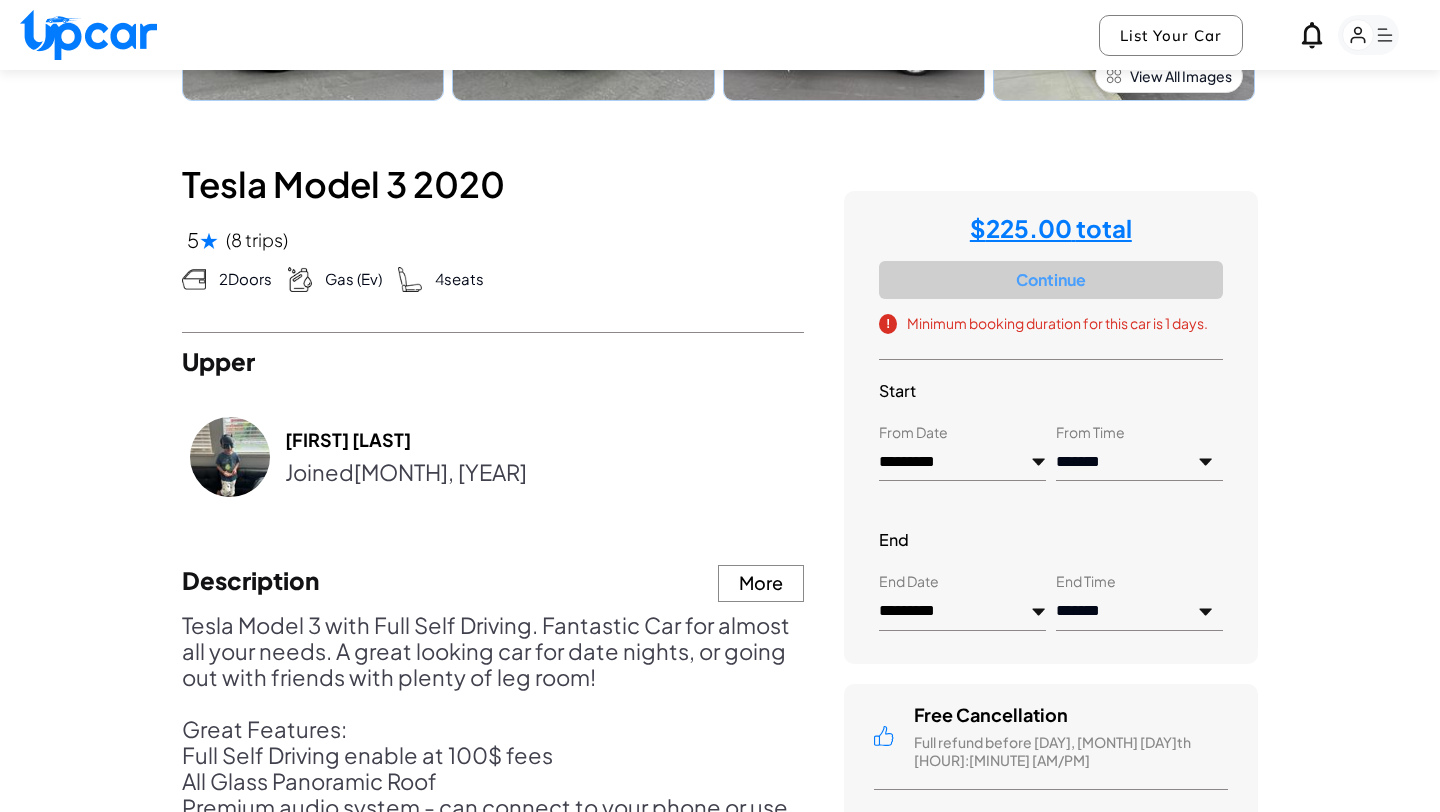 click on "**********" at bounding box center (1139, 612) 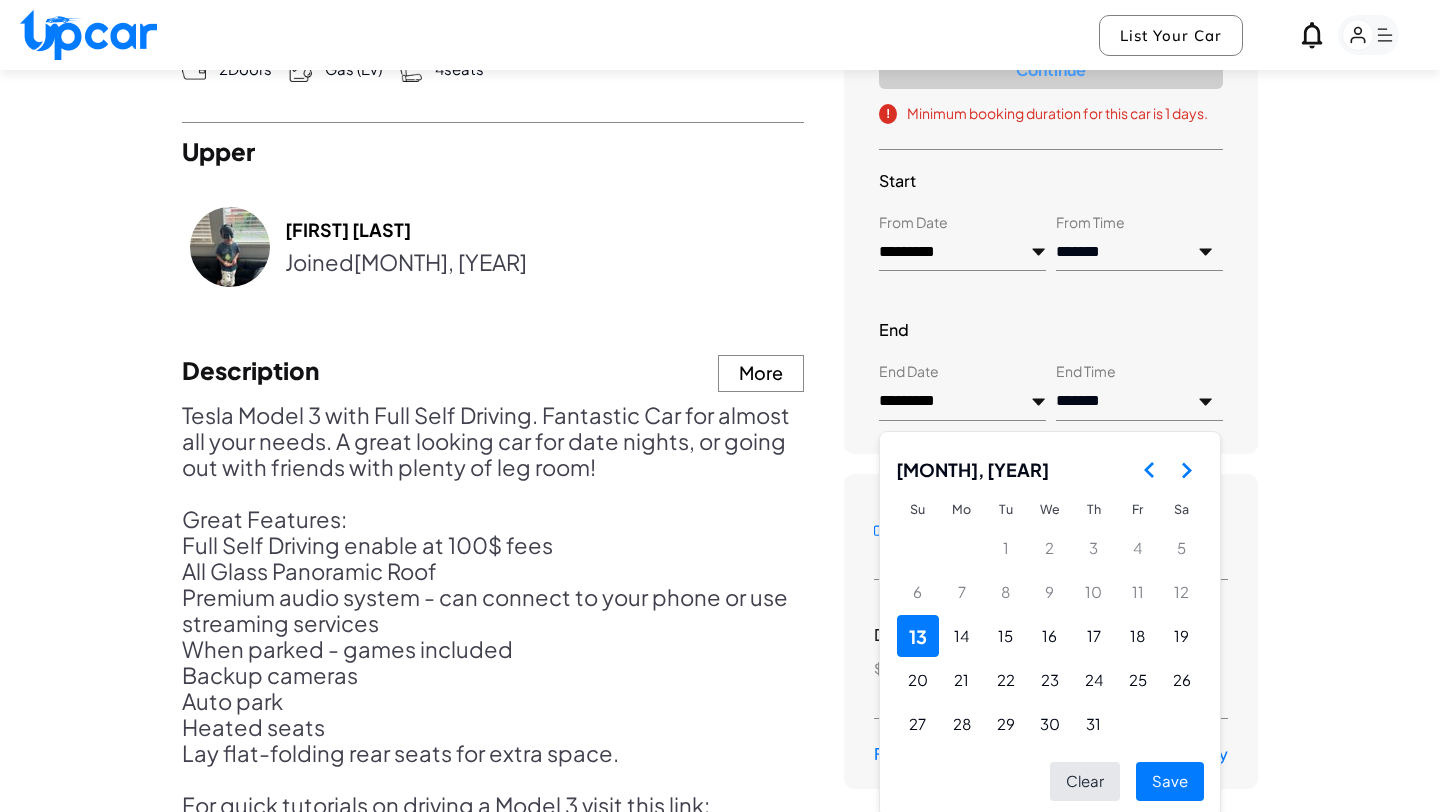 scroll, scrollTop: 1071, scrollLeft: 0, axis: vertical 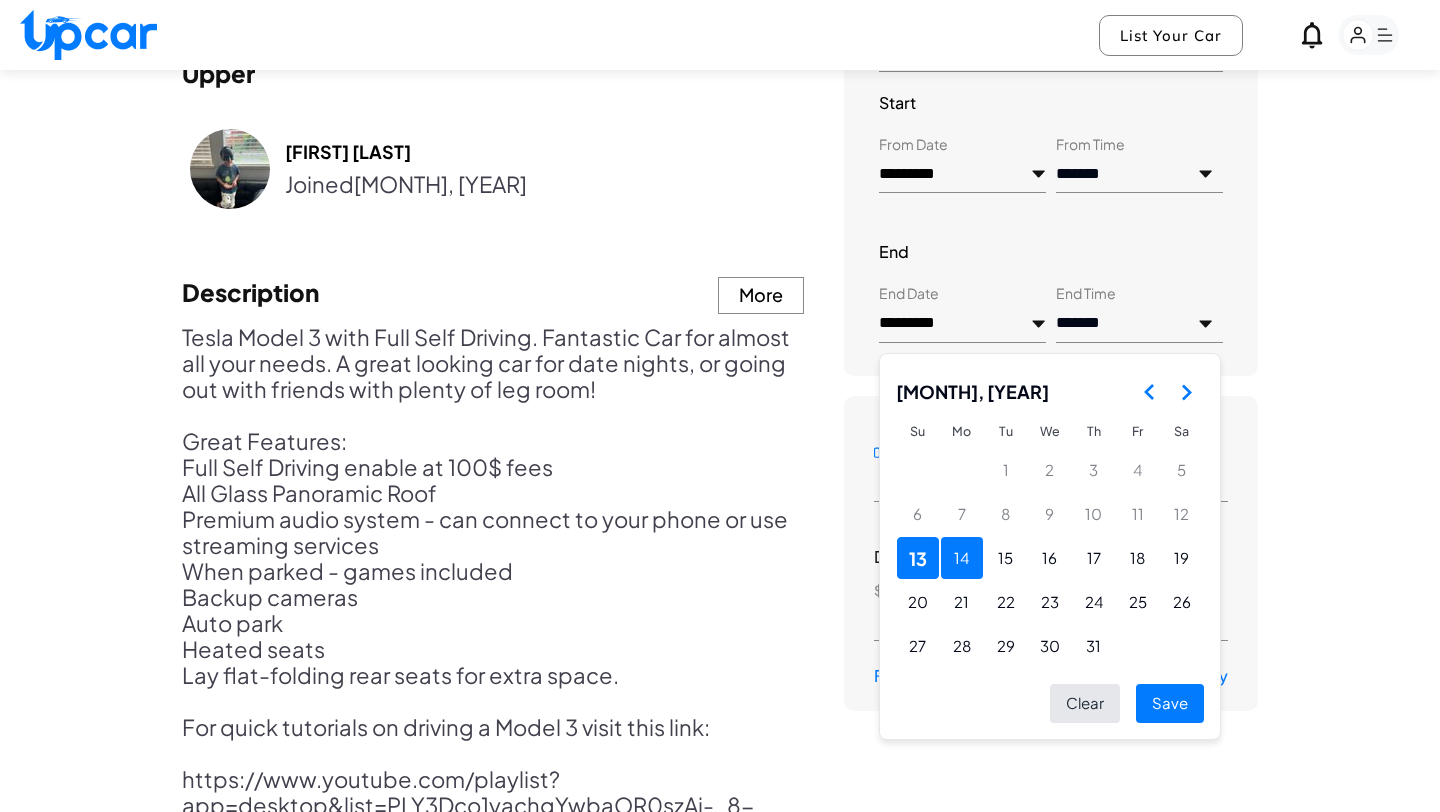 click on "14" at bounding box center (962, 558) 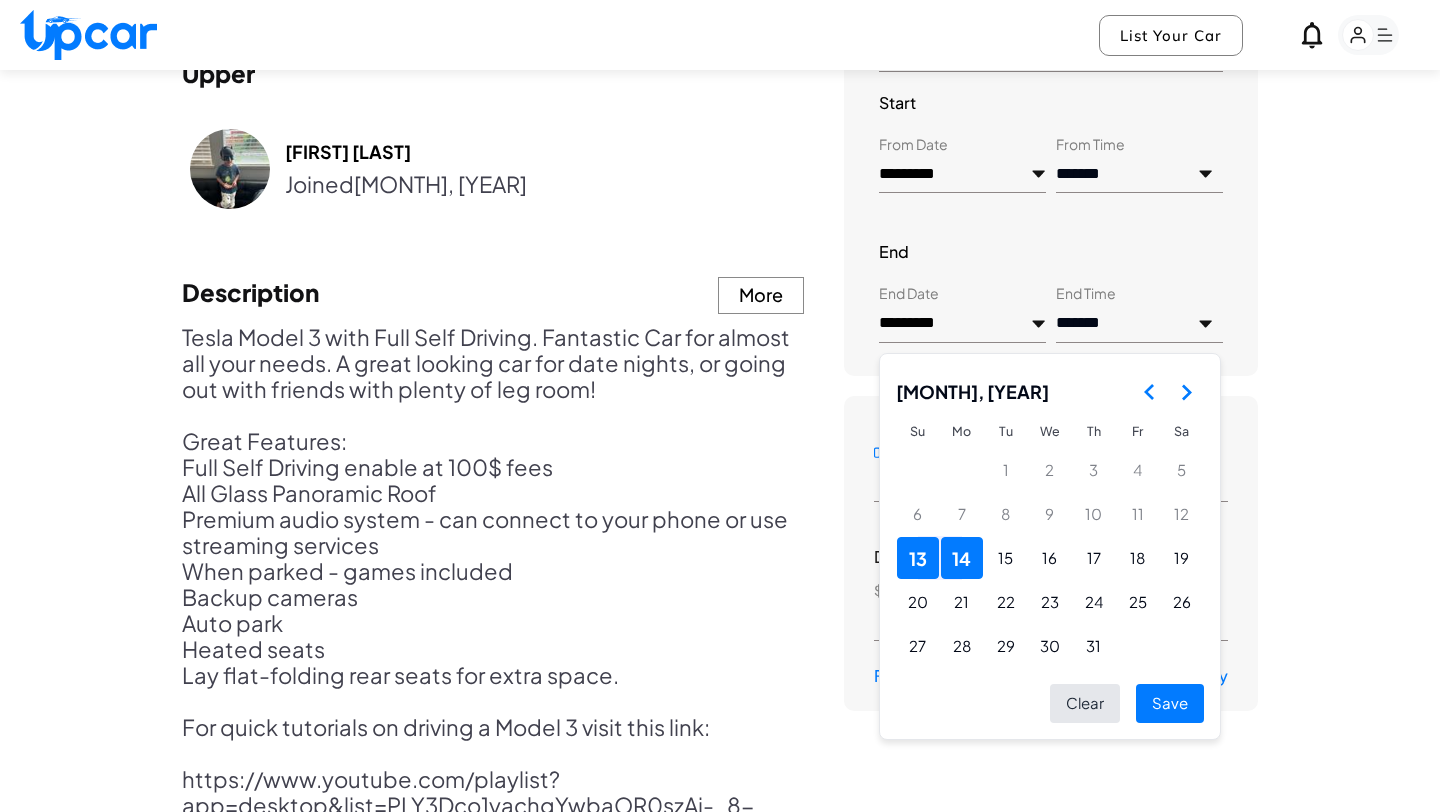 click on "Save" at bounding box center [1170, 703] 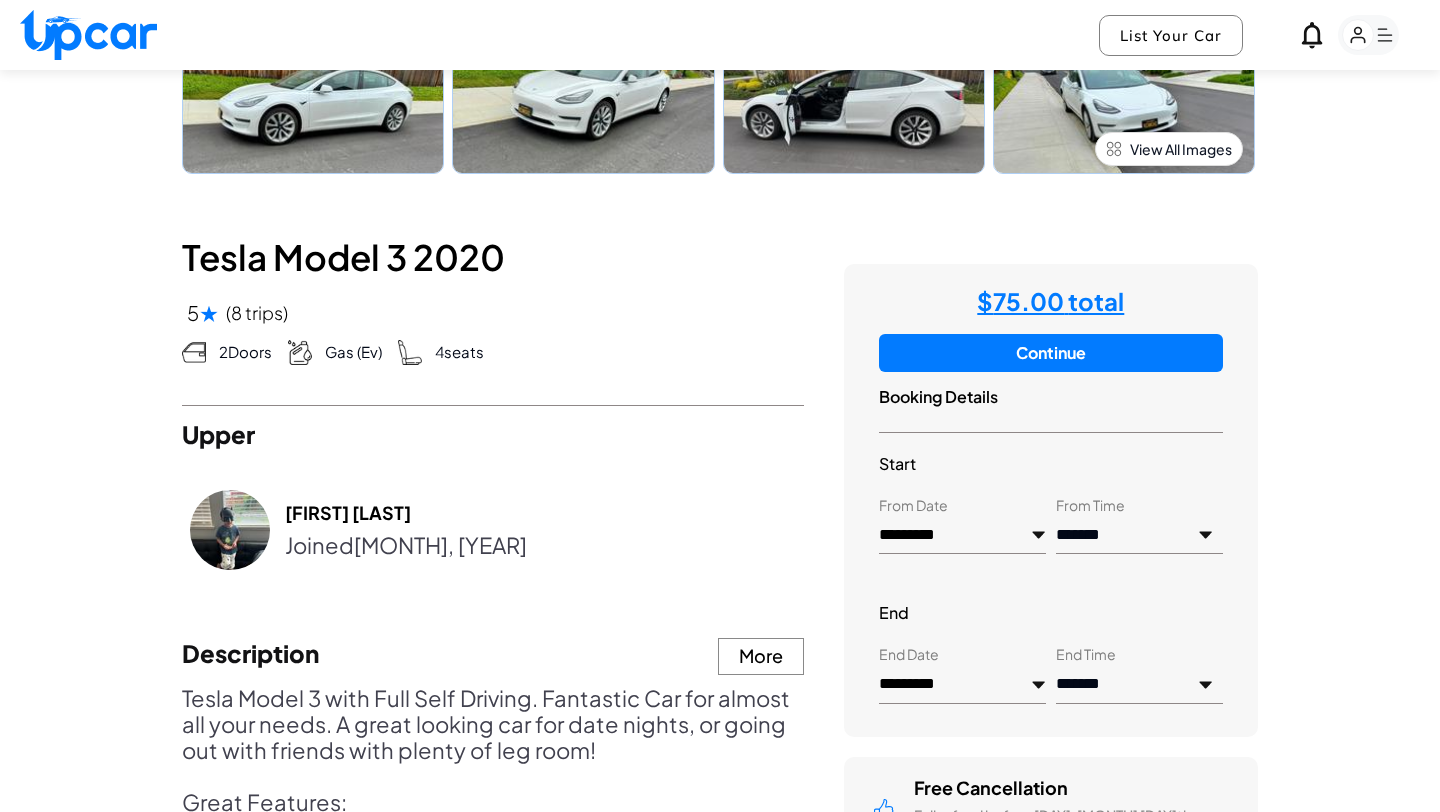 scroll, scrollTop: 691, scrollLeft: 0, axis: vertical 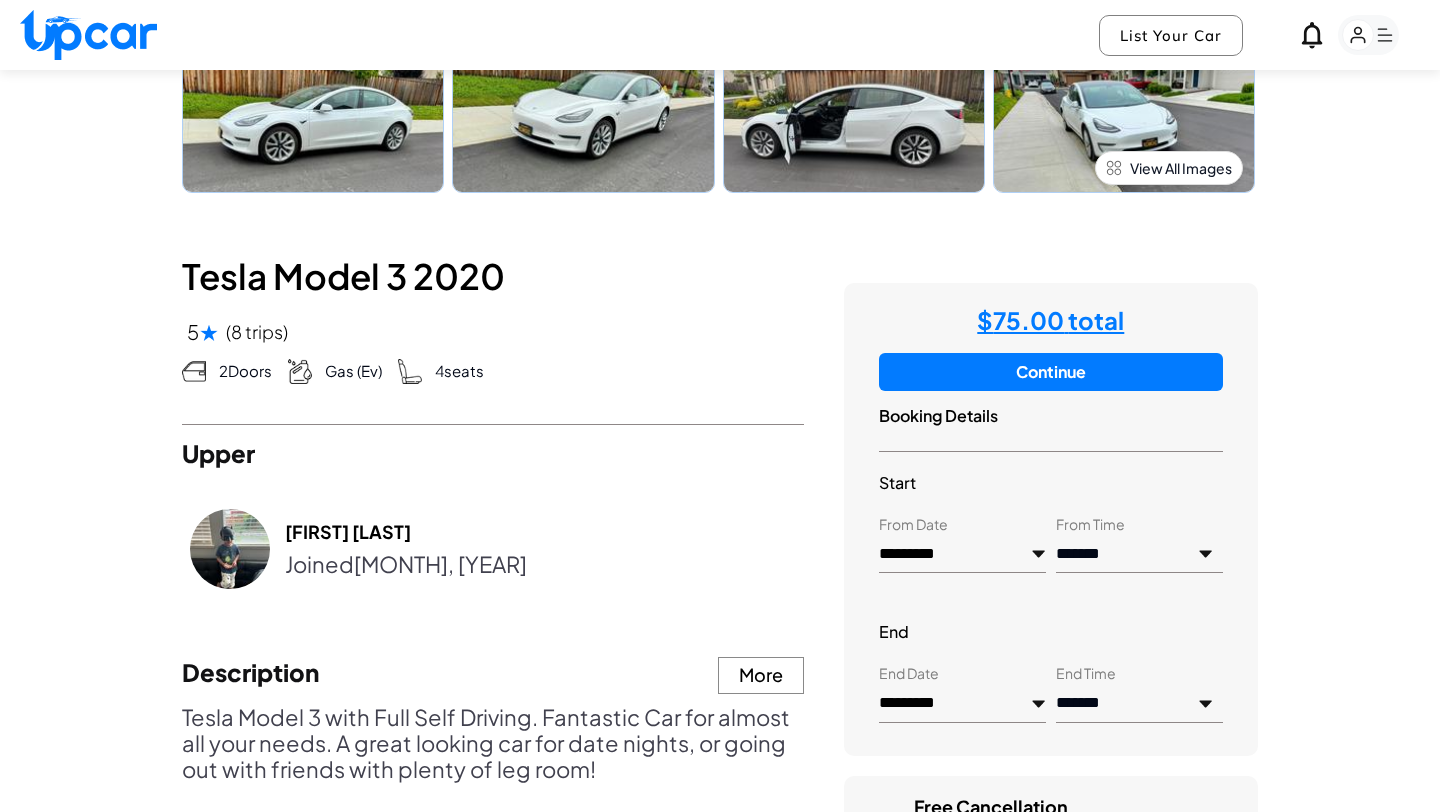 click on "Continue" at bounding box center (1051, 372) 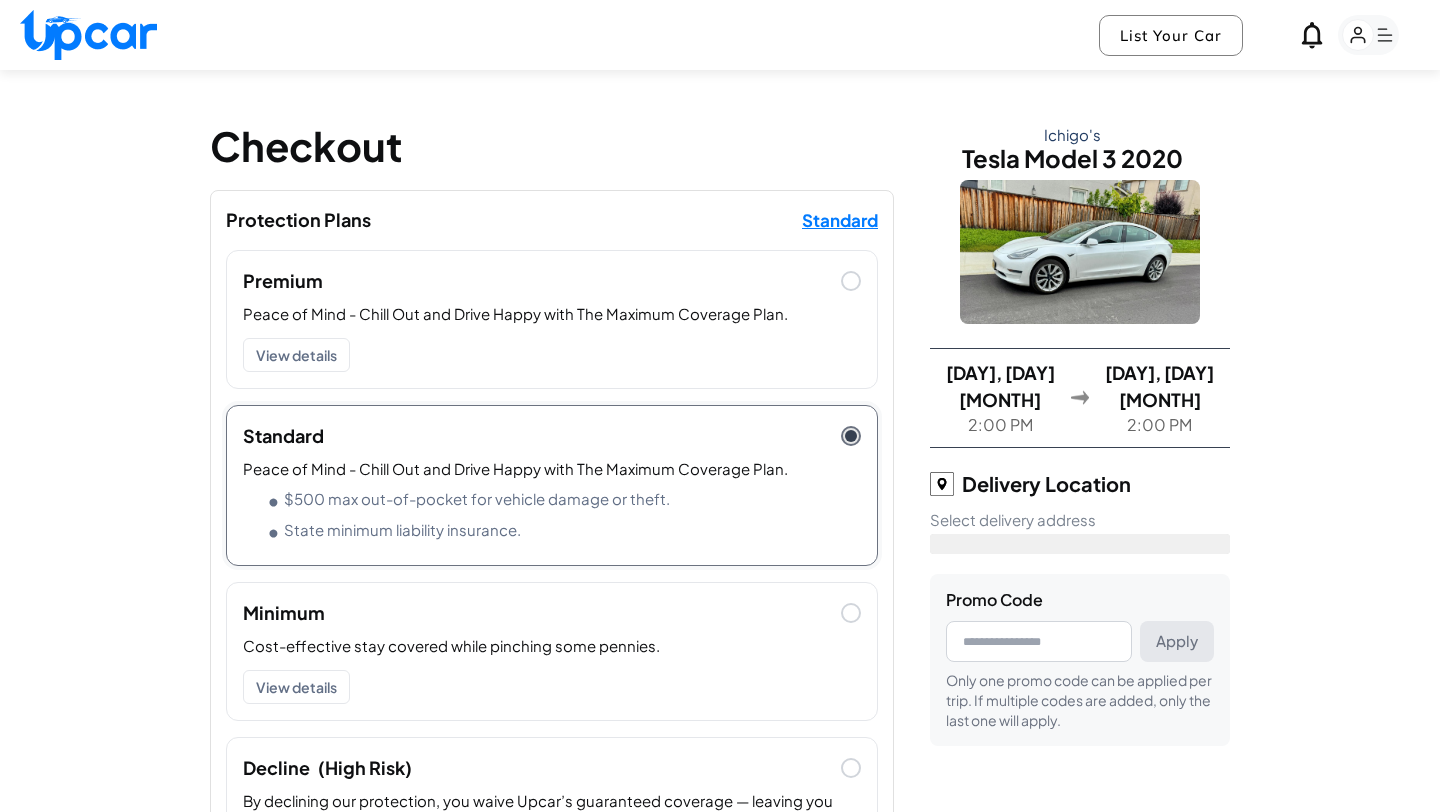 type on "**********" 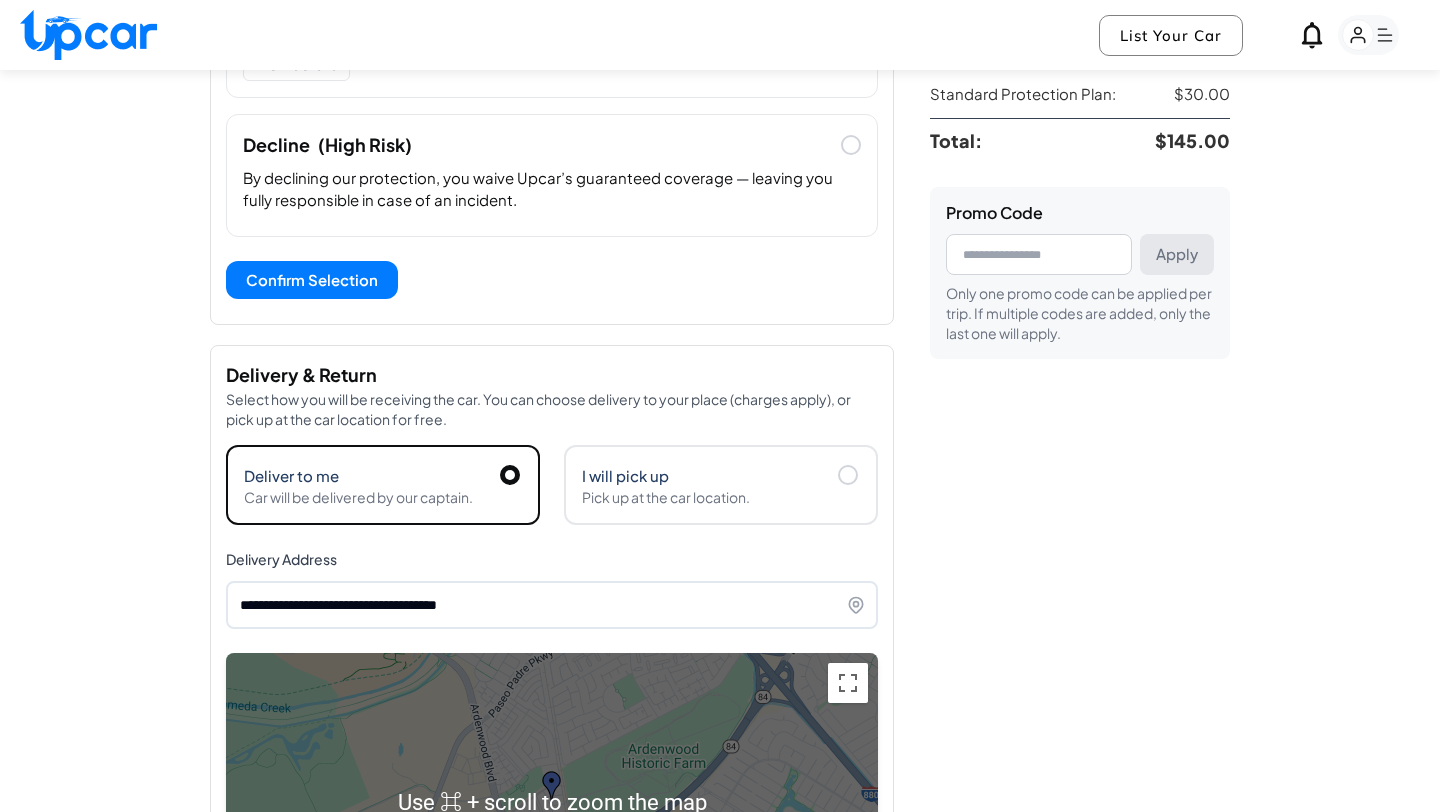 scroll, scrollTop: 614, scrollLeft: 0, axis: vertical 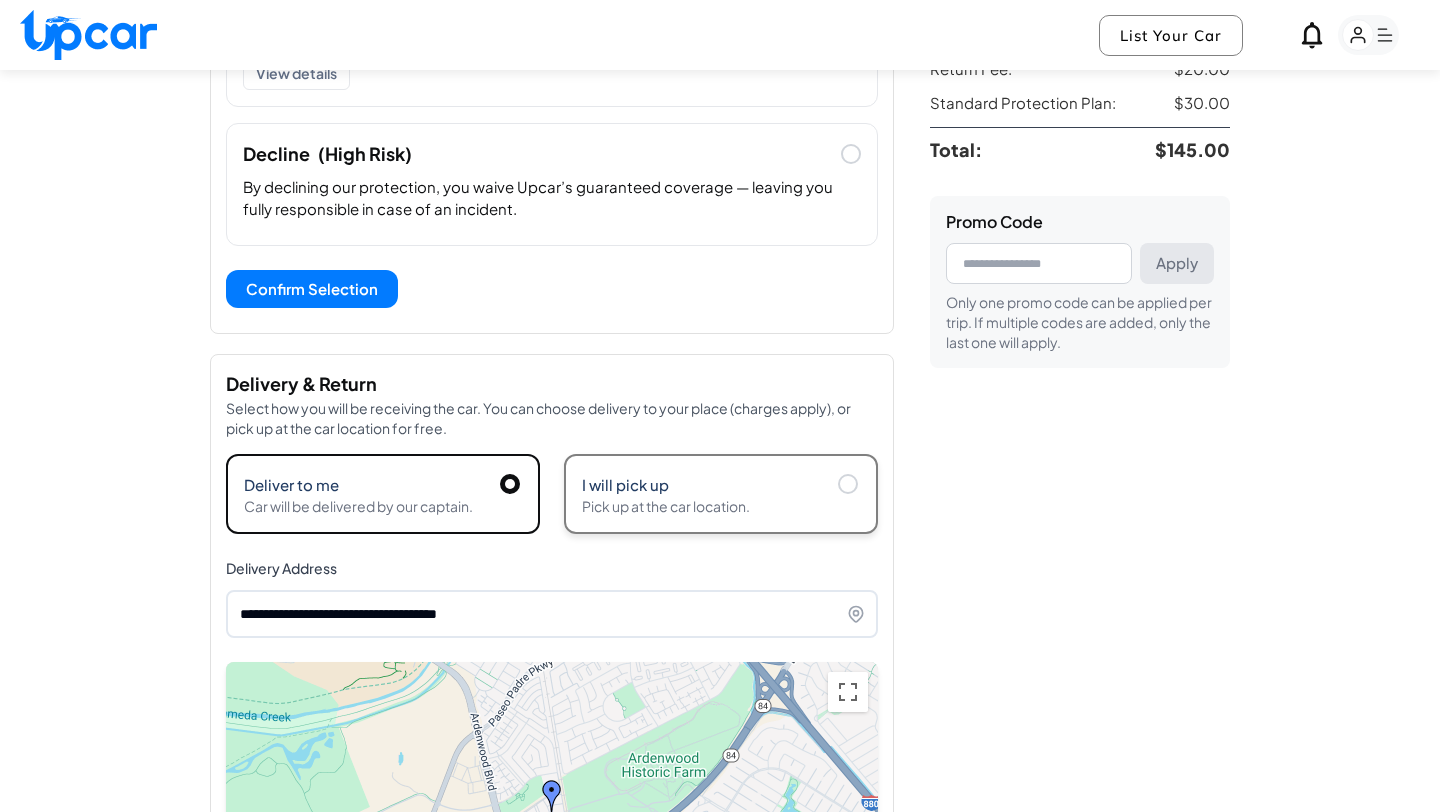 click on "I will pick up Pick up at the car location." at bounding box center [721, 494] 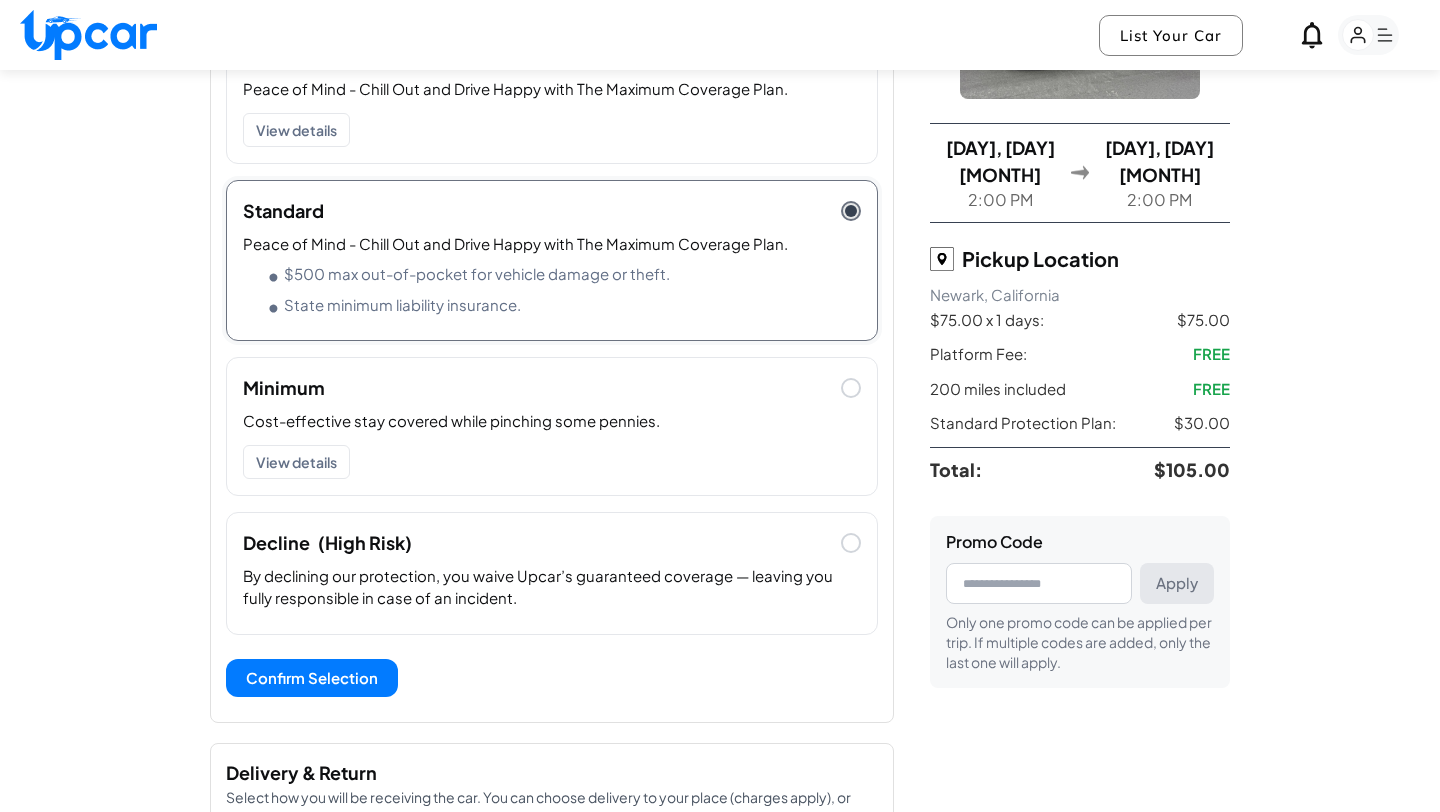 scroll, scrollTop: 219, scrollLeft: 0, axis: vertical 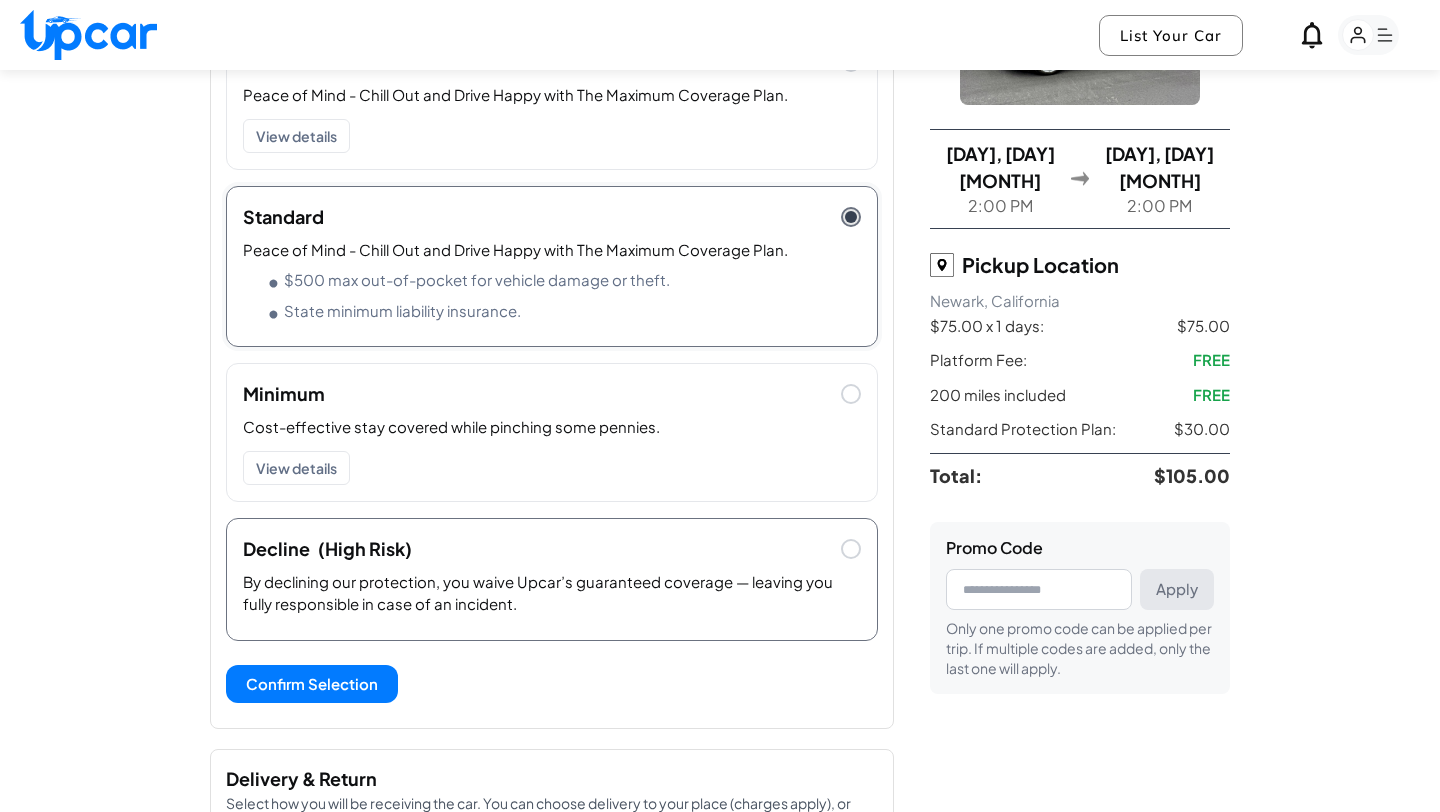 click on "By declining our protection, you waive Upcar’s guaranteed coverage — leaving you fully responsible in case of an incident." at bounding box center [552, 597] 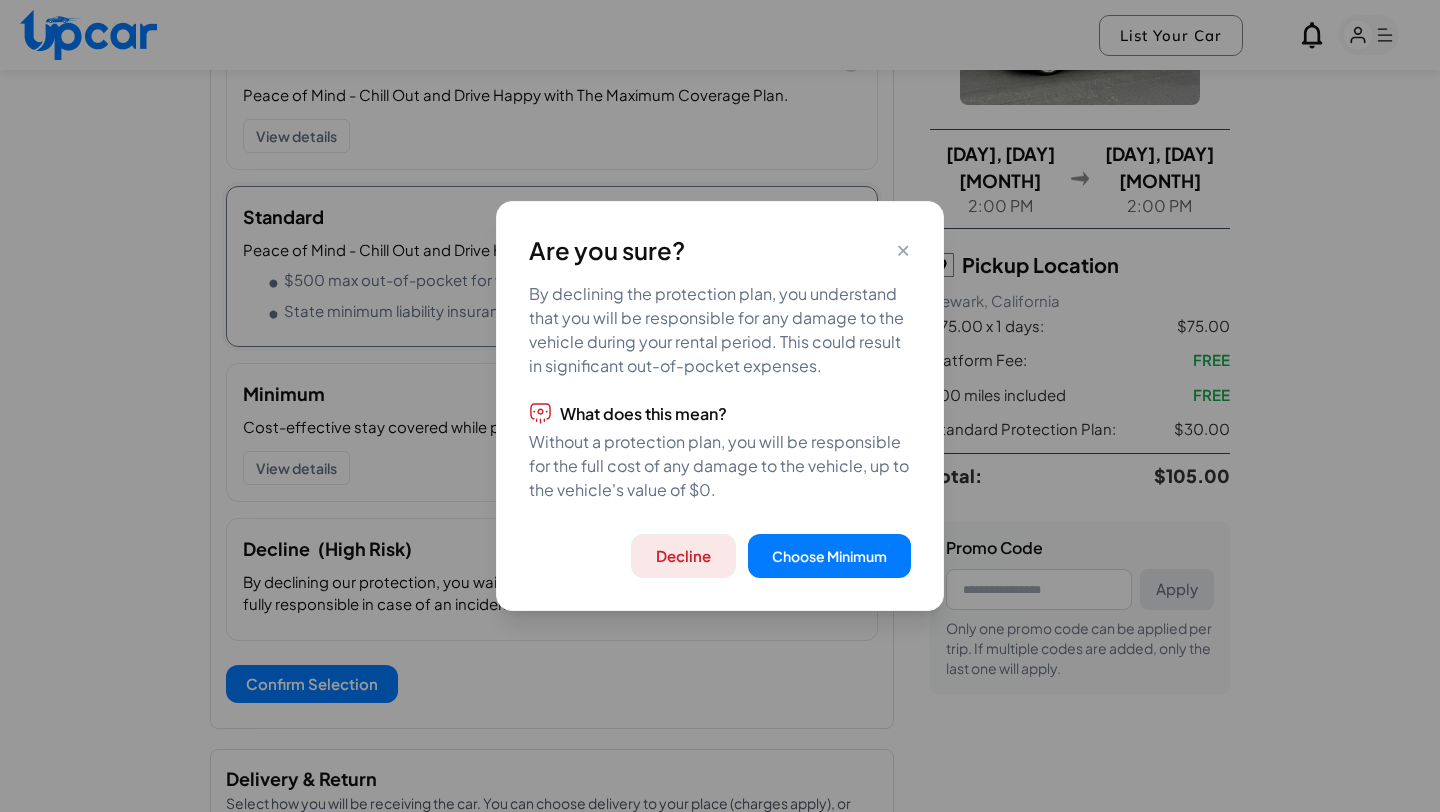 click on "Decline" at bounding box center (683, 556) 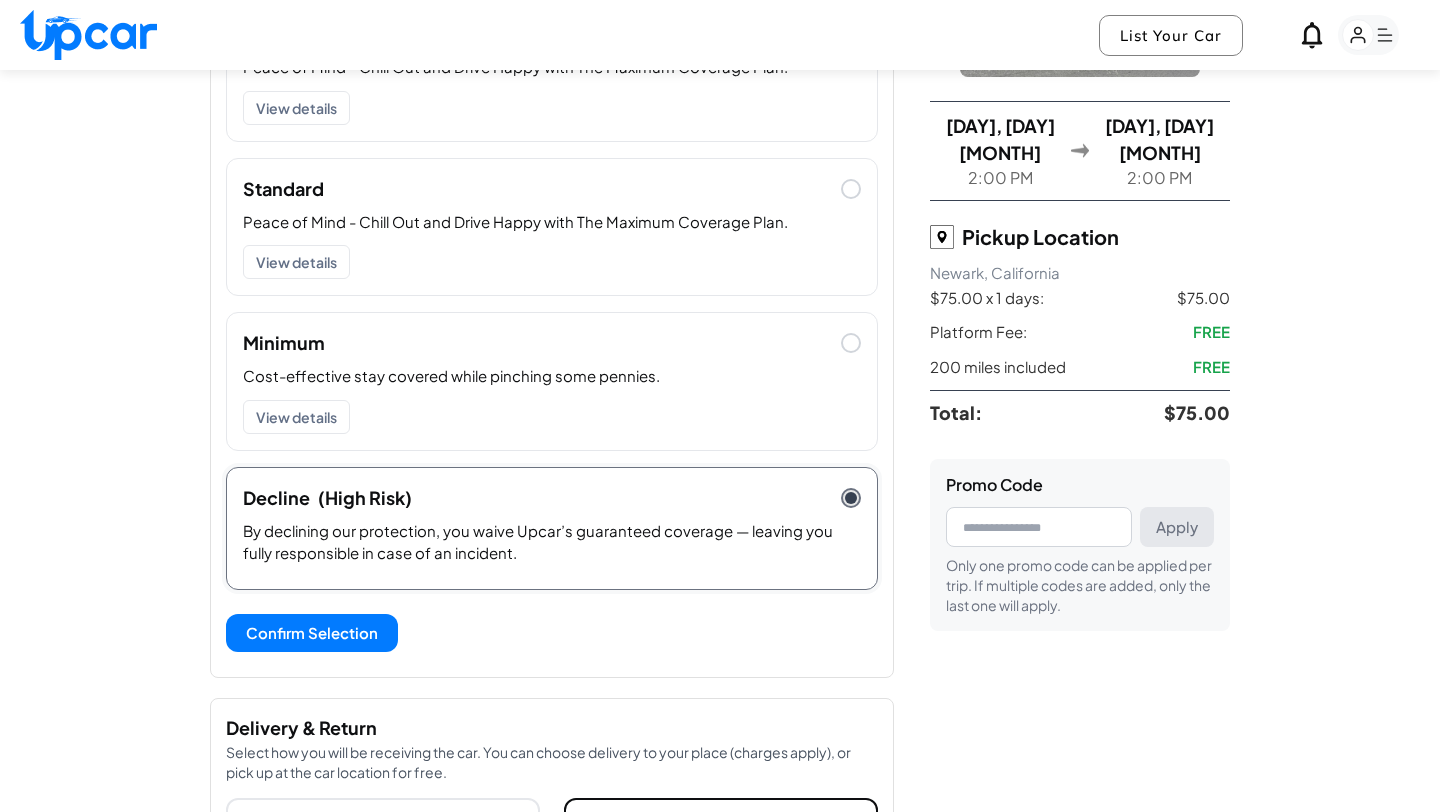 scroll, scrollTop: 240, scrollLeft: 0, axis: vertical 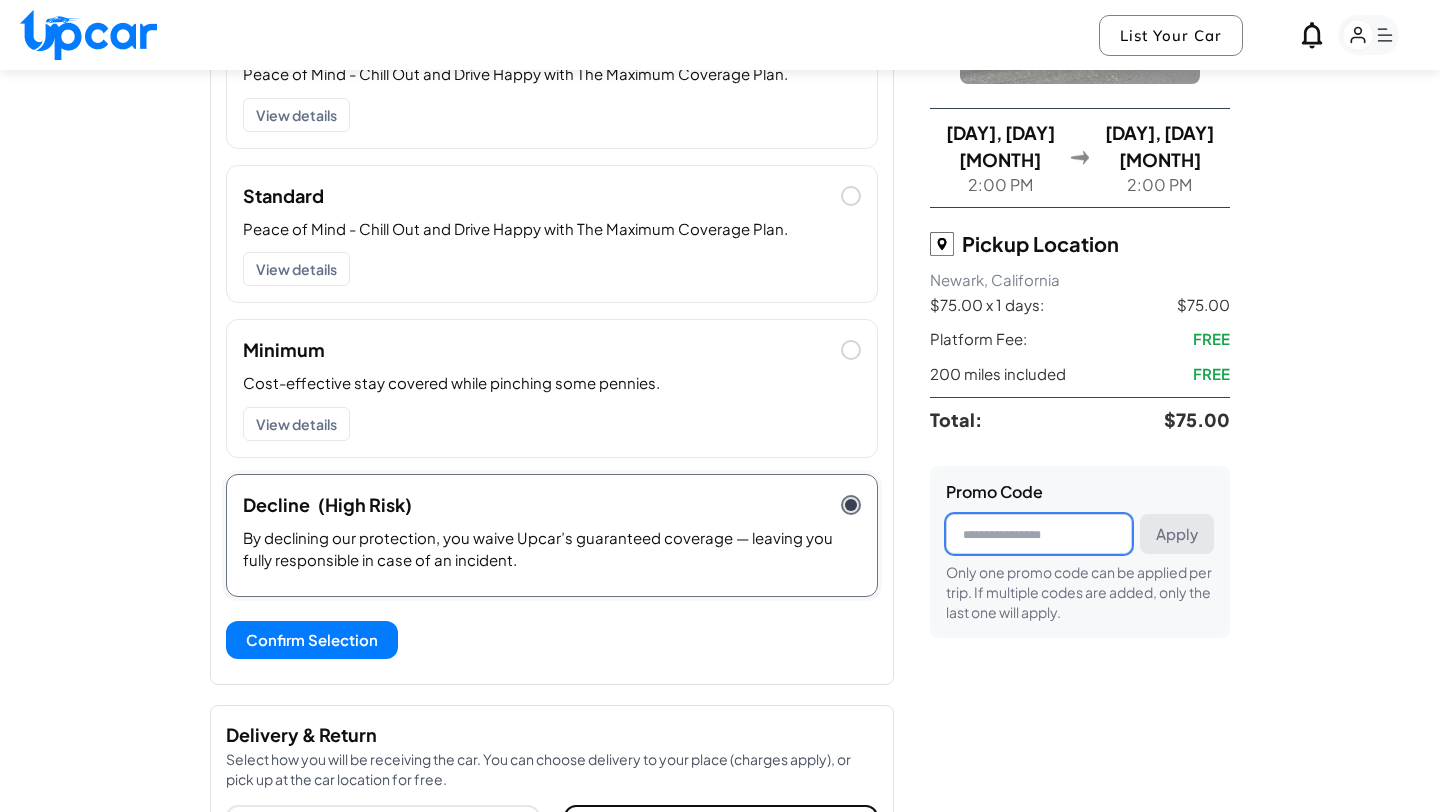 click at bounding box center (1039, 534) 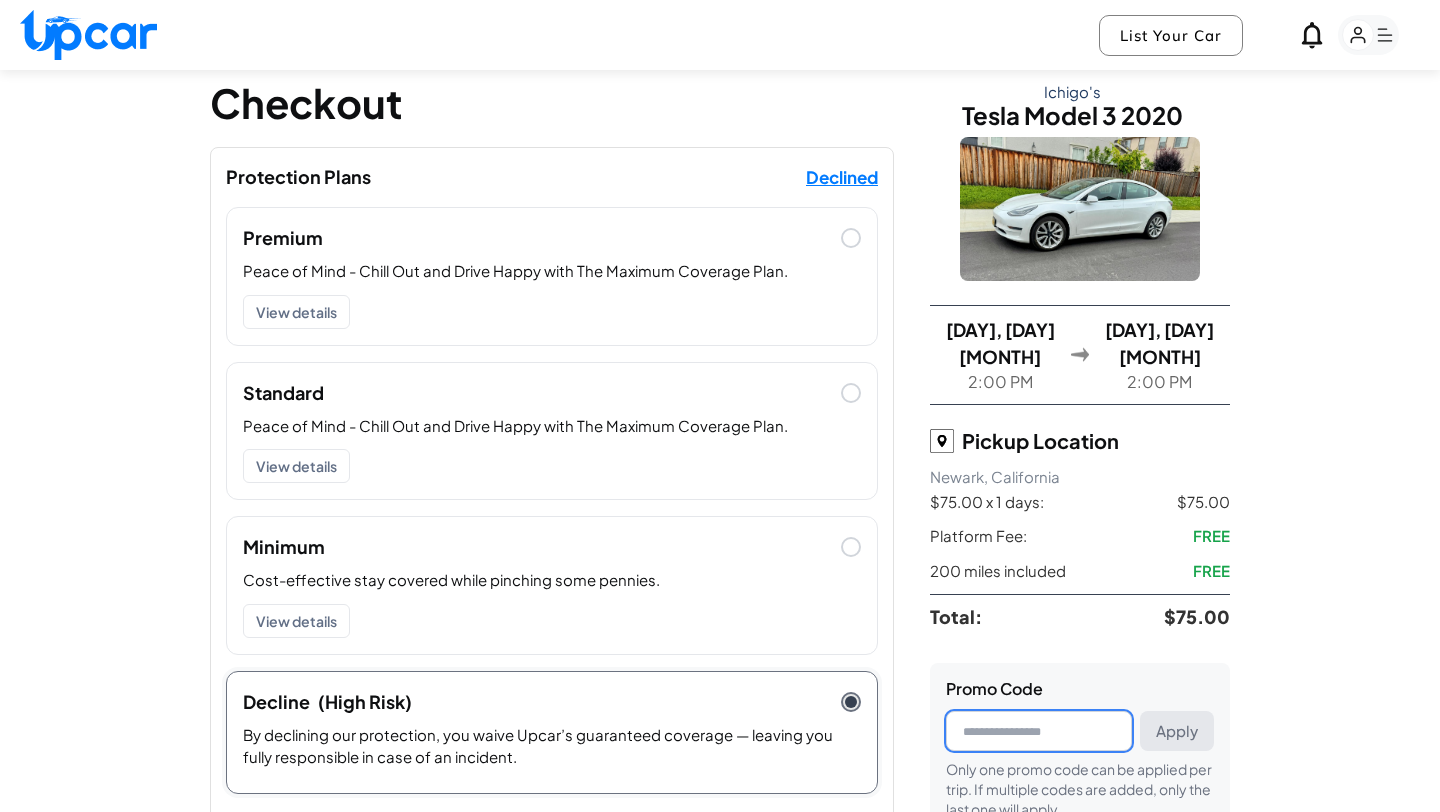scroll, scrollTop: 45, scrollLeft: 0, axis: vertical 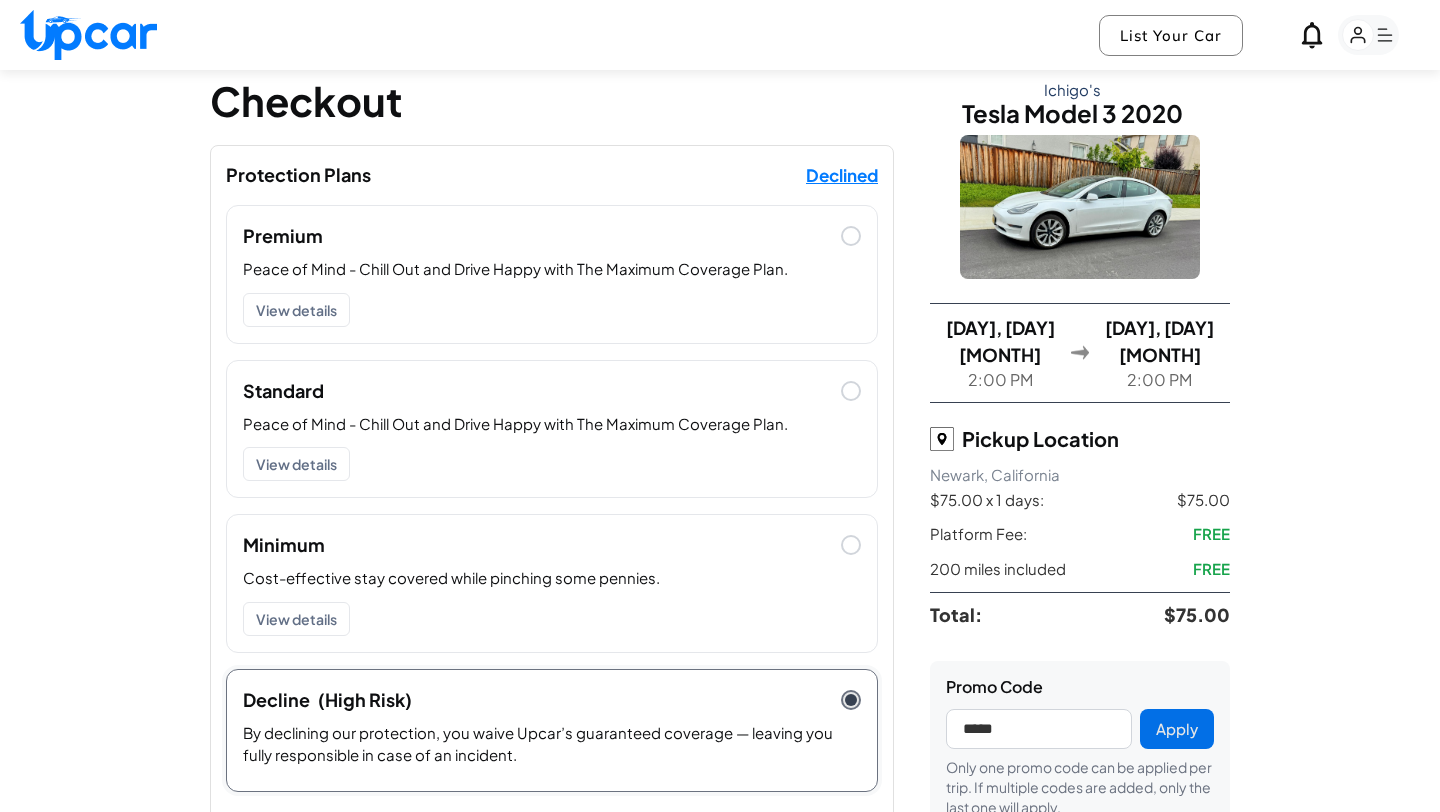 click on "Apply" at bounding box center [1177, 729] 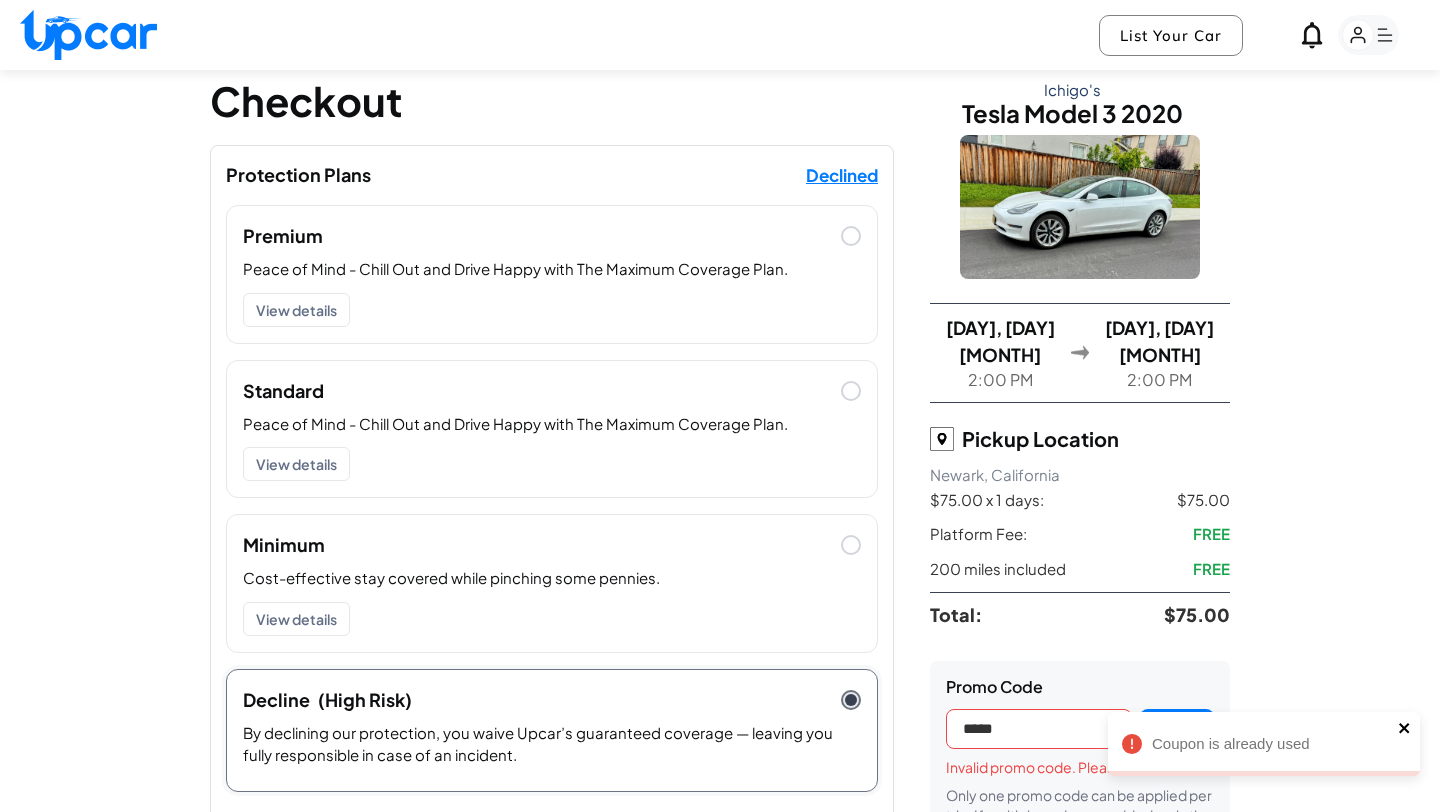 click 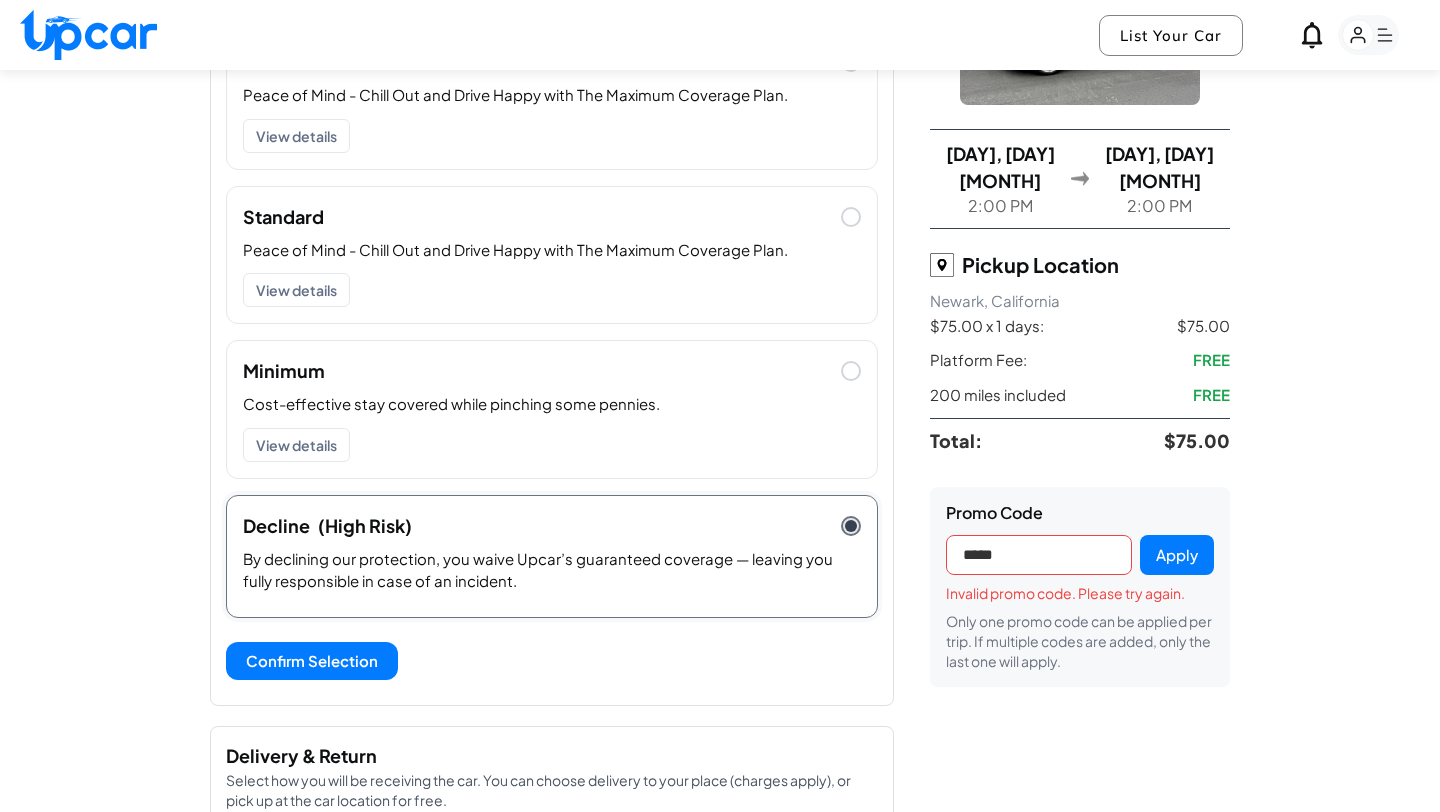 scroll, scrollTop: 213, scrollLeft: 0, axis: vertical 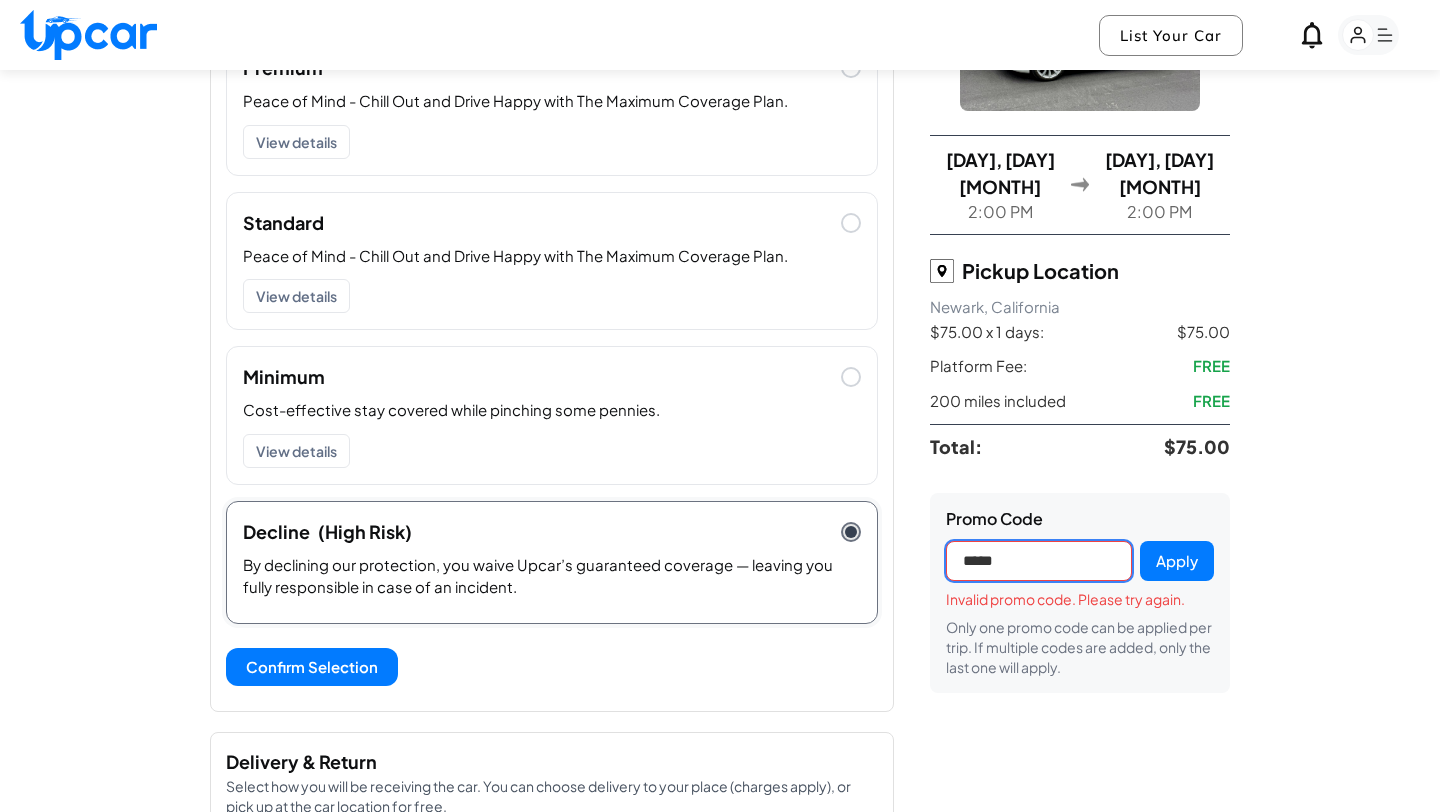 click on "*****" at bounding box center [1039, 561] 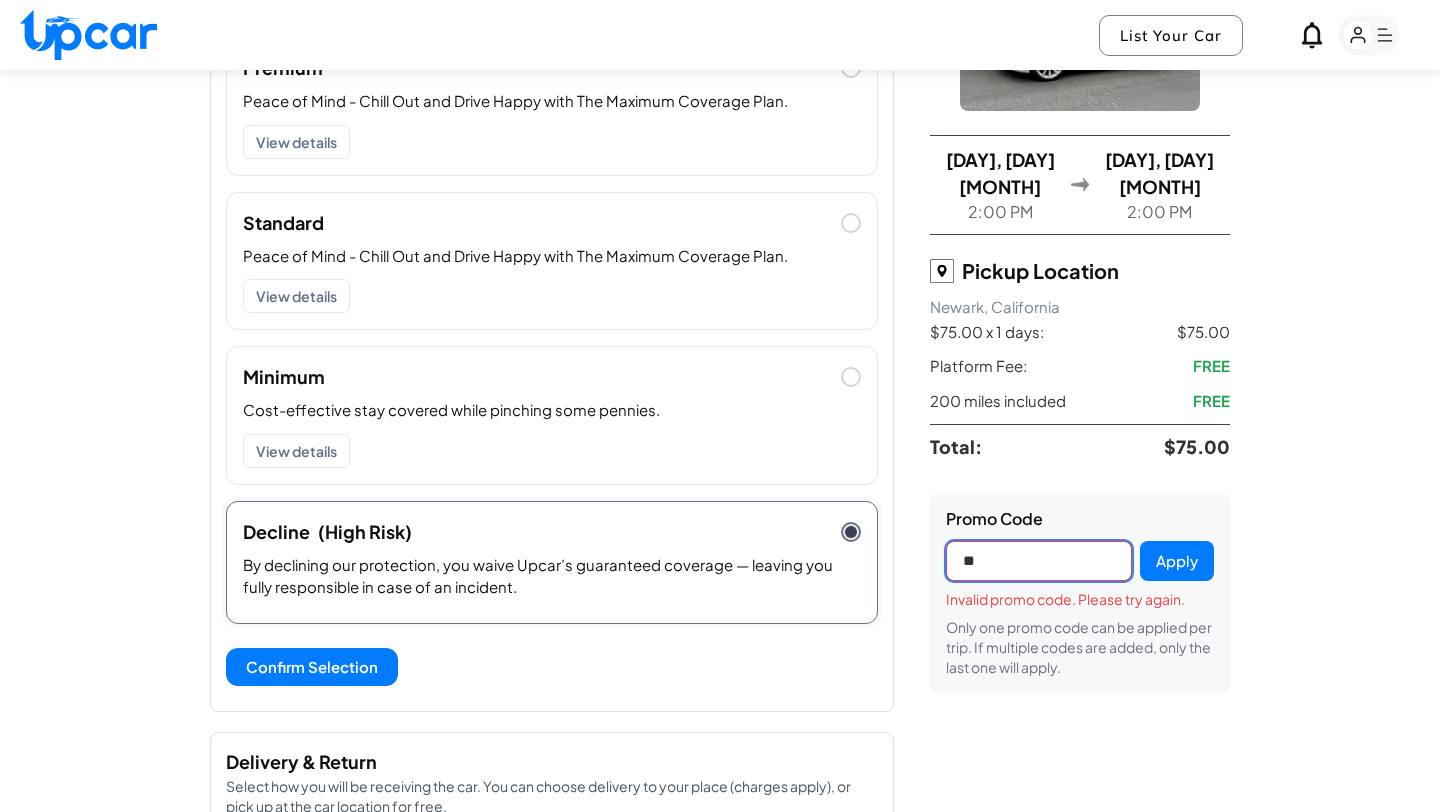 type on "*" 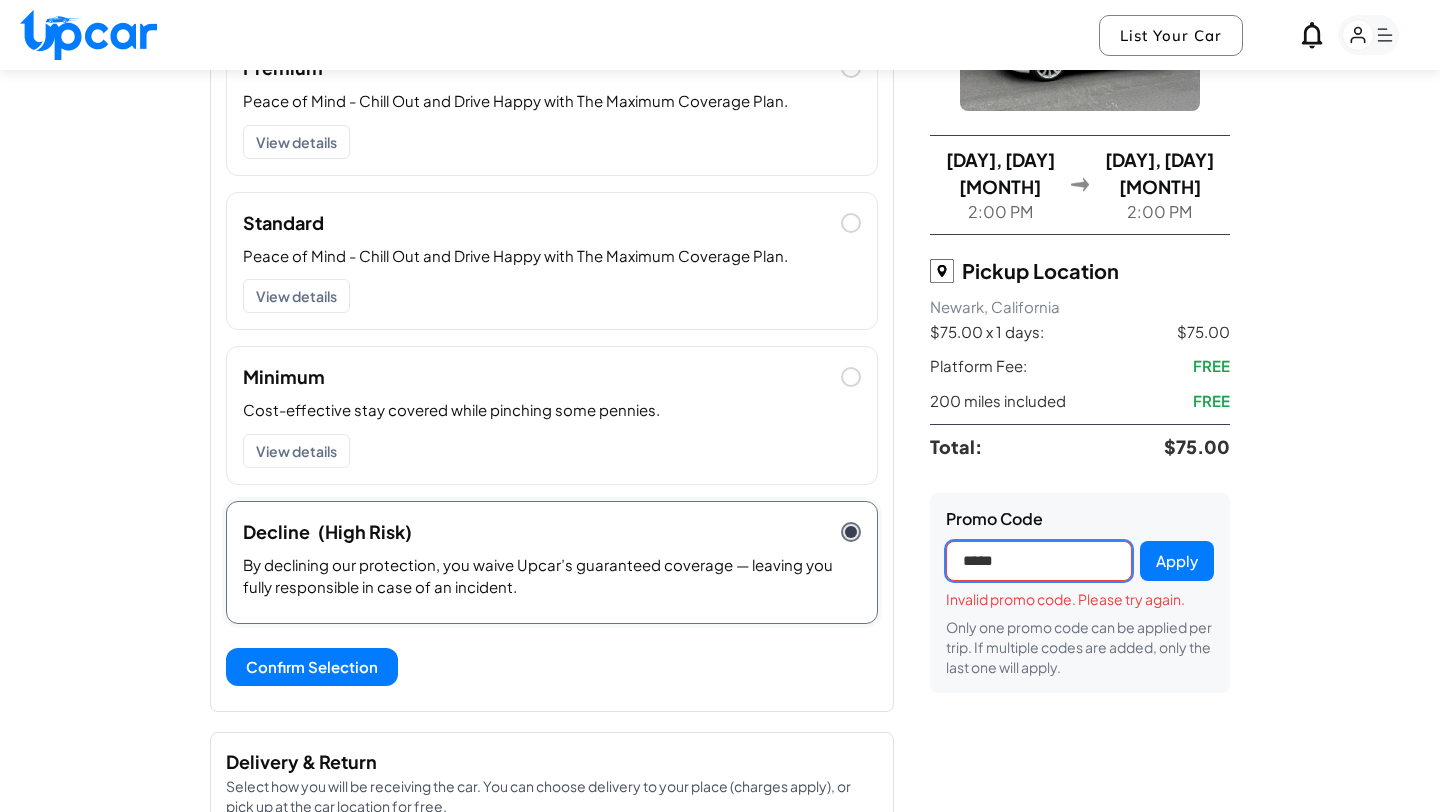 type on "*****" 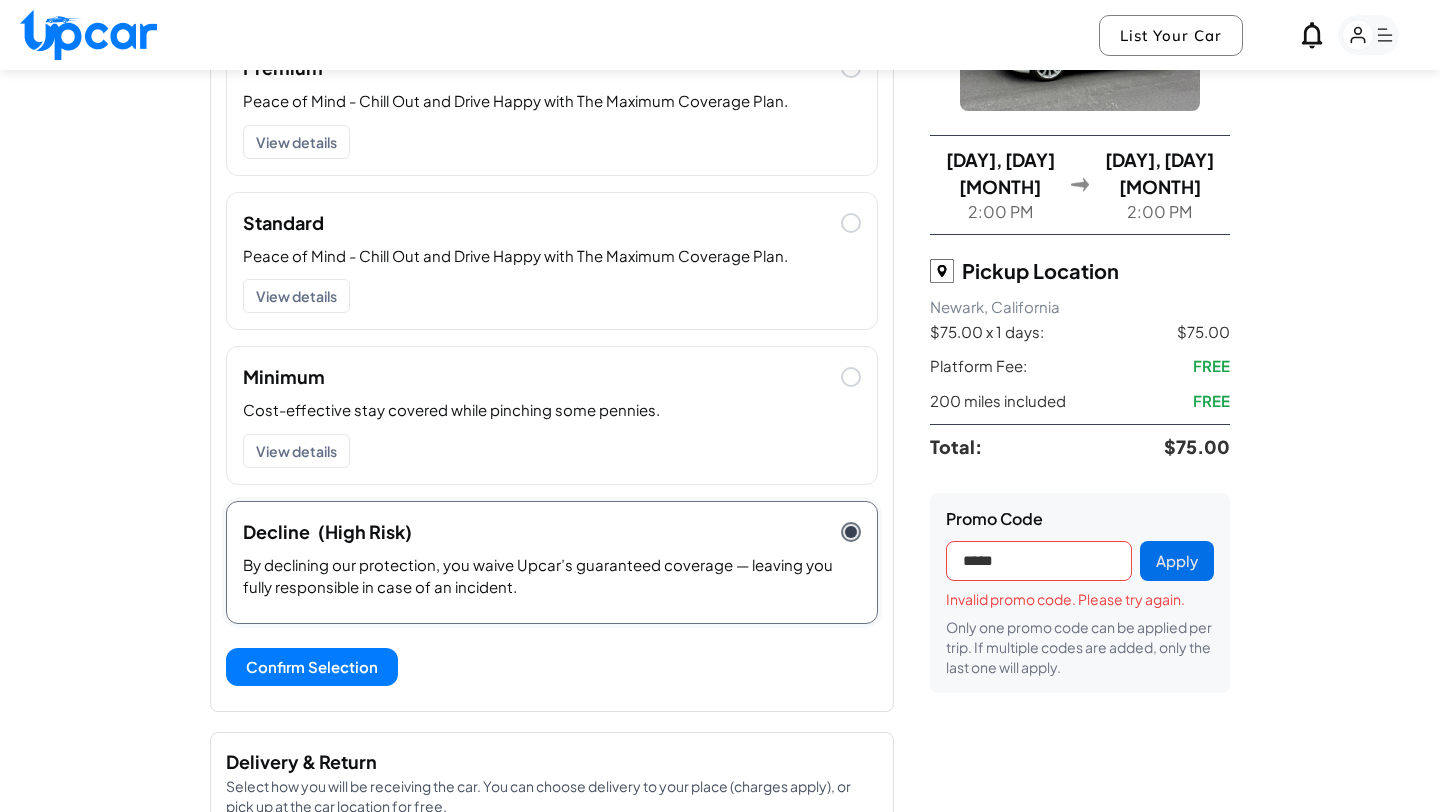 click on "Apply" at bounding box center [1177, 561] 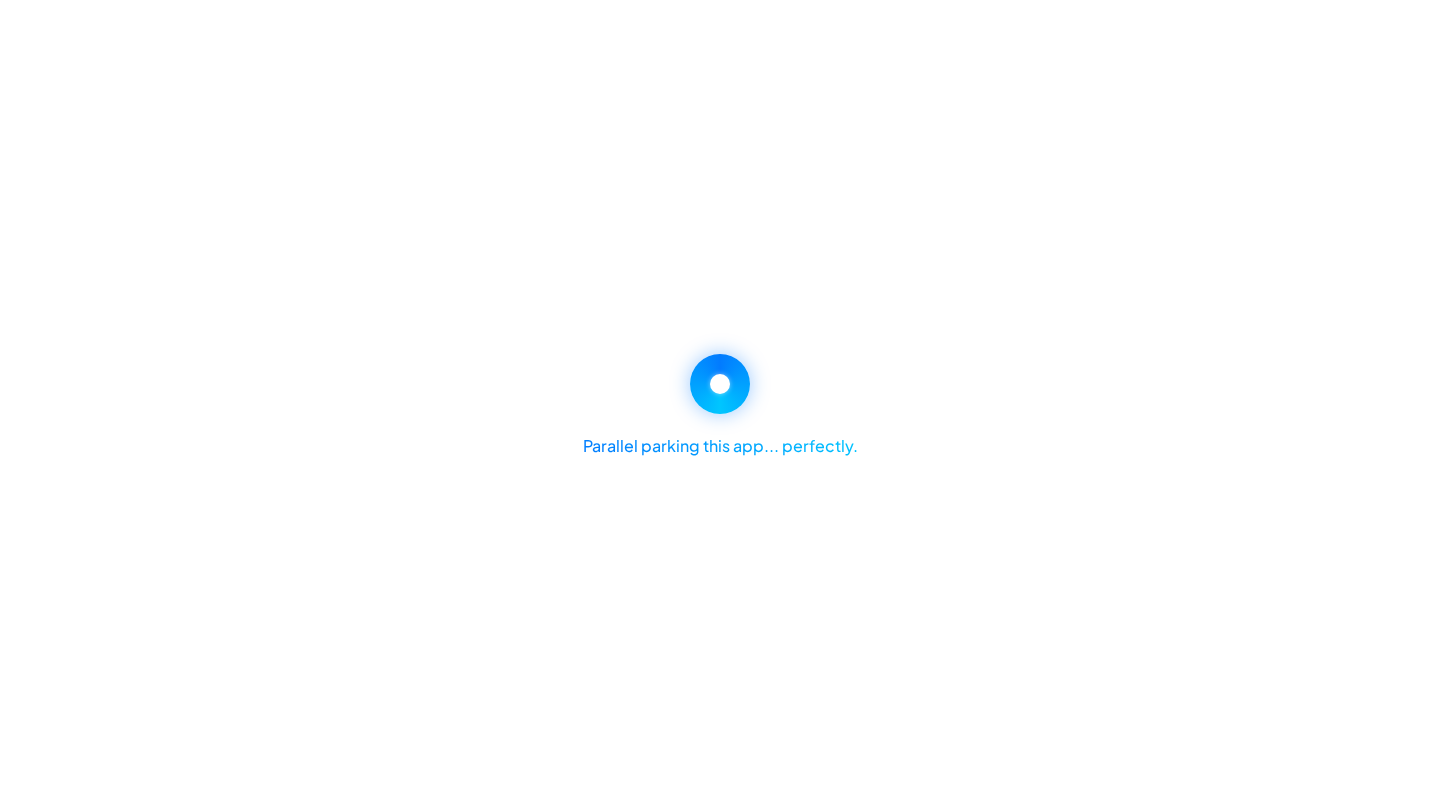 scroll, scrollTop: 0, scrollLeft: 0, axis: both 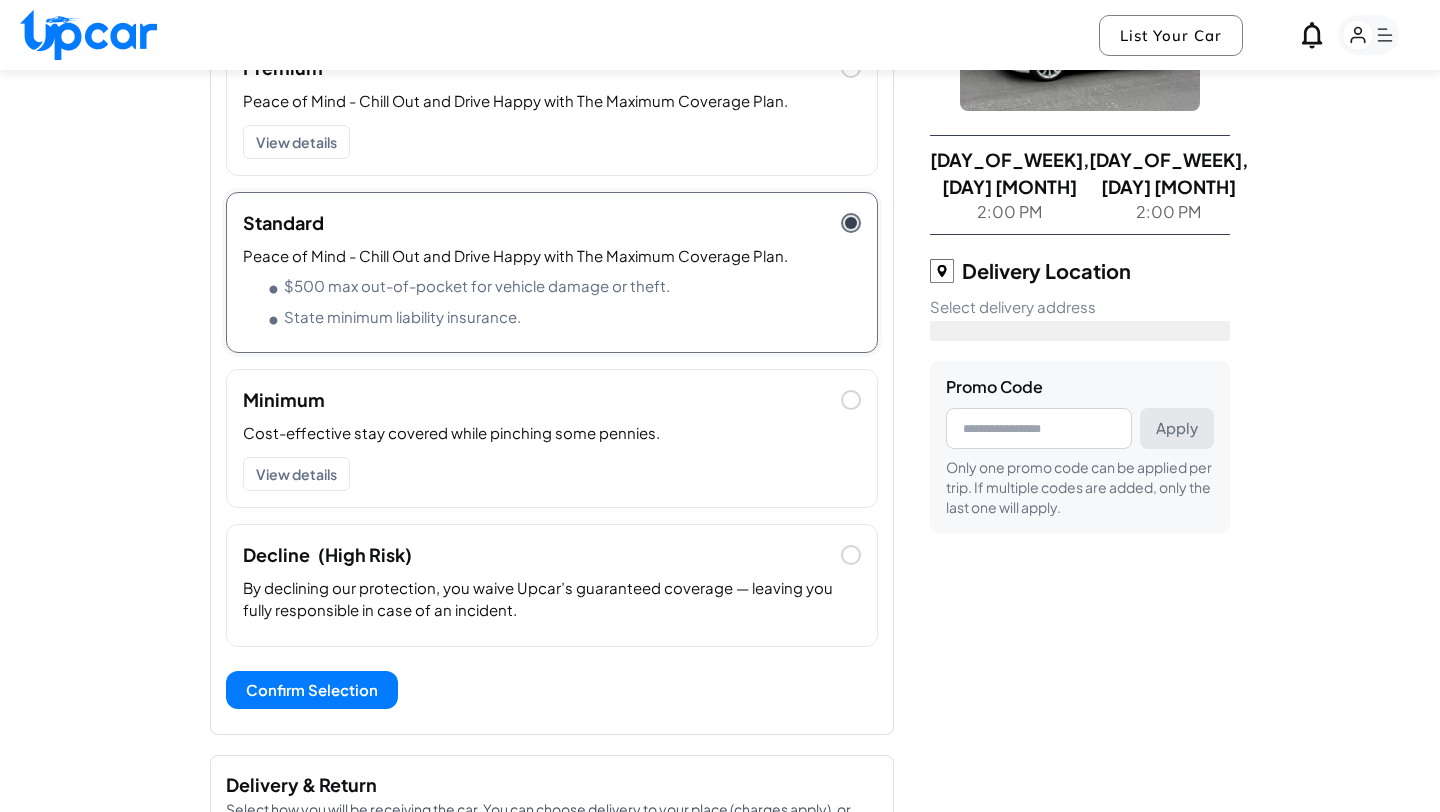 type on "**********" 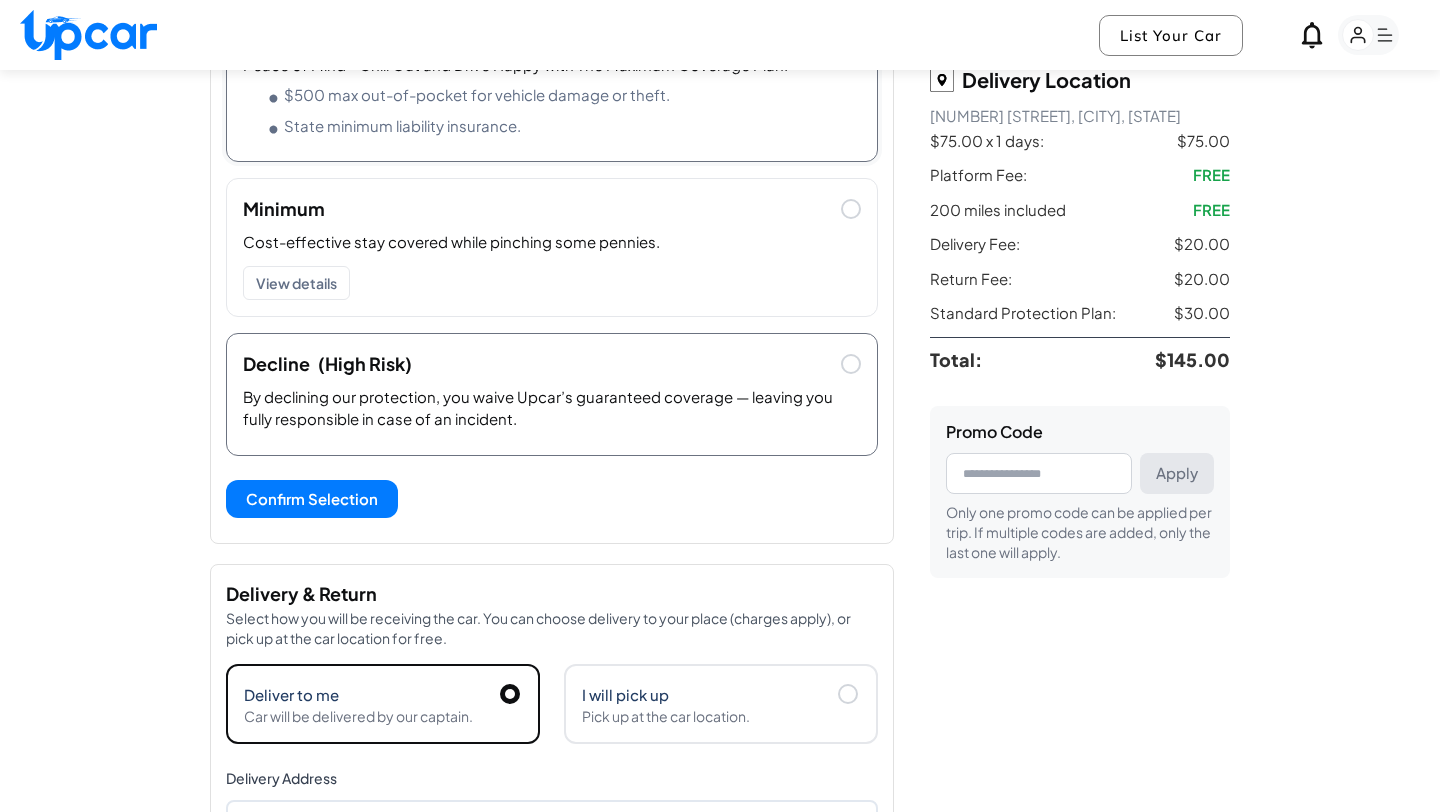 scroll, scrollTop: 422, scrollLeft: 0, axis: vertical 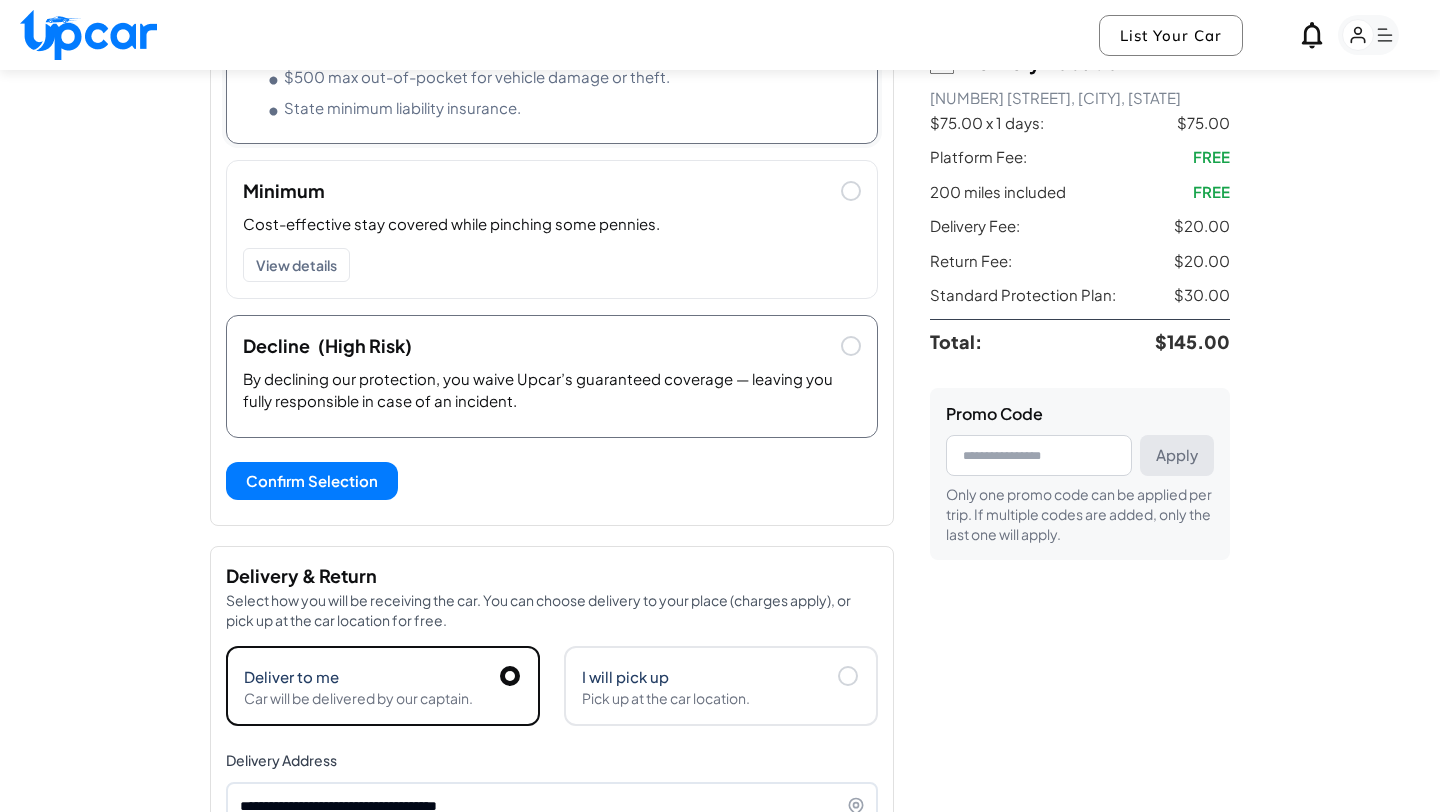 click on "By declining our protection, you waive Upcar’s guaranteed coverage — leaving you fully responsible in case of an incident." at bounding box center (552, 394) 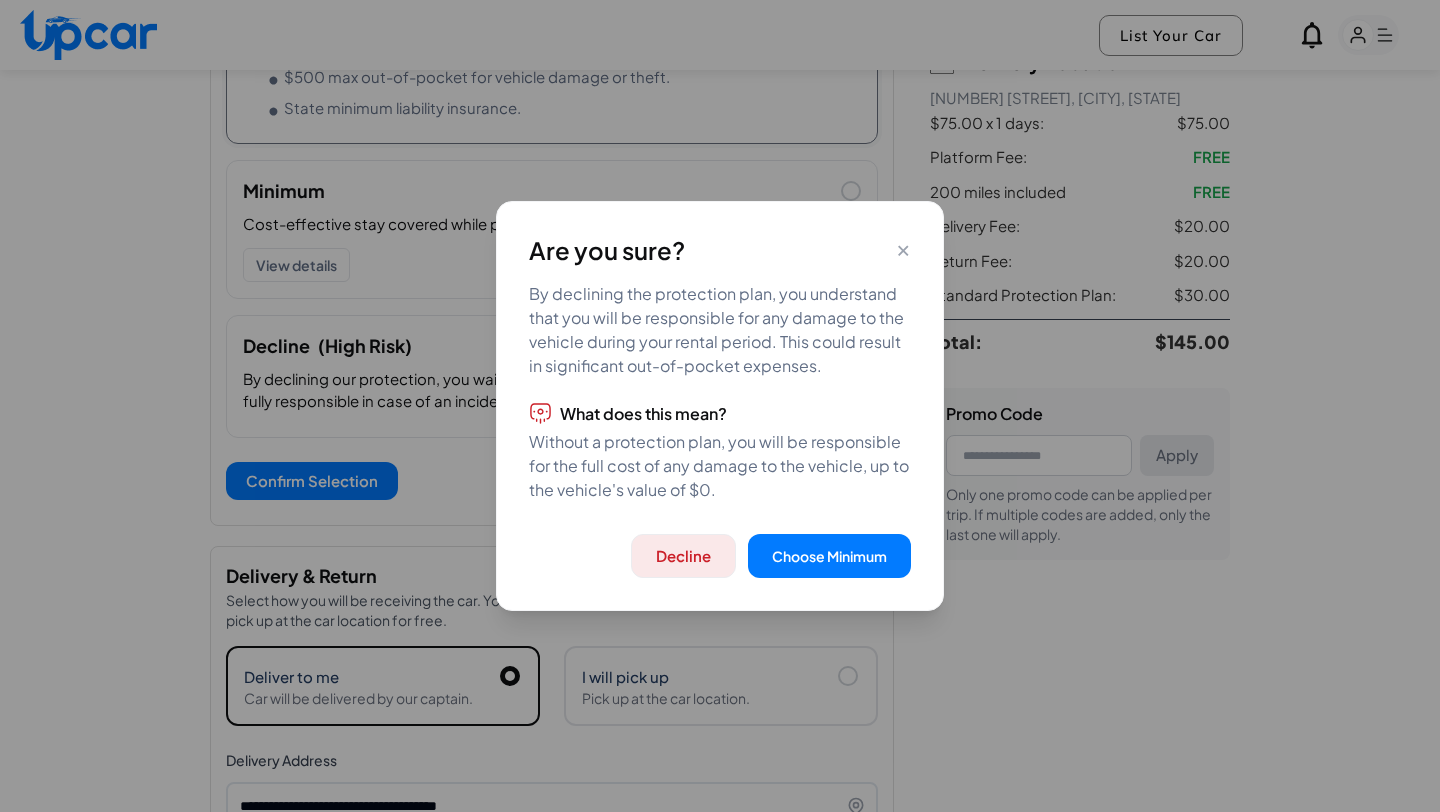 click on "Decline" at bounding box center [683, 556] 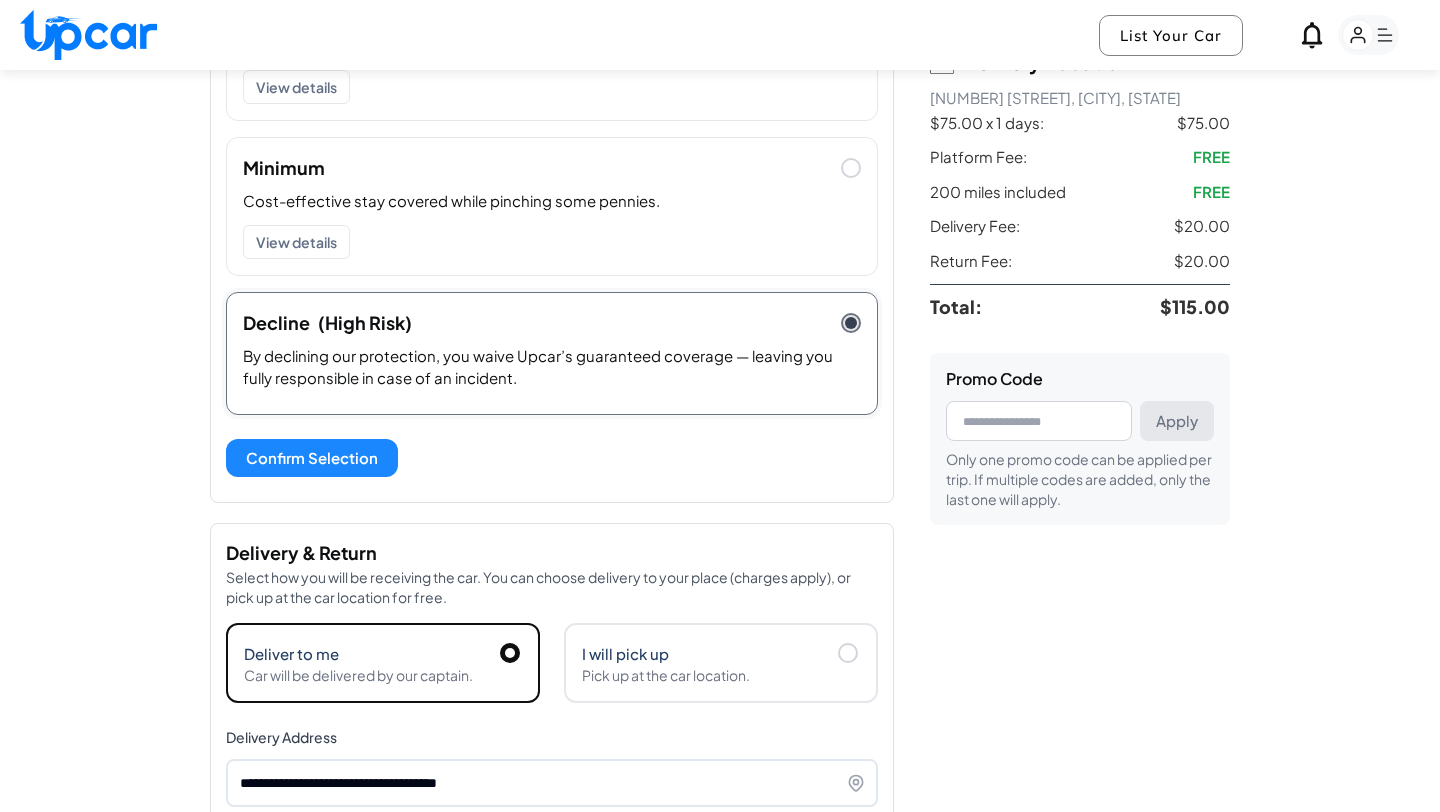 click on "Confirm Selection" at bounding box center [312, 458] 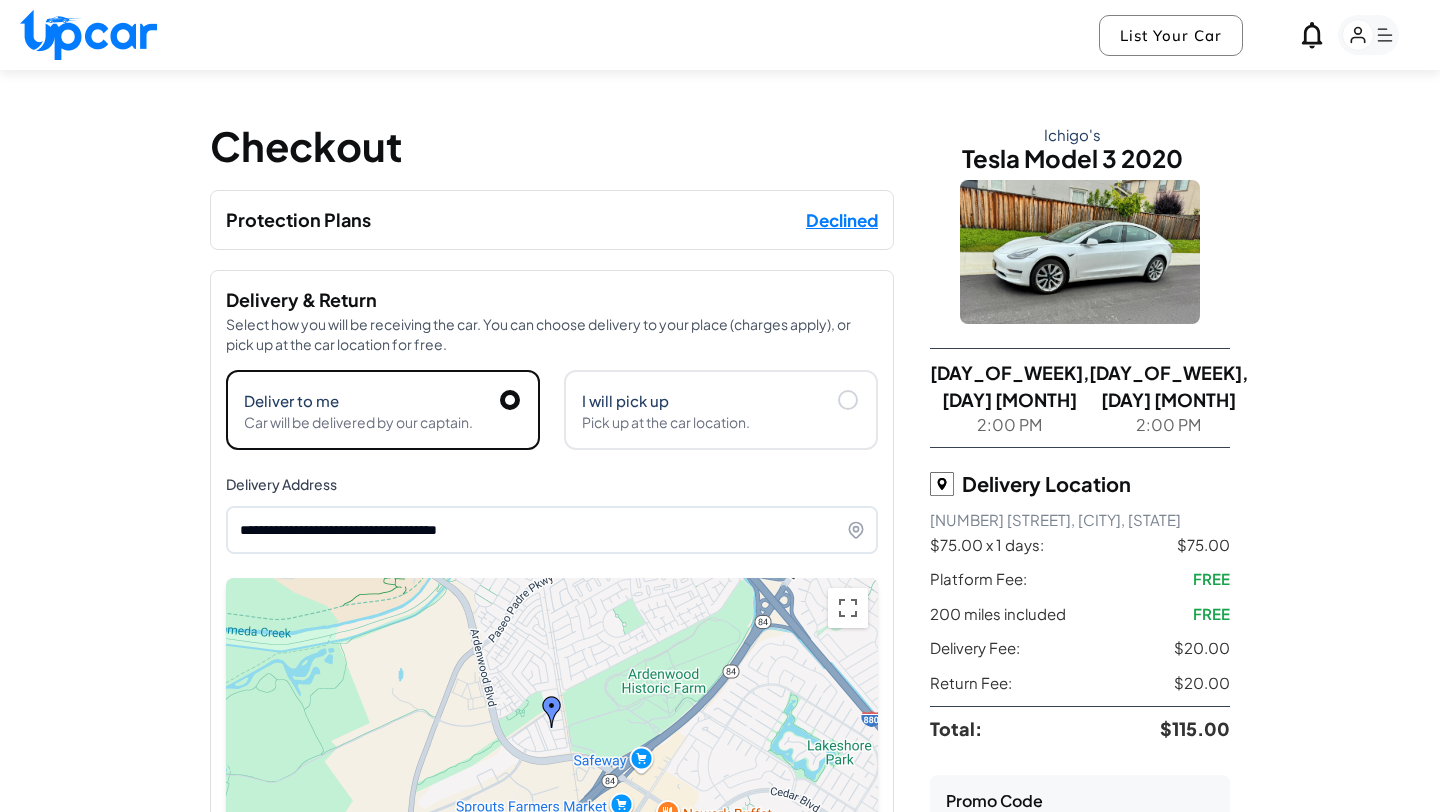 scroll, scrollTop: 2, scrollLeft: 0, axis: vertical 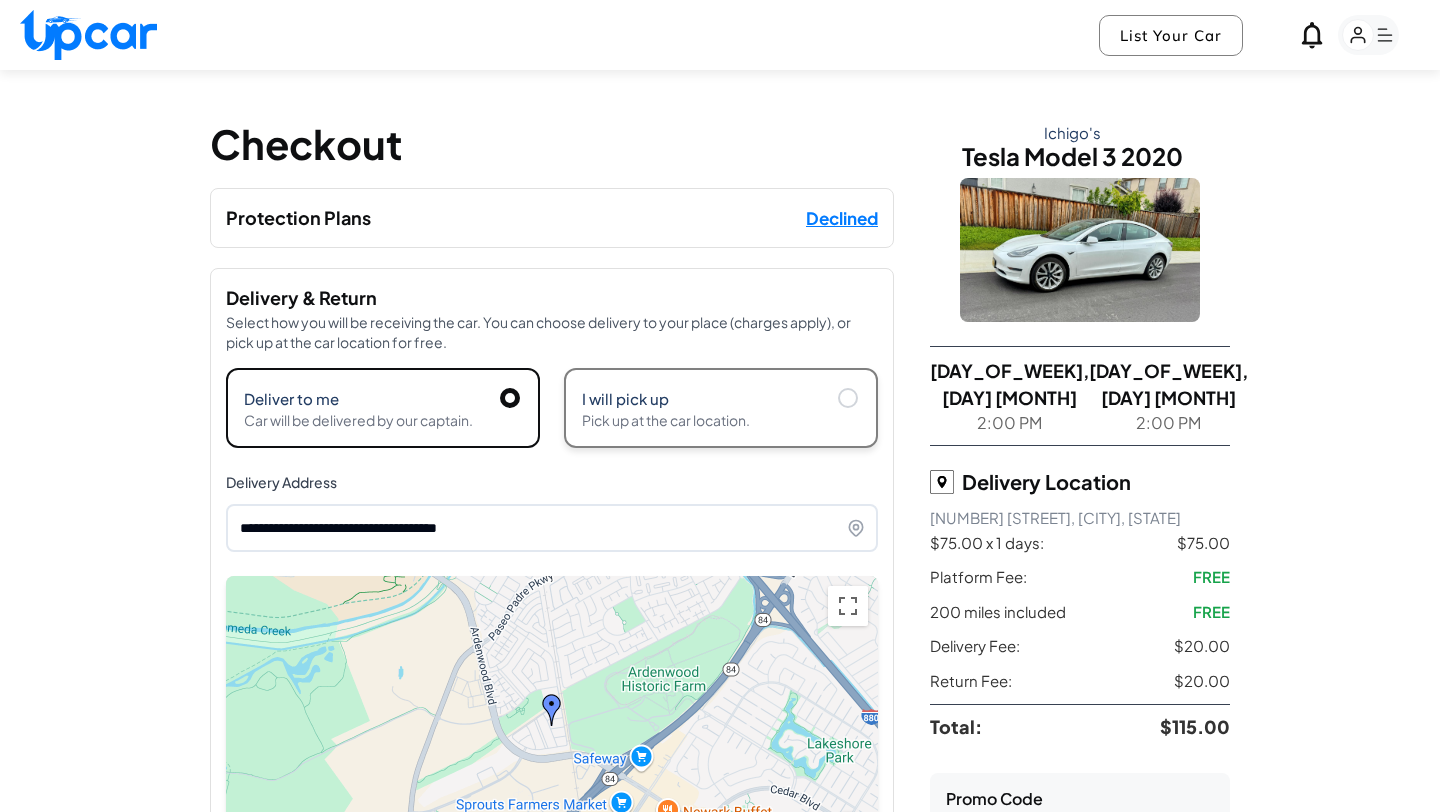 click on "I will pick up Pick up at the car location." at bounding box center (721, 408) 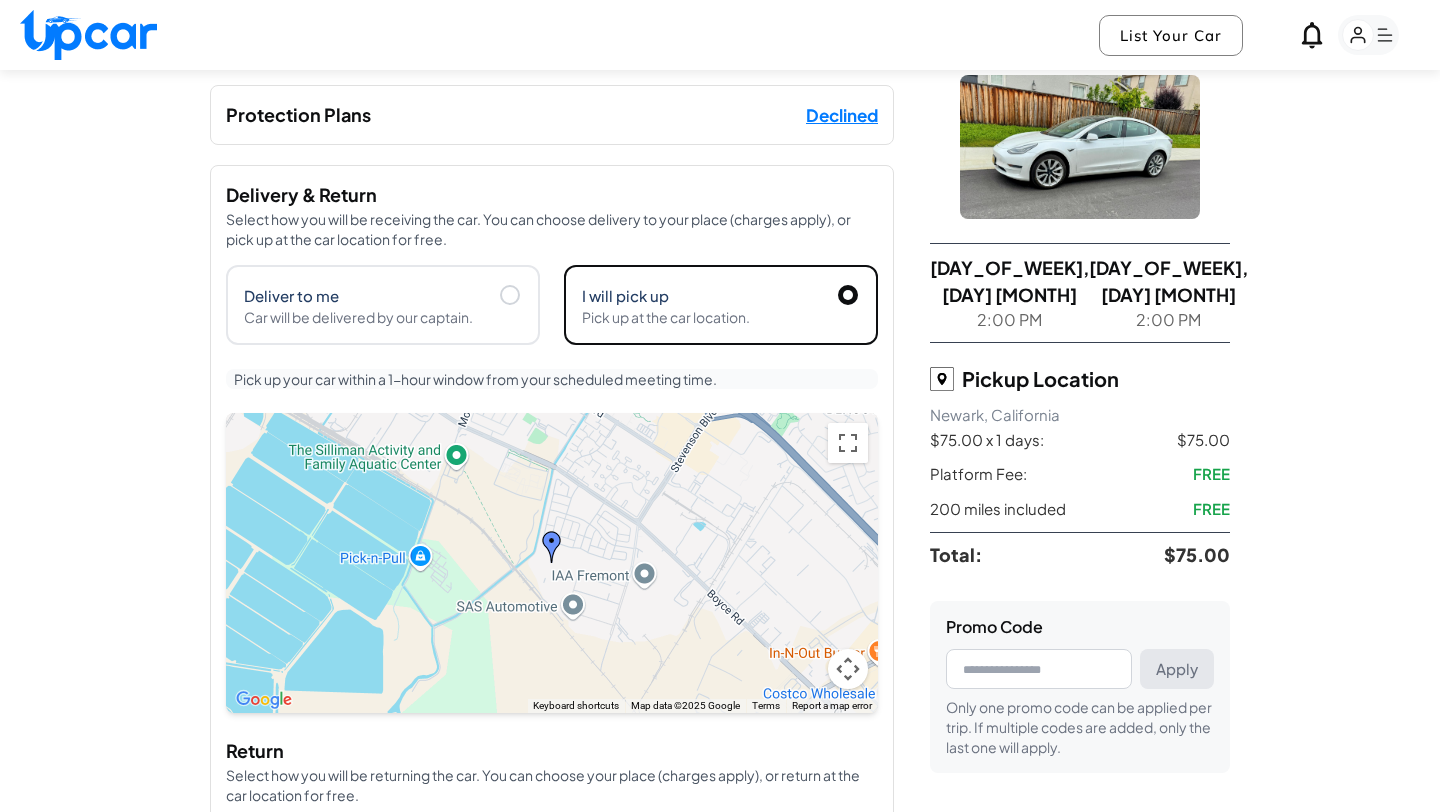 scroll, scrollTop: 0, scrollLeft: 0, axis: both 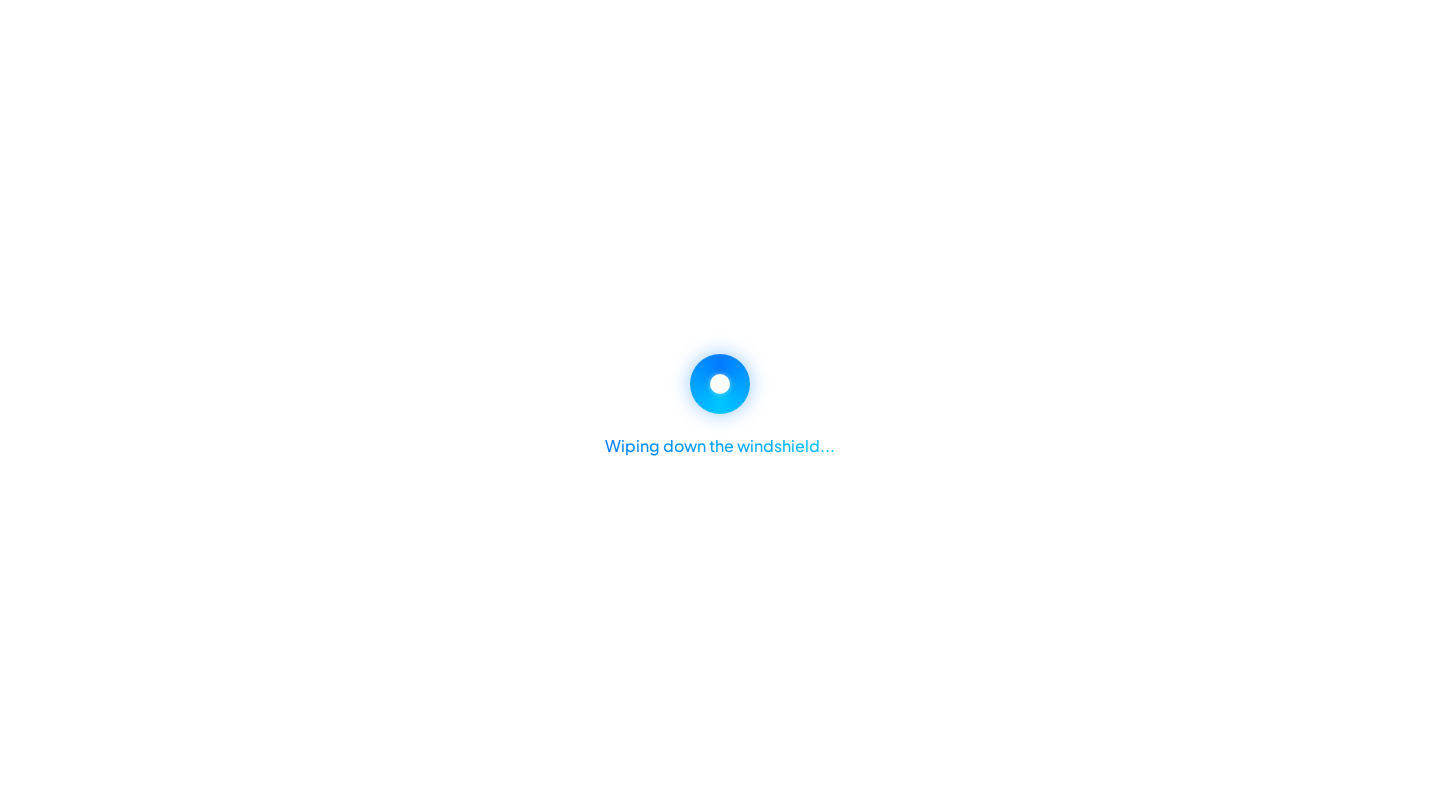 select on "*****" 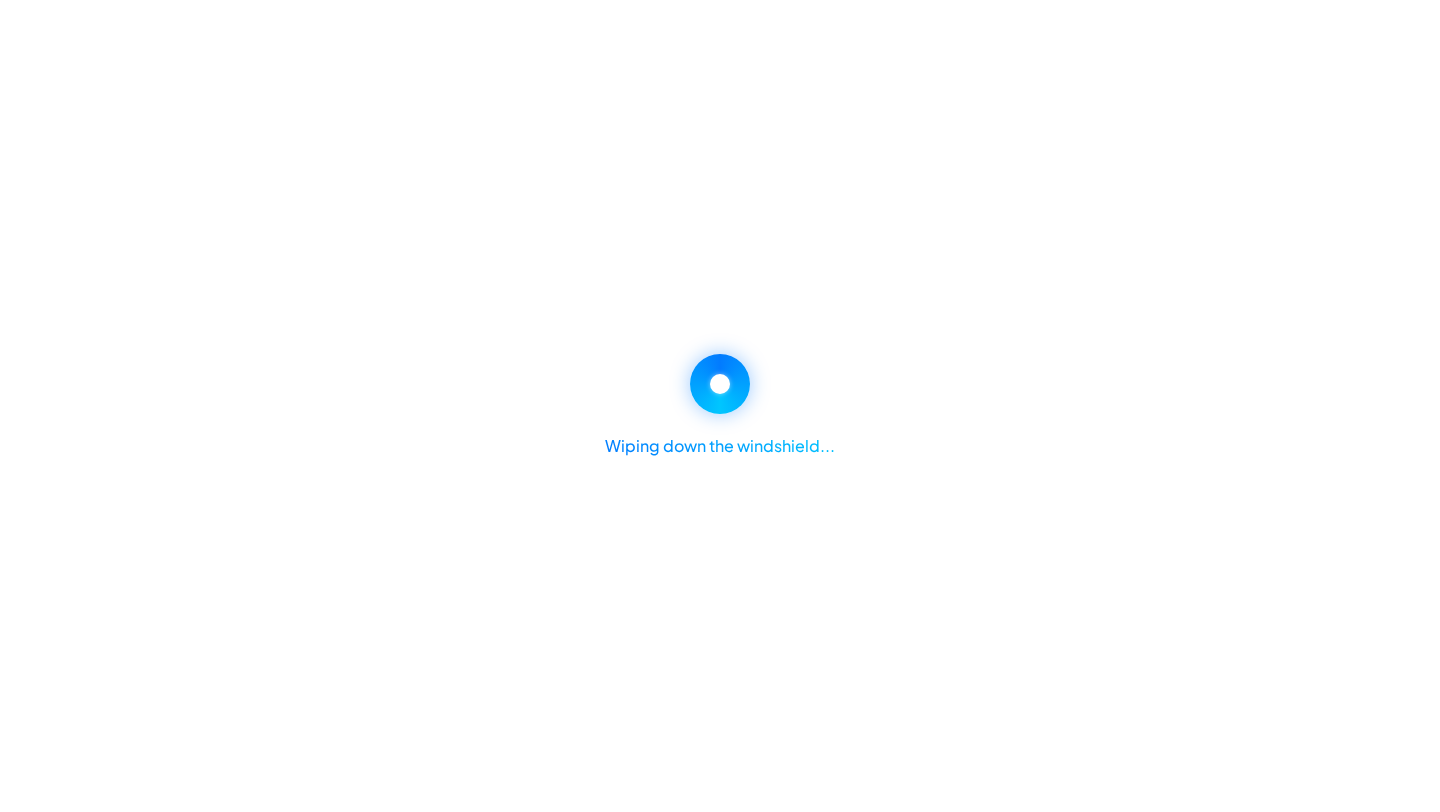 select on "*****" 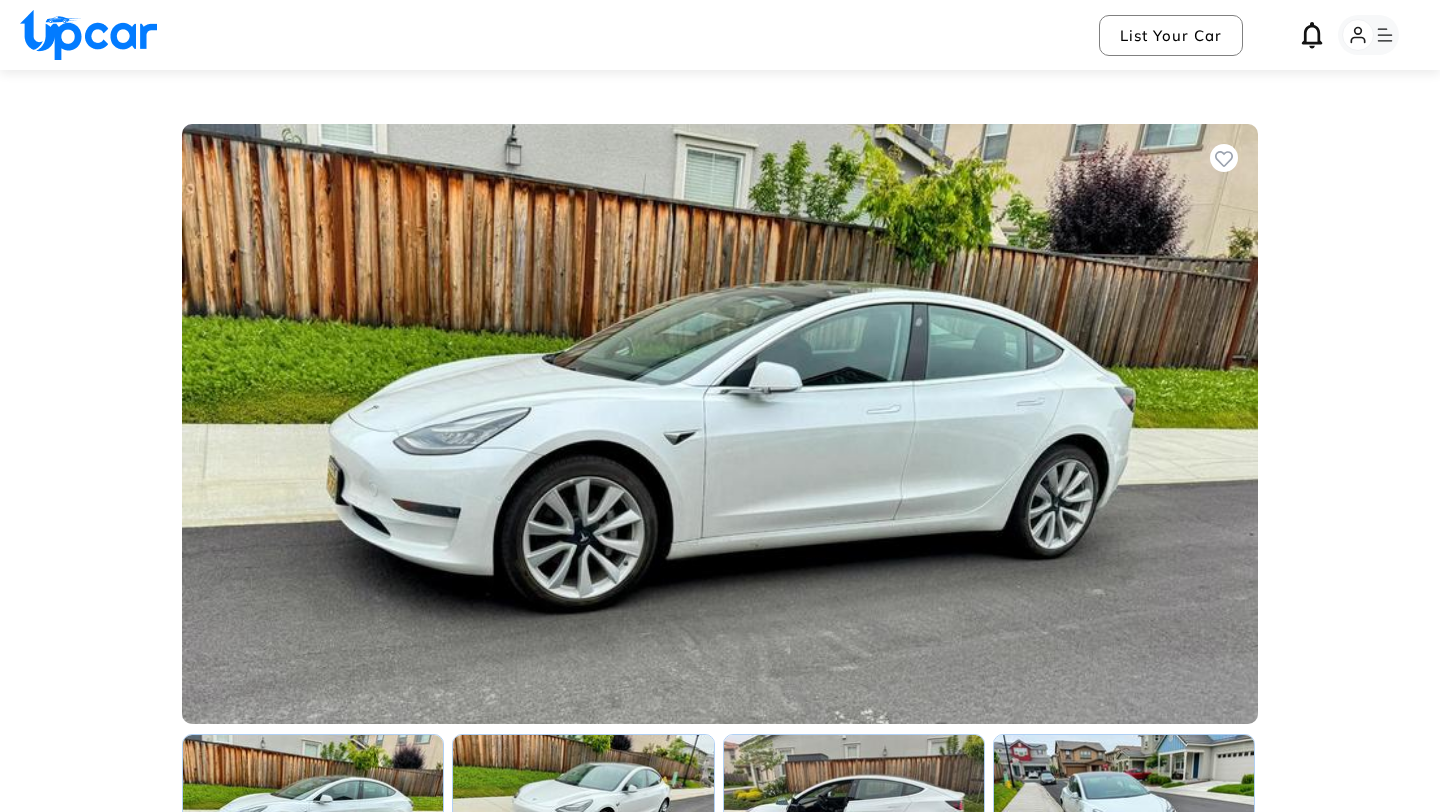 click at bounding box center [88, 35] 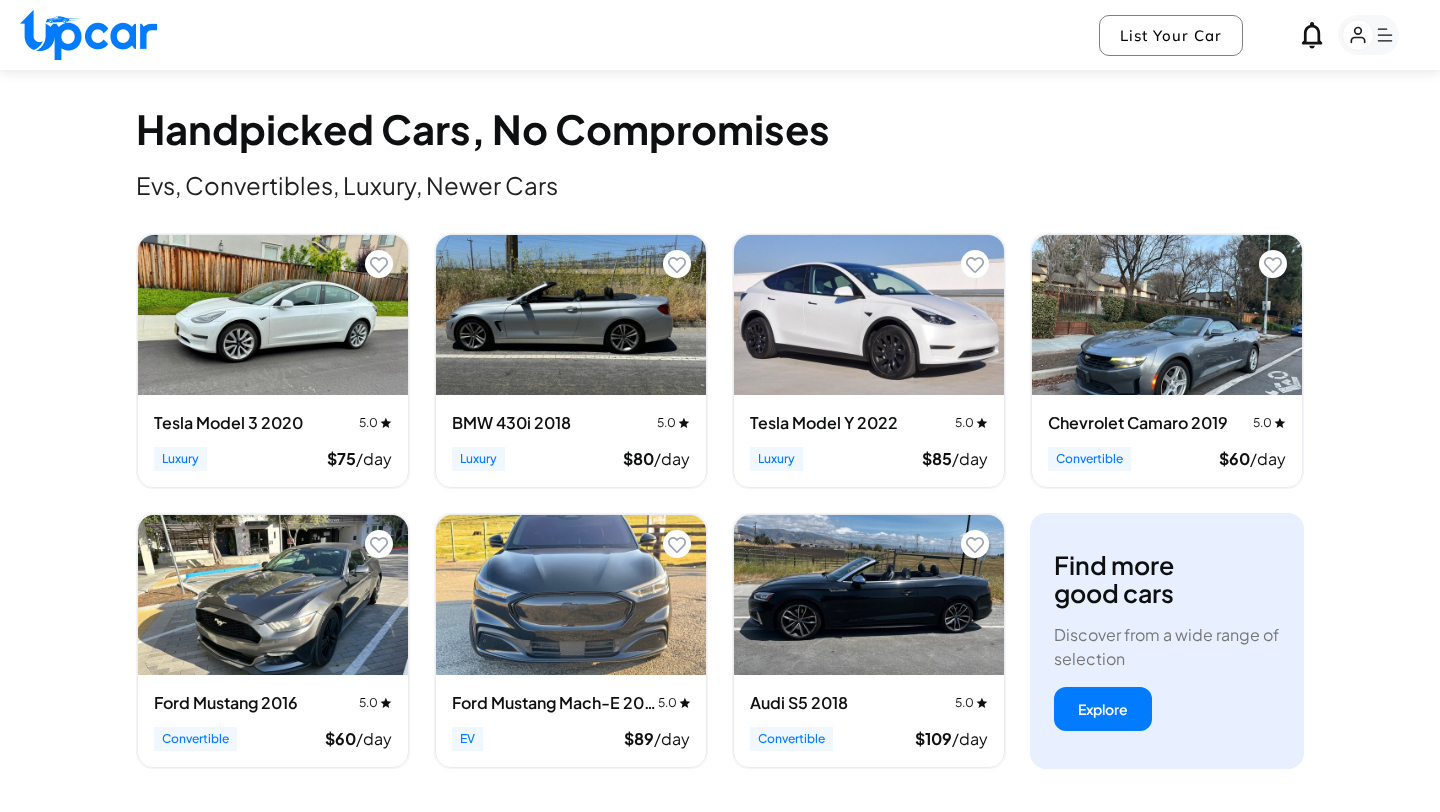 scroll, scrollTop: 632, scrollLeft: 0, axis: vertical 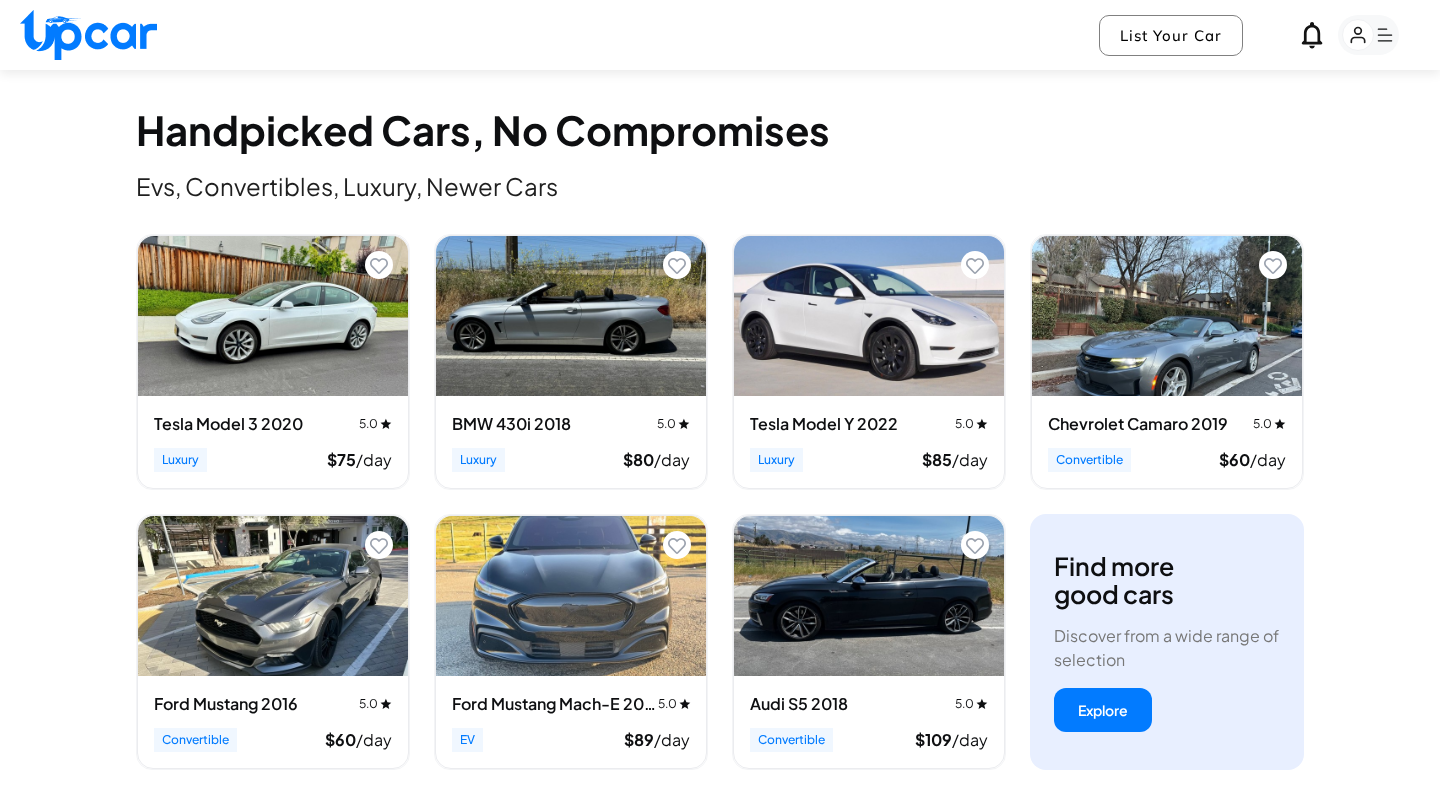click at bounding box center [571, 316] 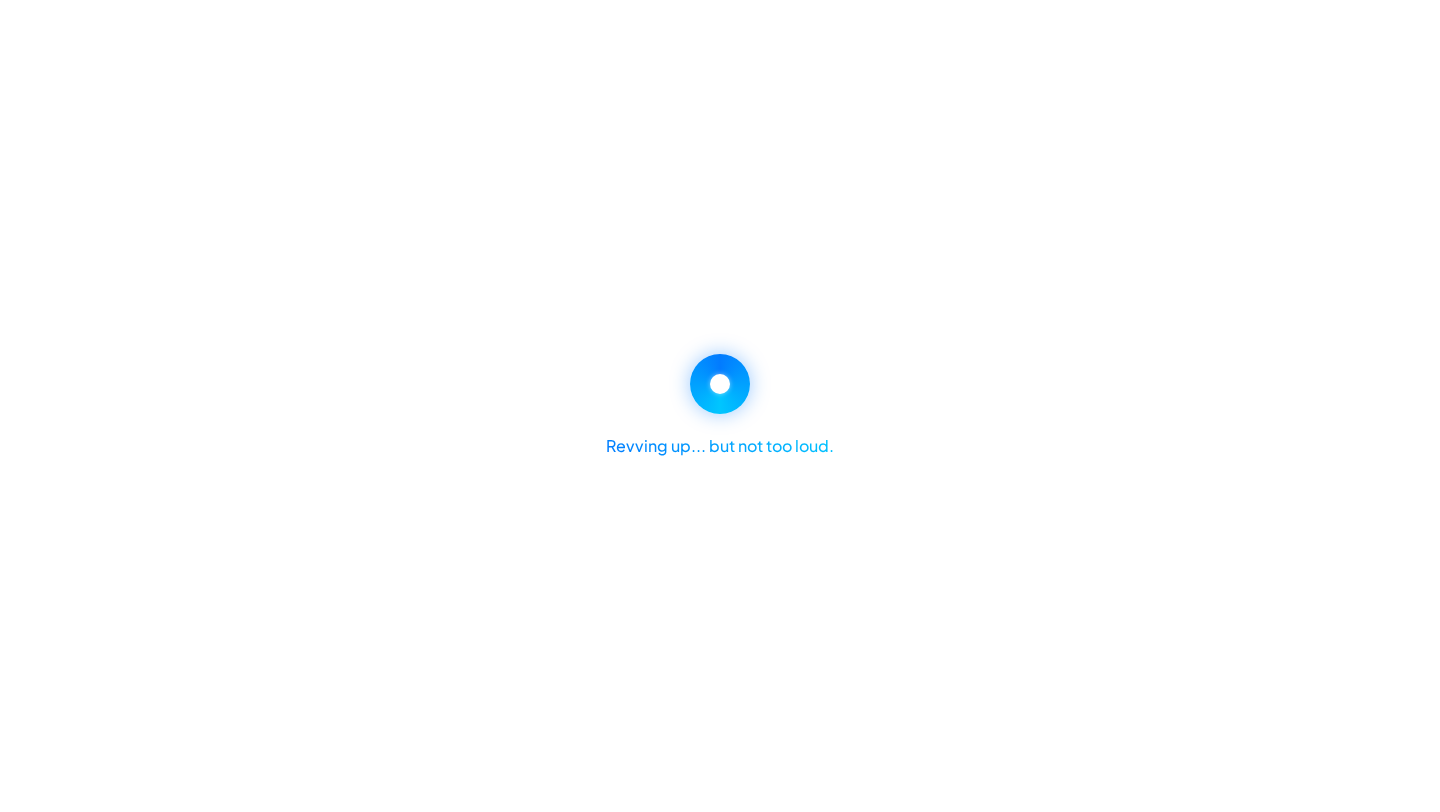 scroll, scrollTop: 0, scrollLeft: 0, axis: both 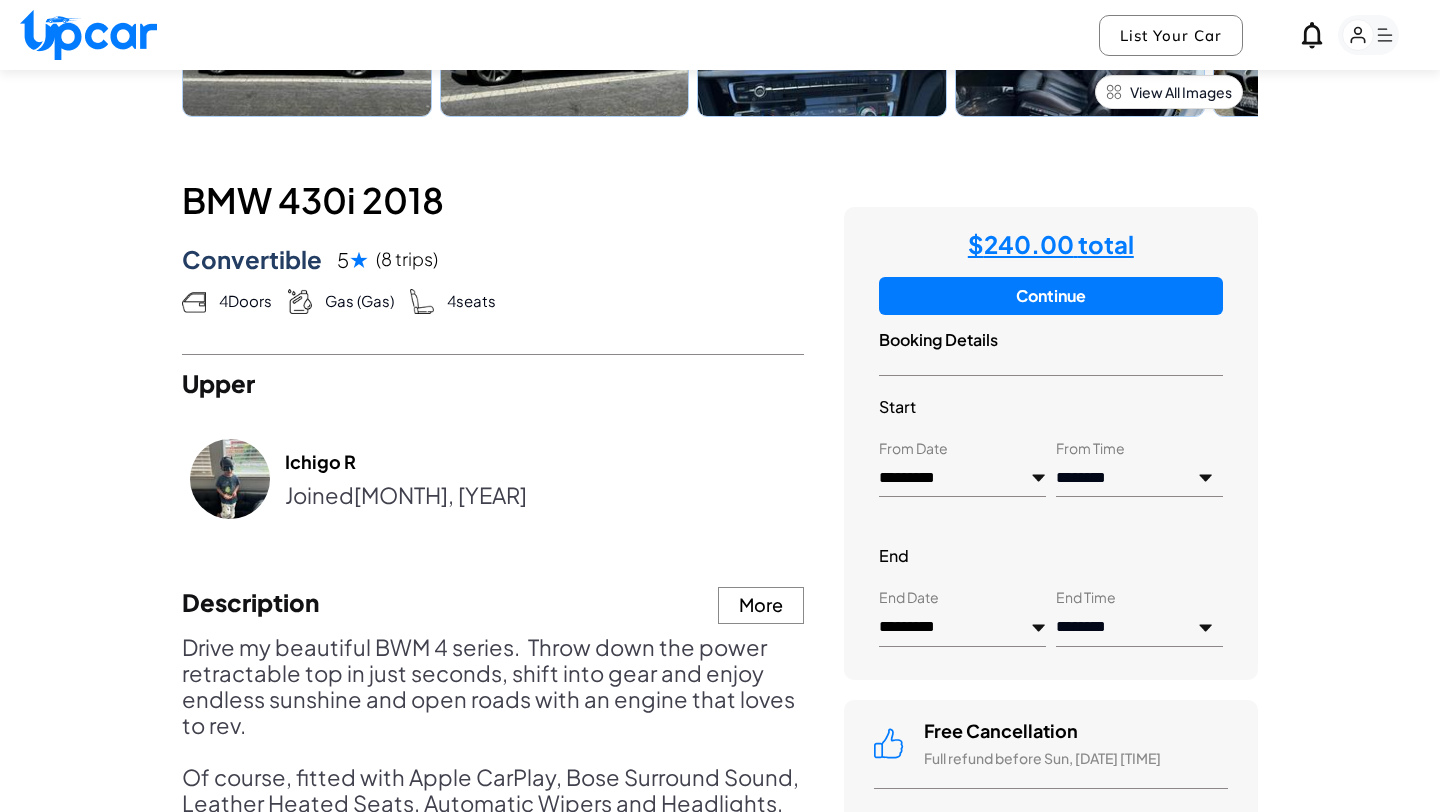 click on "*********" at bounding box center (962, 479) 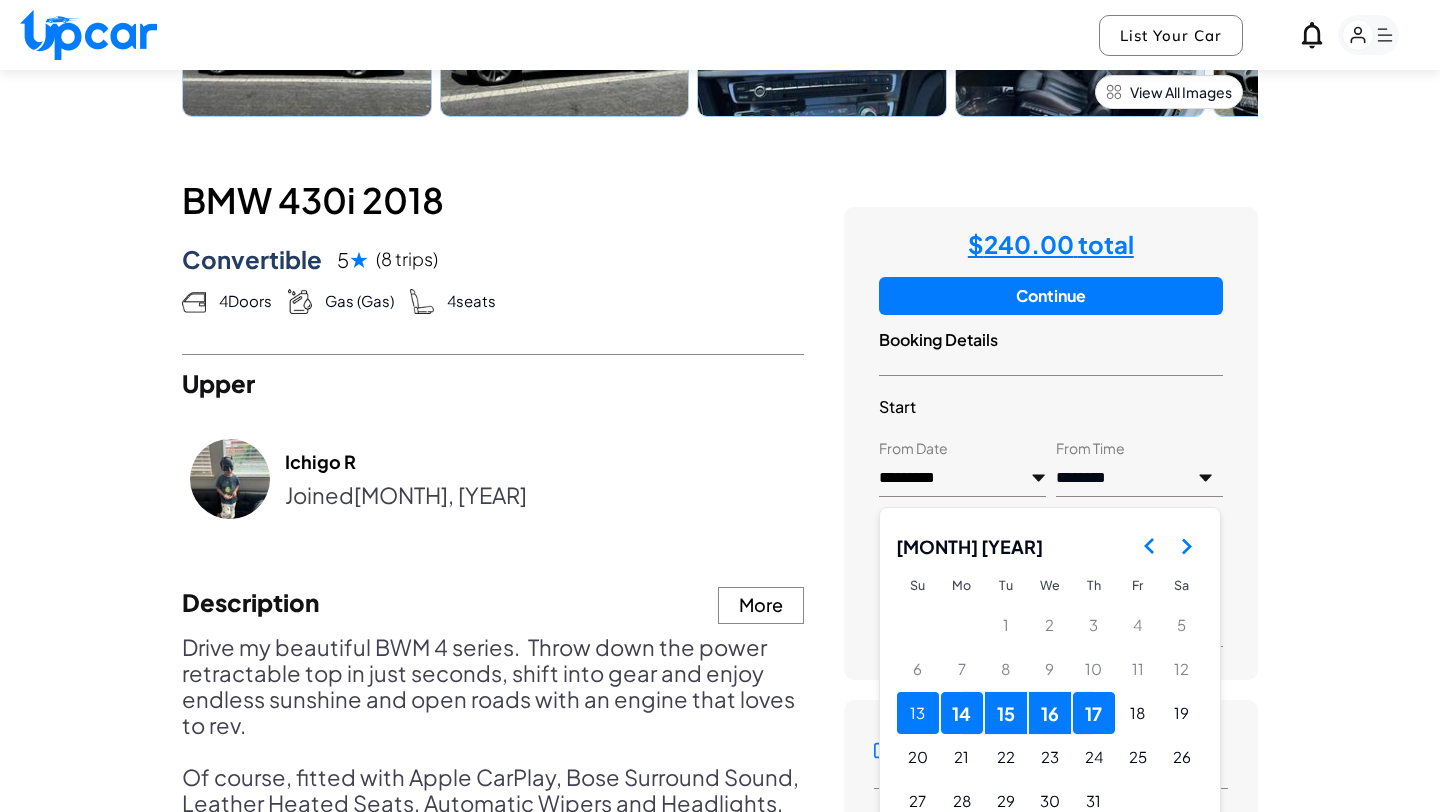 click on "13" at bounding box center (918, 713) 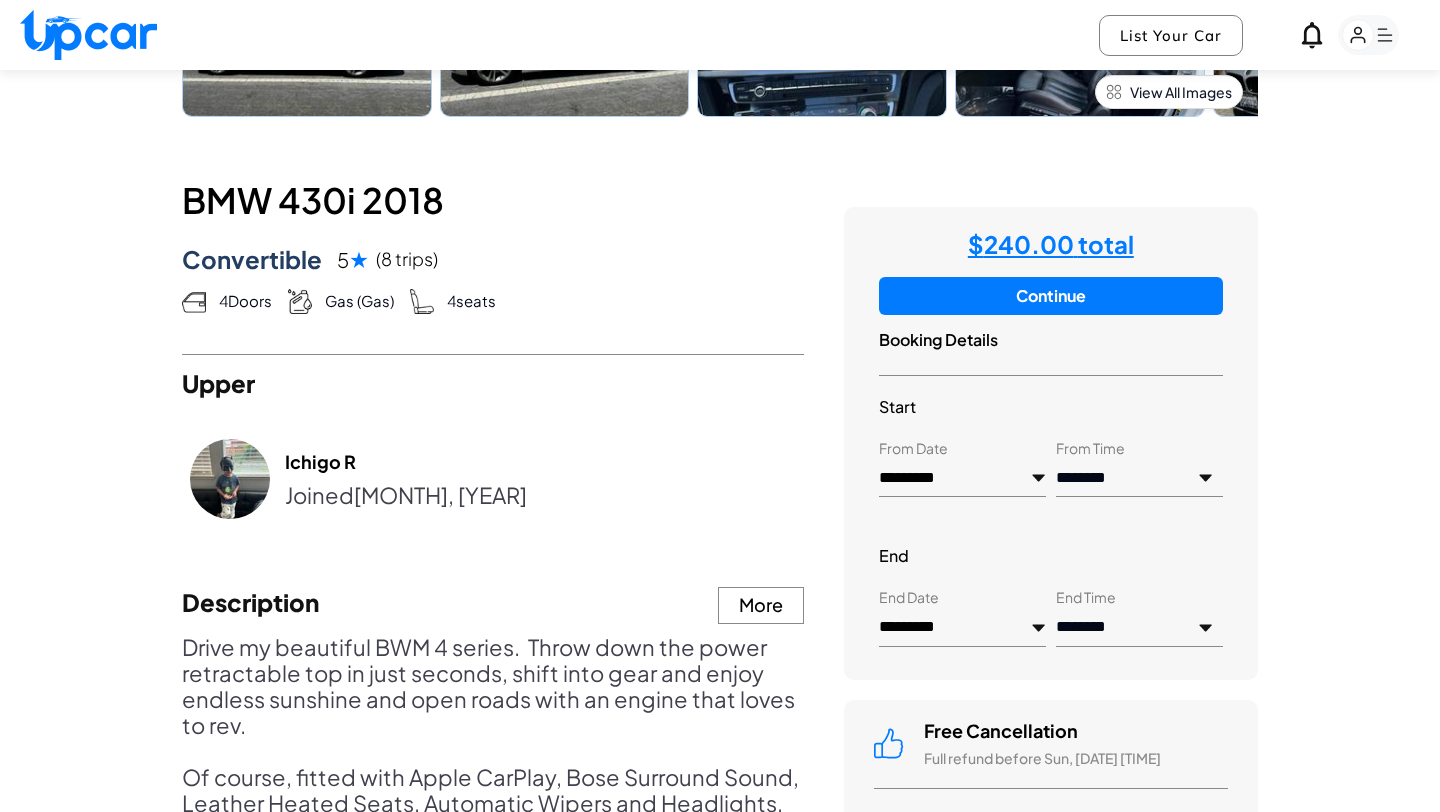 click on "**********" at bounding box center (1051, 443) 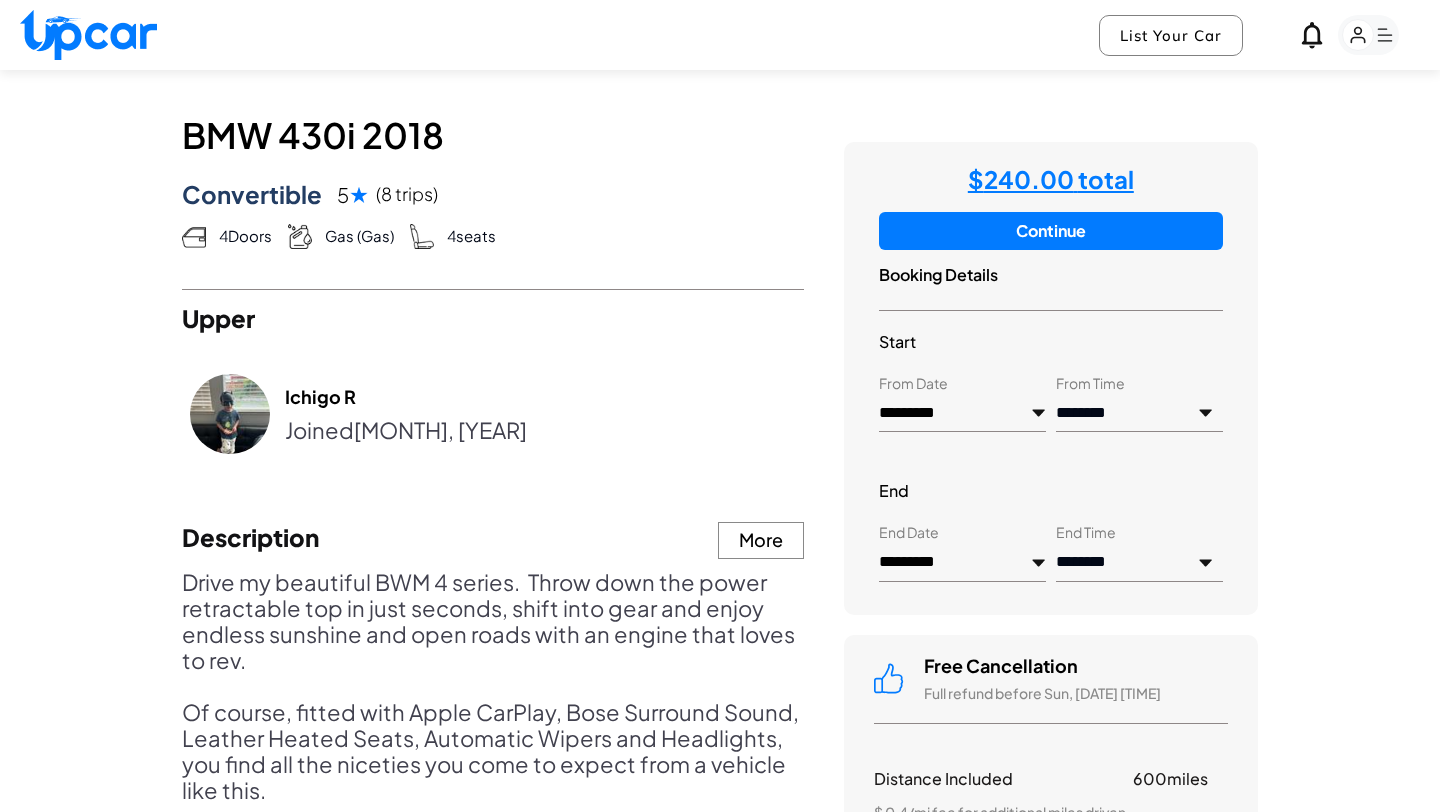 scroll, scrollTop: 859, scrollLeft: 0, axis: vertical 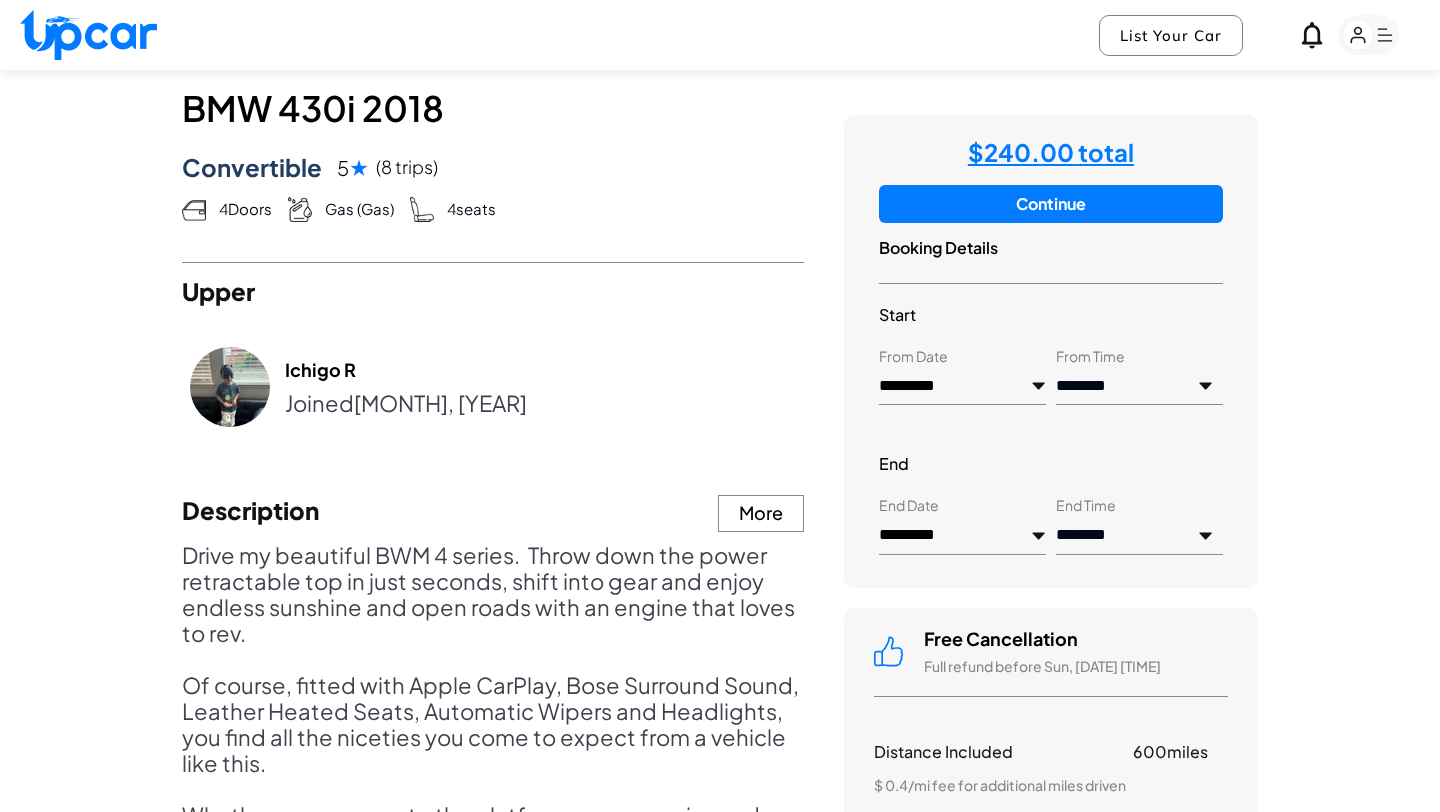 click on "*********" at bounding box center [962, 536] 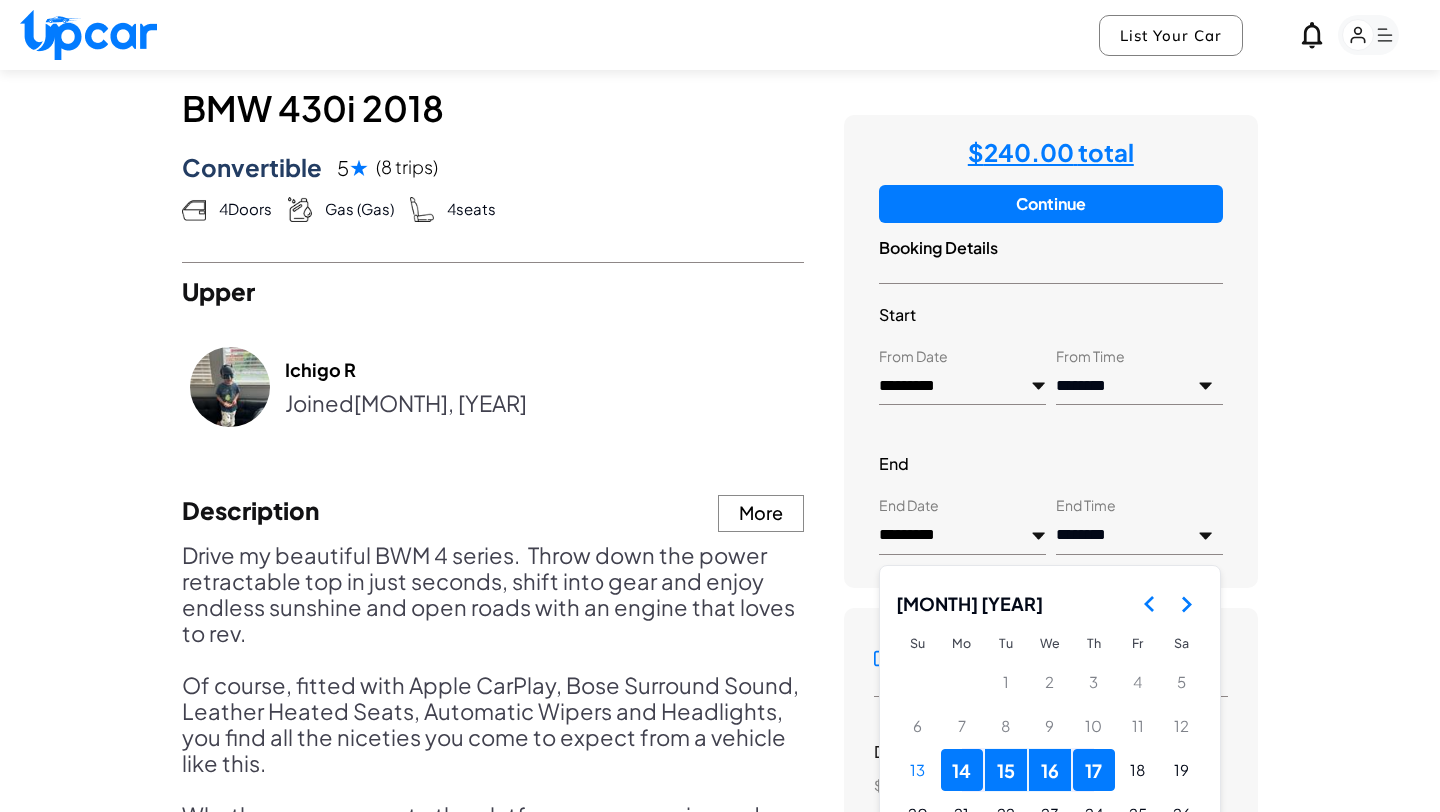 click on "14" at bounding box center (962, 770) 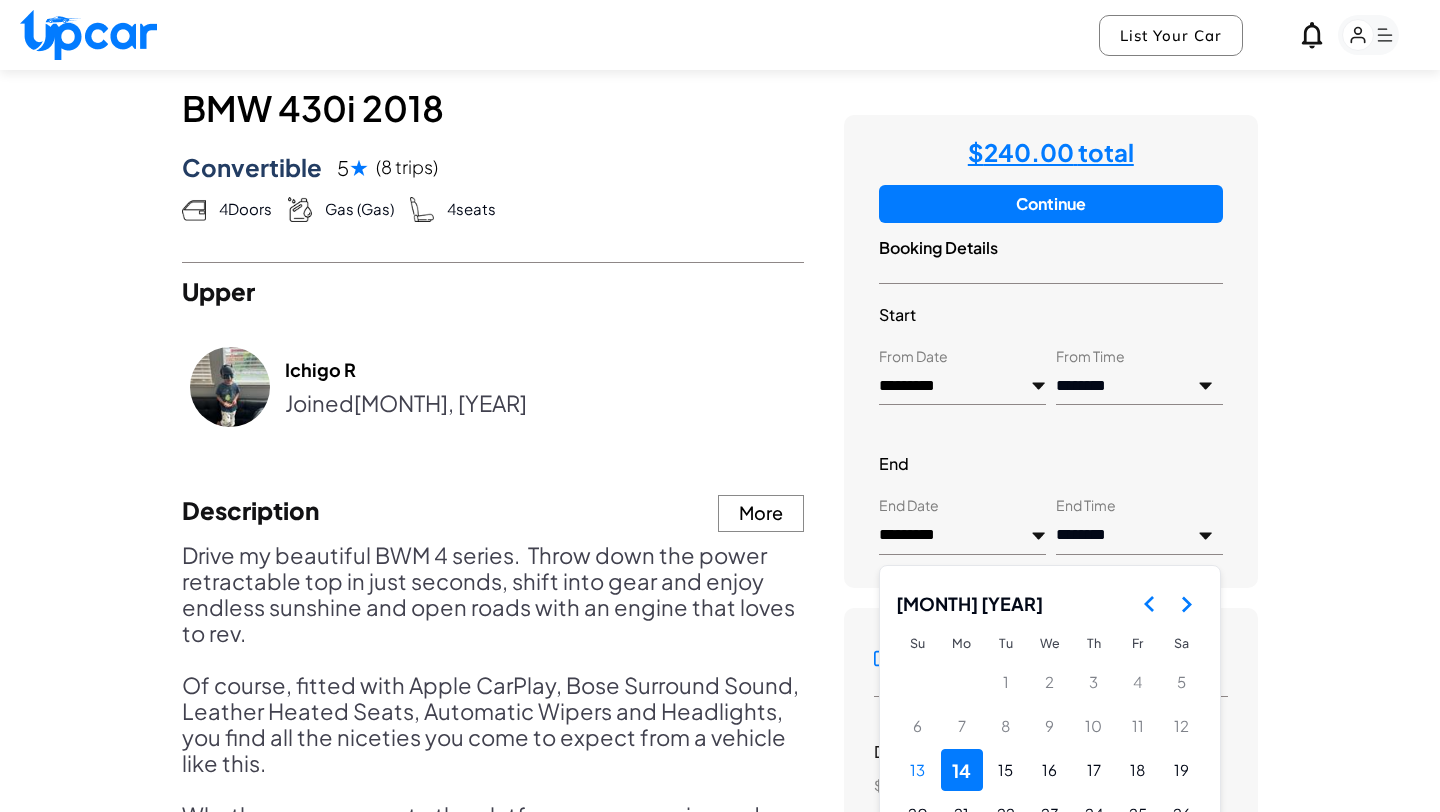 click on "**********" at bounding box center (1139, 528) 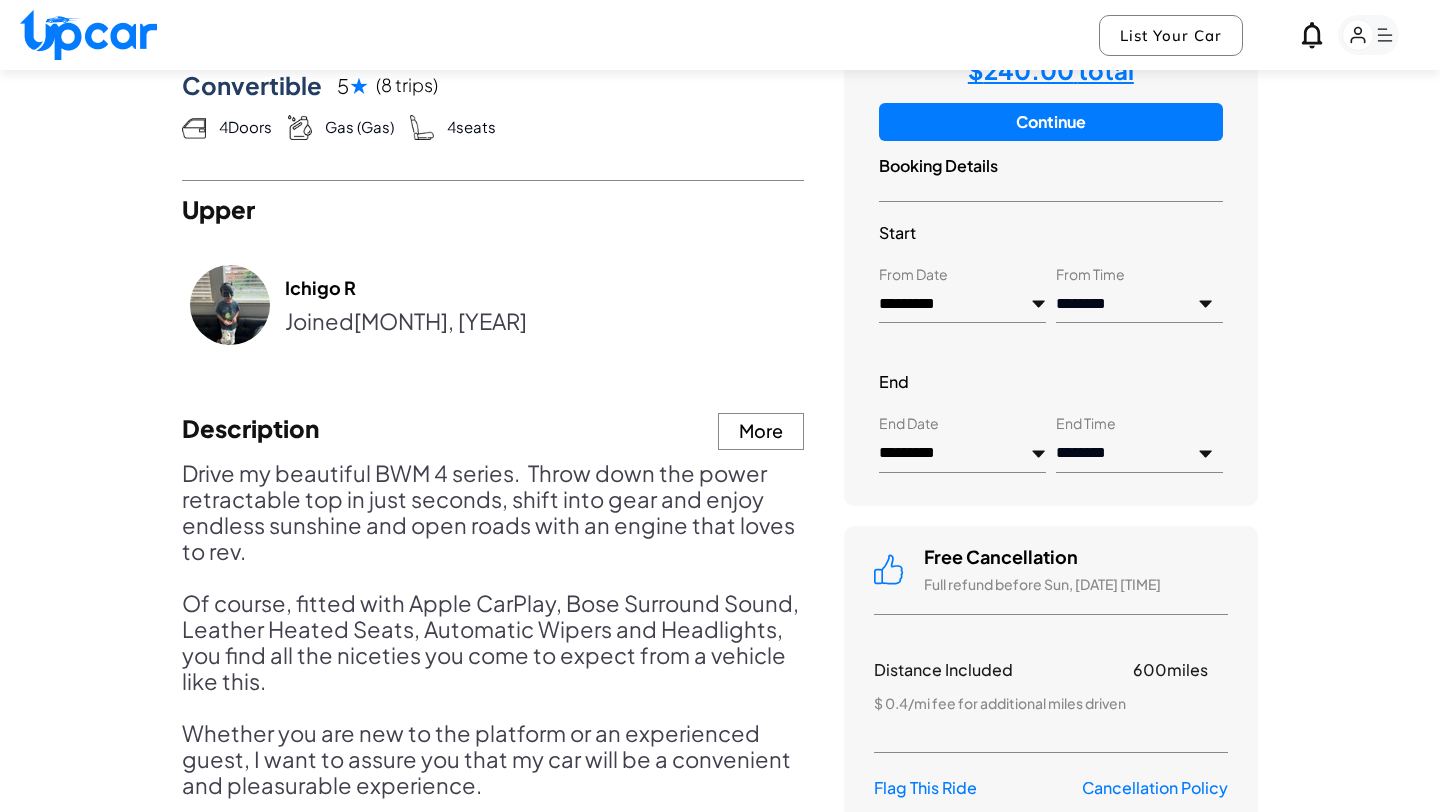 scroll, scrollTop: 943, scrollLeft: 0, axis: vertical 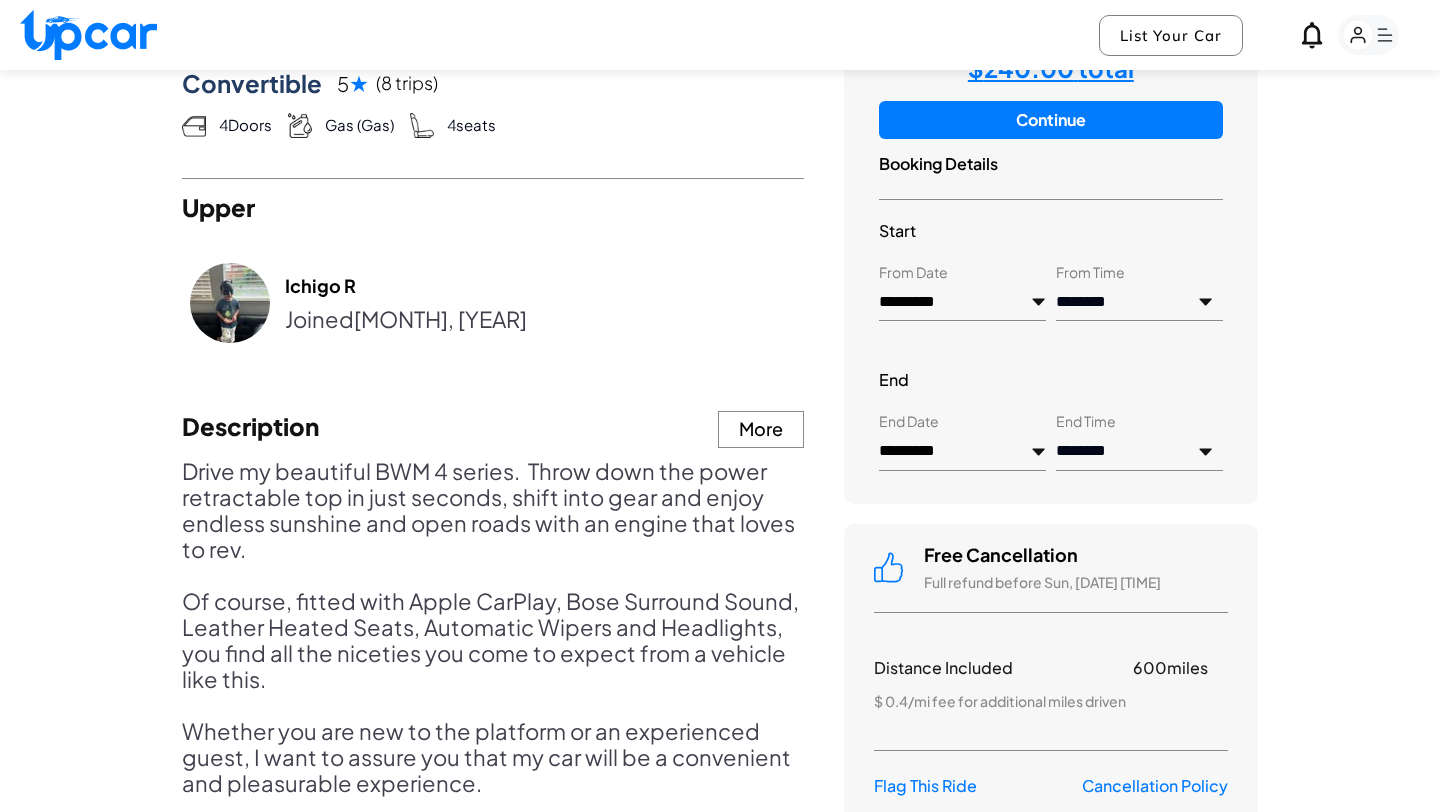 click on "**********" at bounding box center (1139, 452) 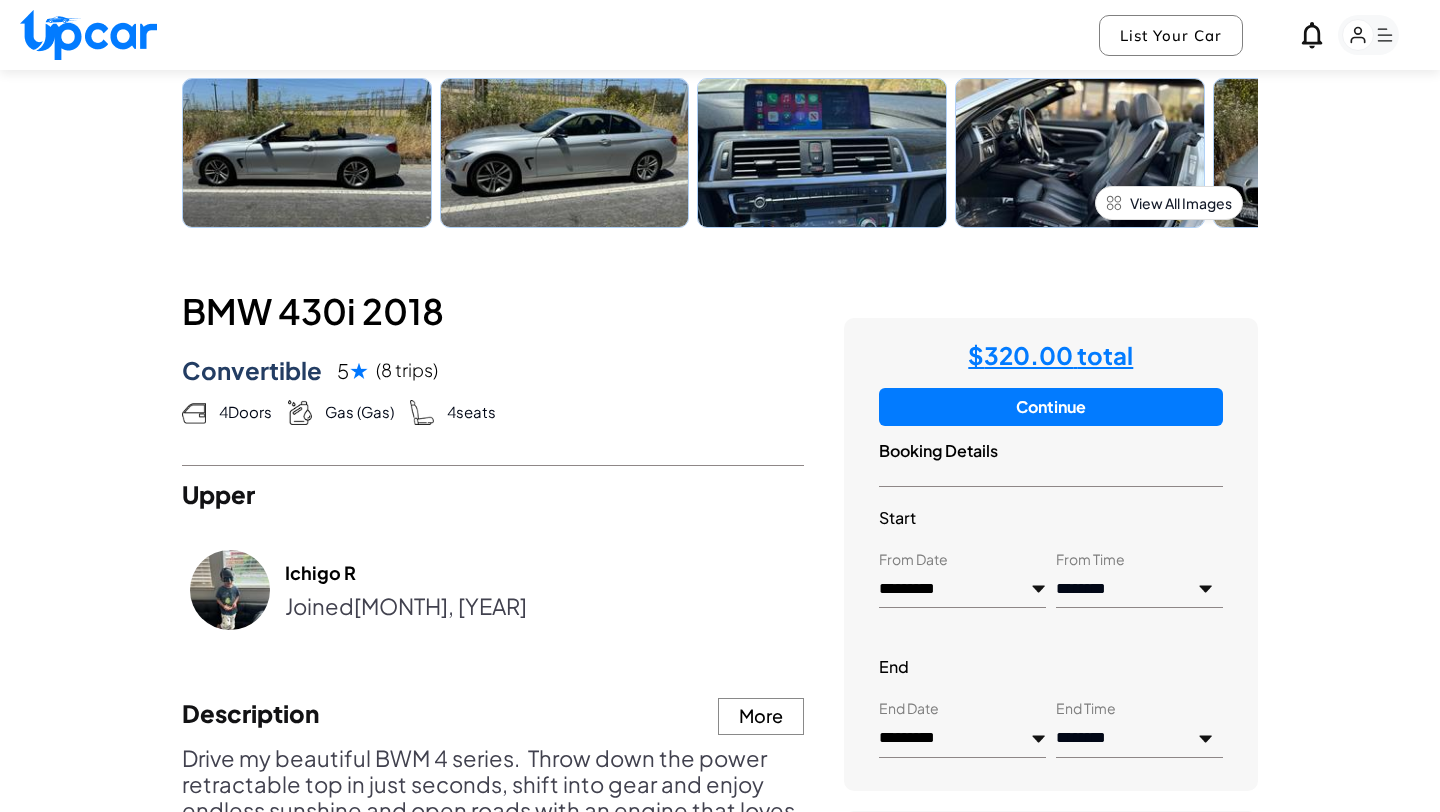scroll, scrollTop: 647, scrollLeft: 0, axis: vertical 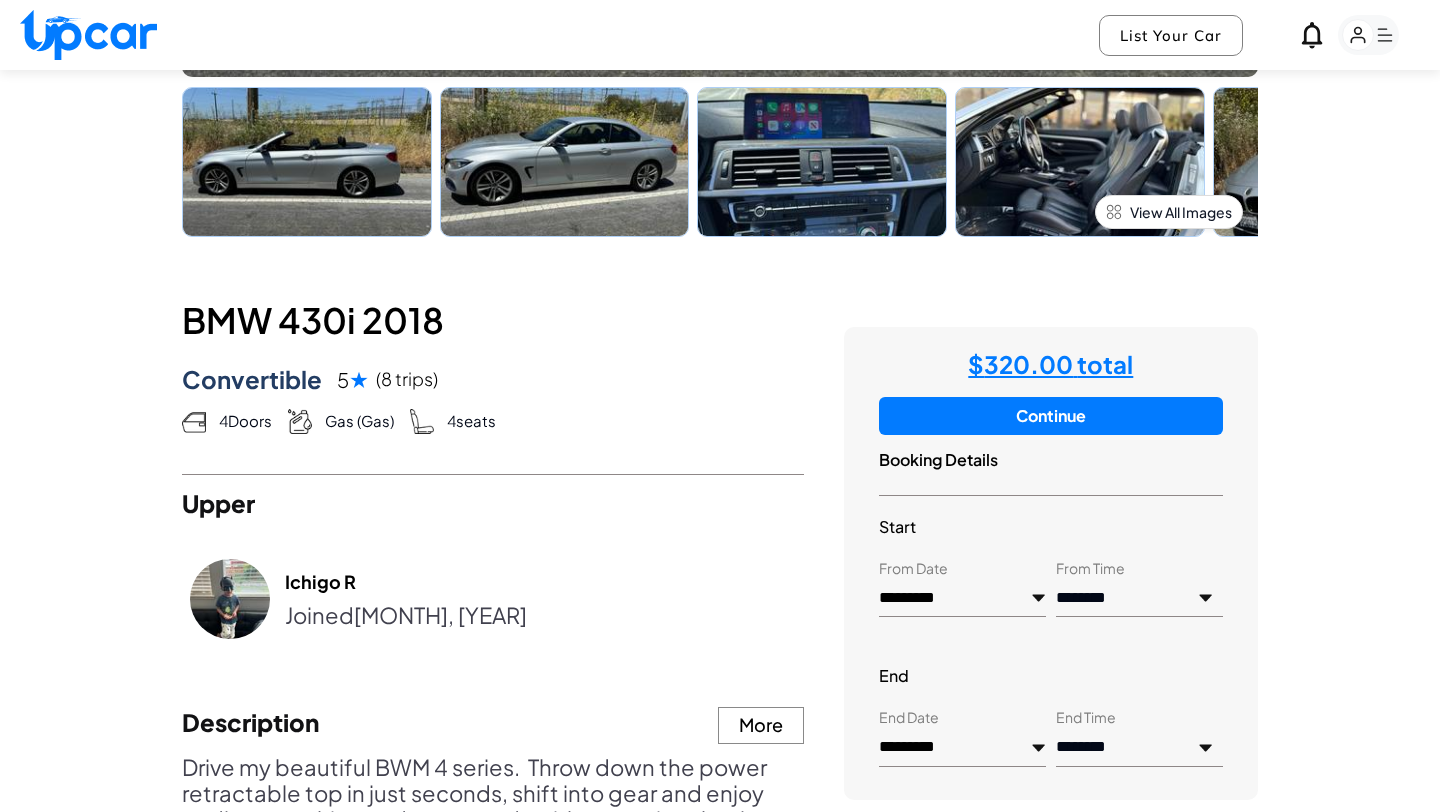 click on "$ 320.00   total" at bounding box center (1050, 364) 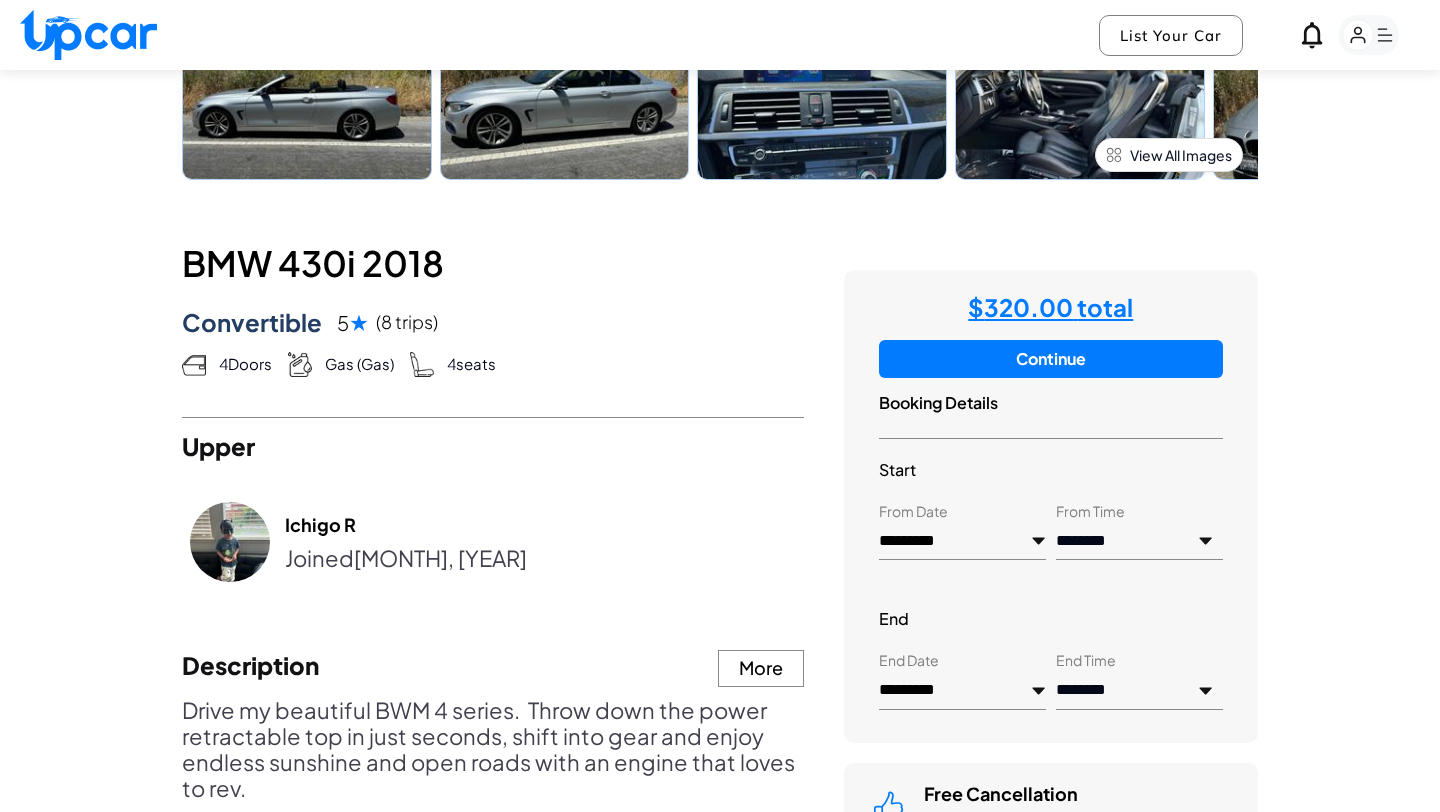 scroll, scrollTop: 682, scrollLeft: 0, axis: vertical 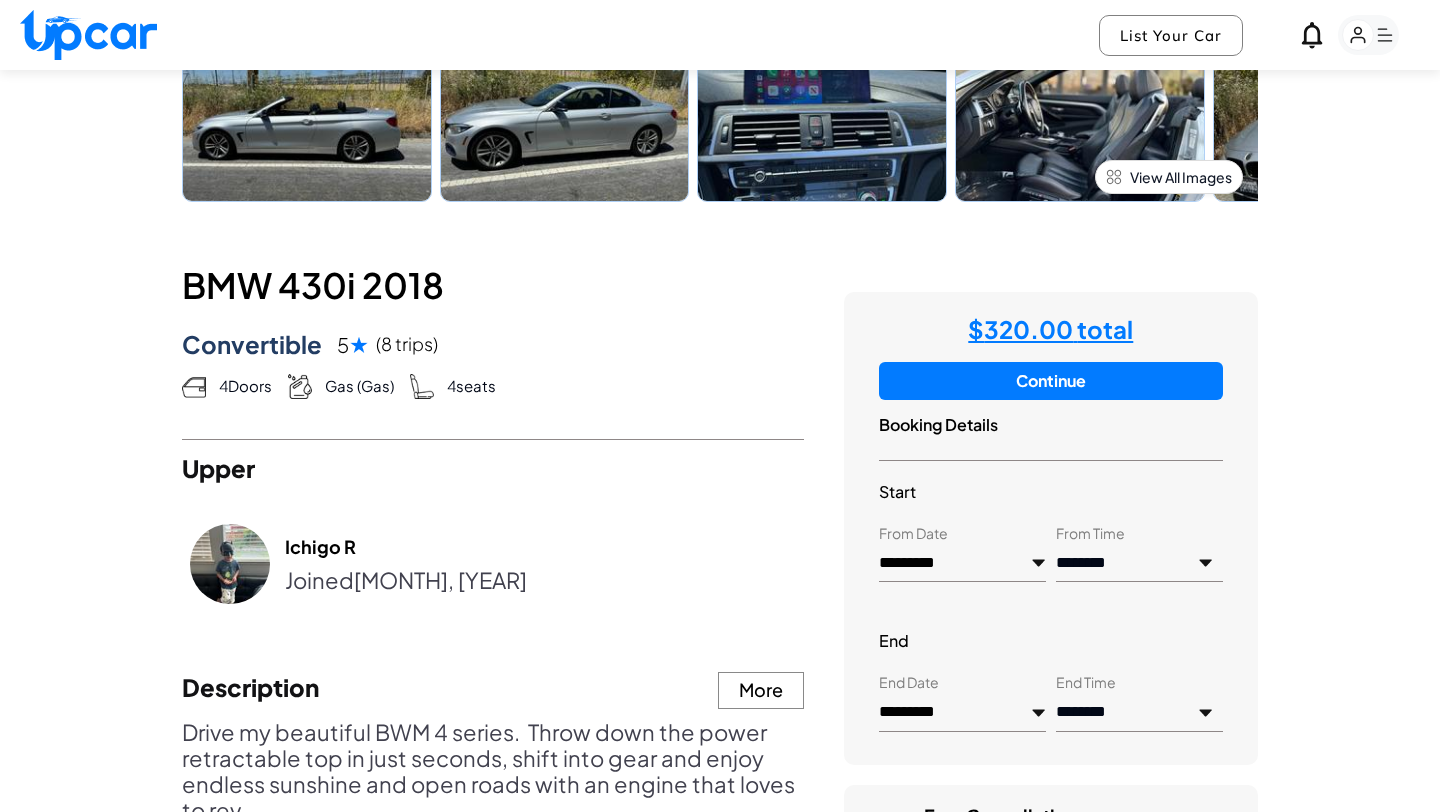 click on "Continue" at bounding box center [1051, 381] 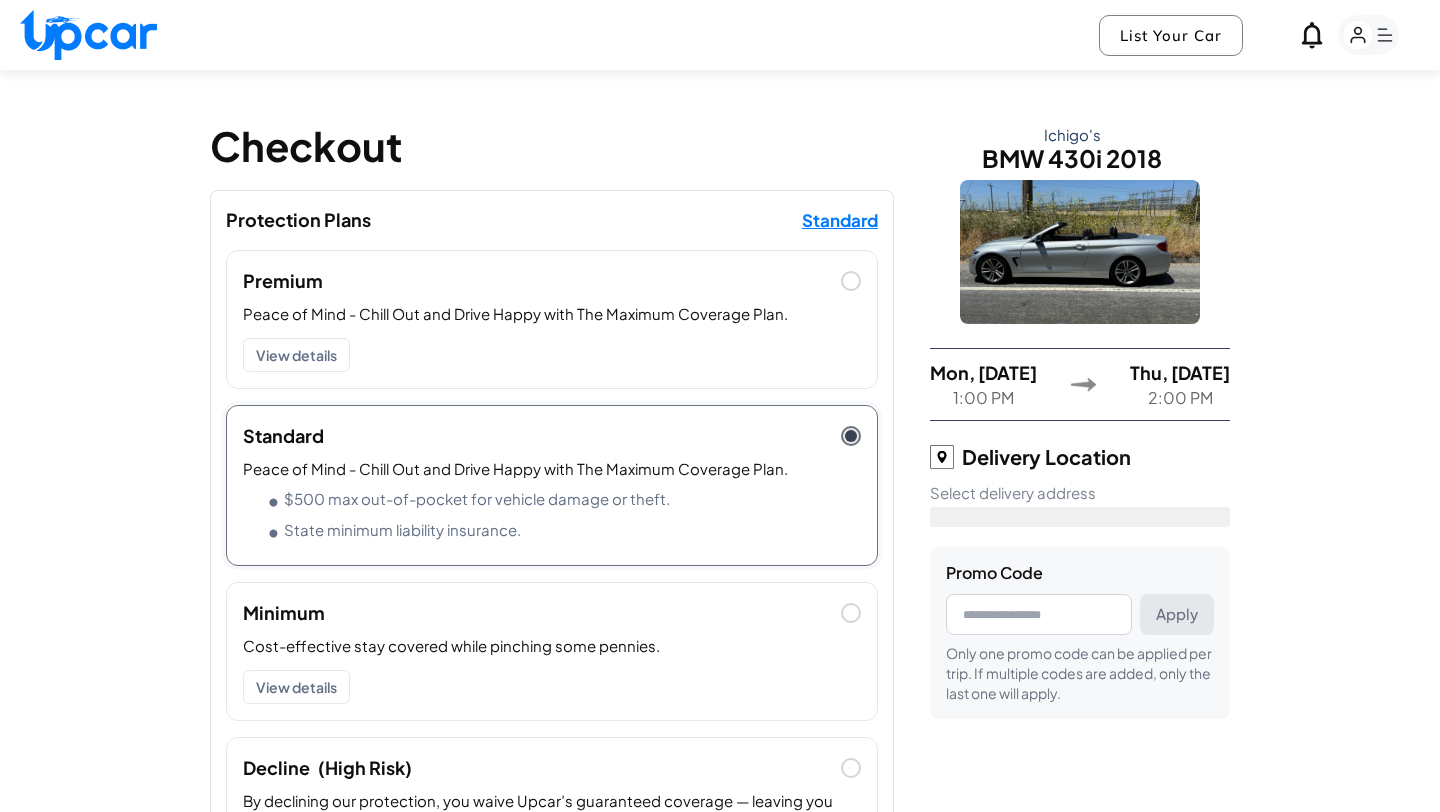 type on "**********" 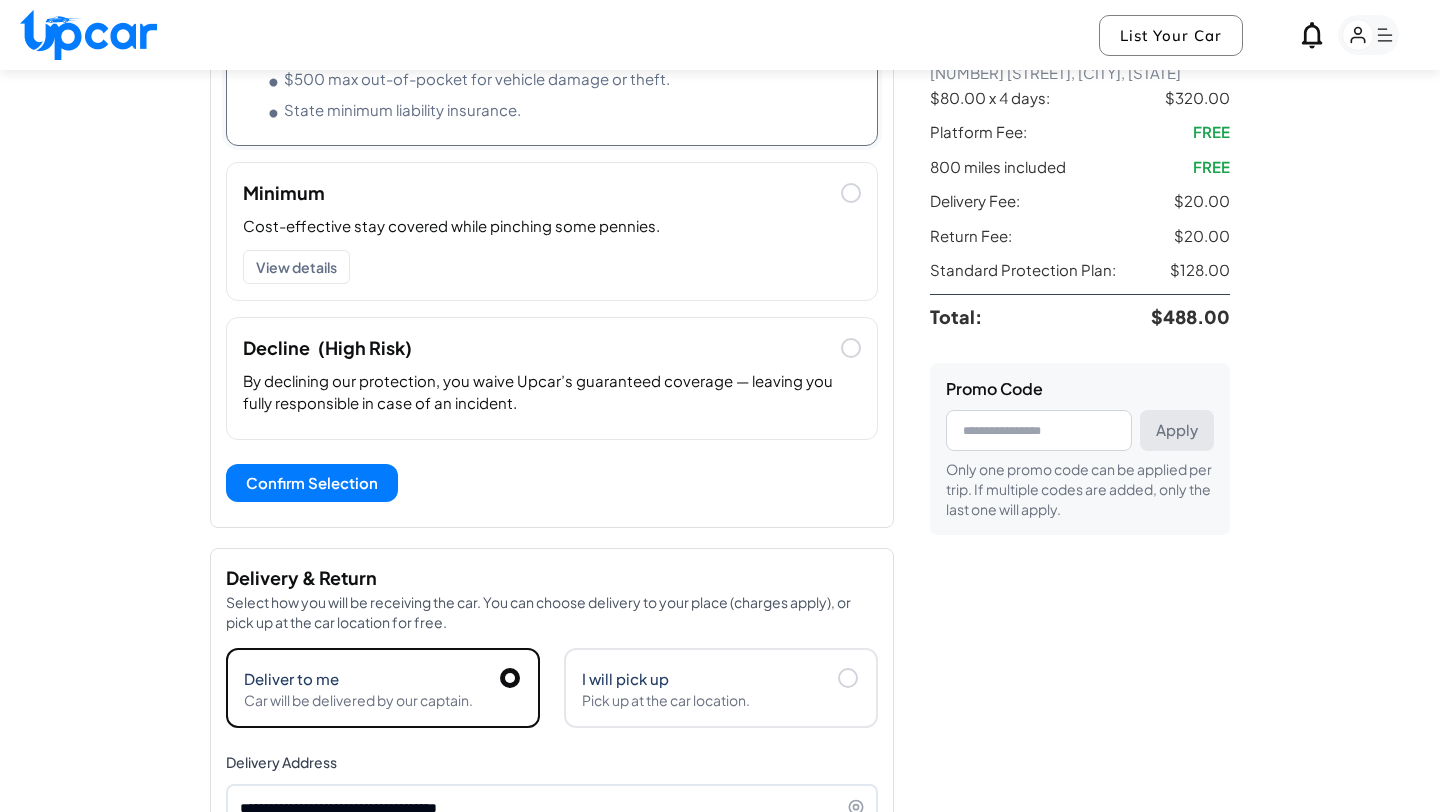 scroll, scrollTop: 436, scrollLeft: 0, axis: vertical 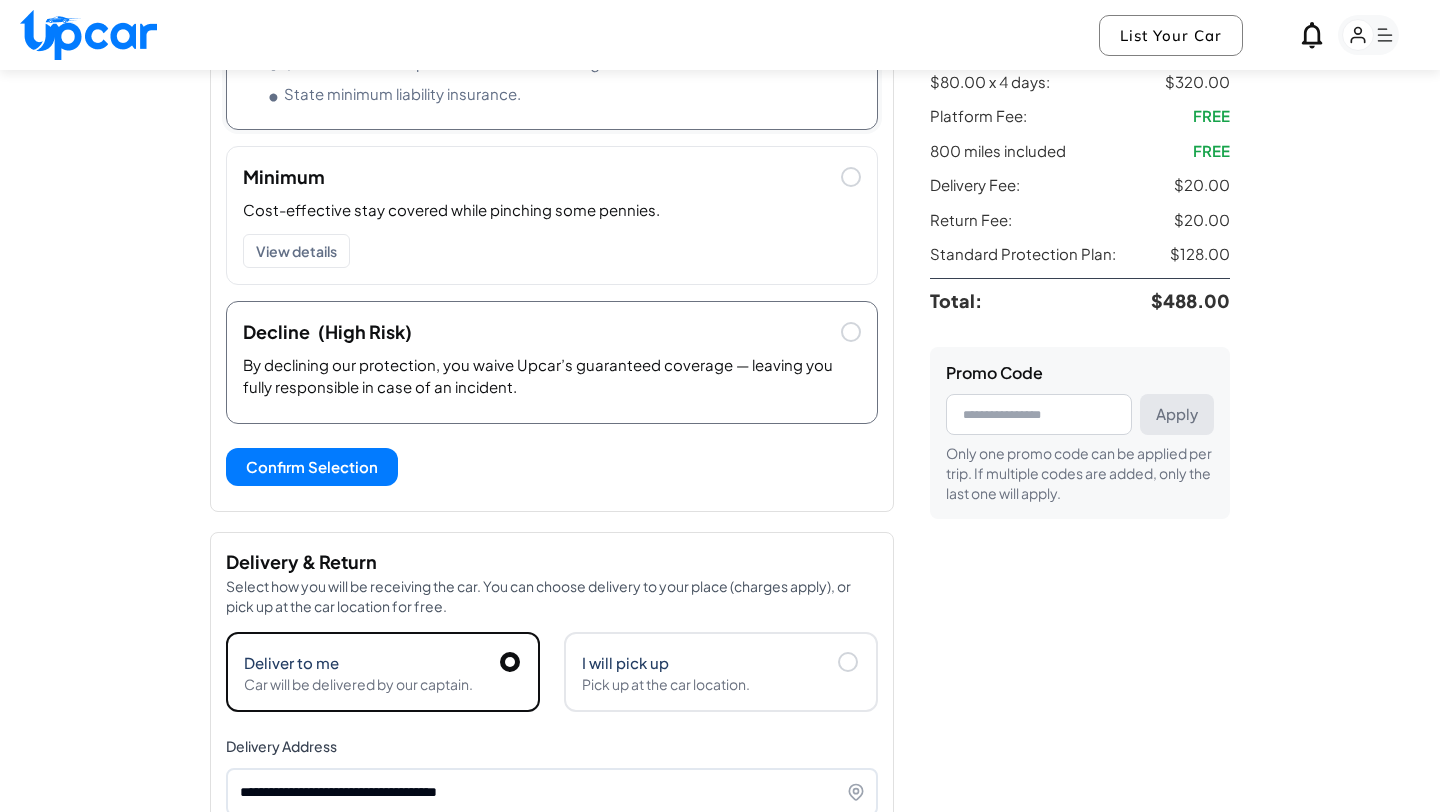 click on "By declining our protection, you waive Upcar’s guaranteed coverage — leaving you fully responsible in case of an incident." at bounding box center [552, 380] 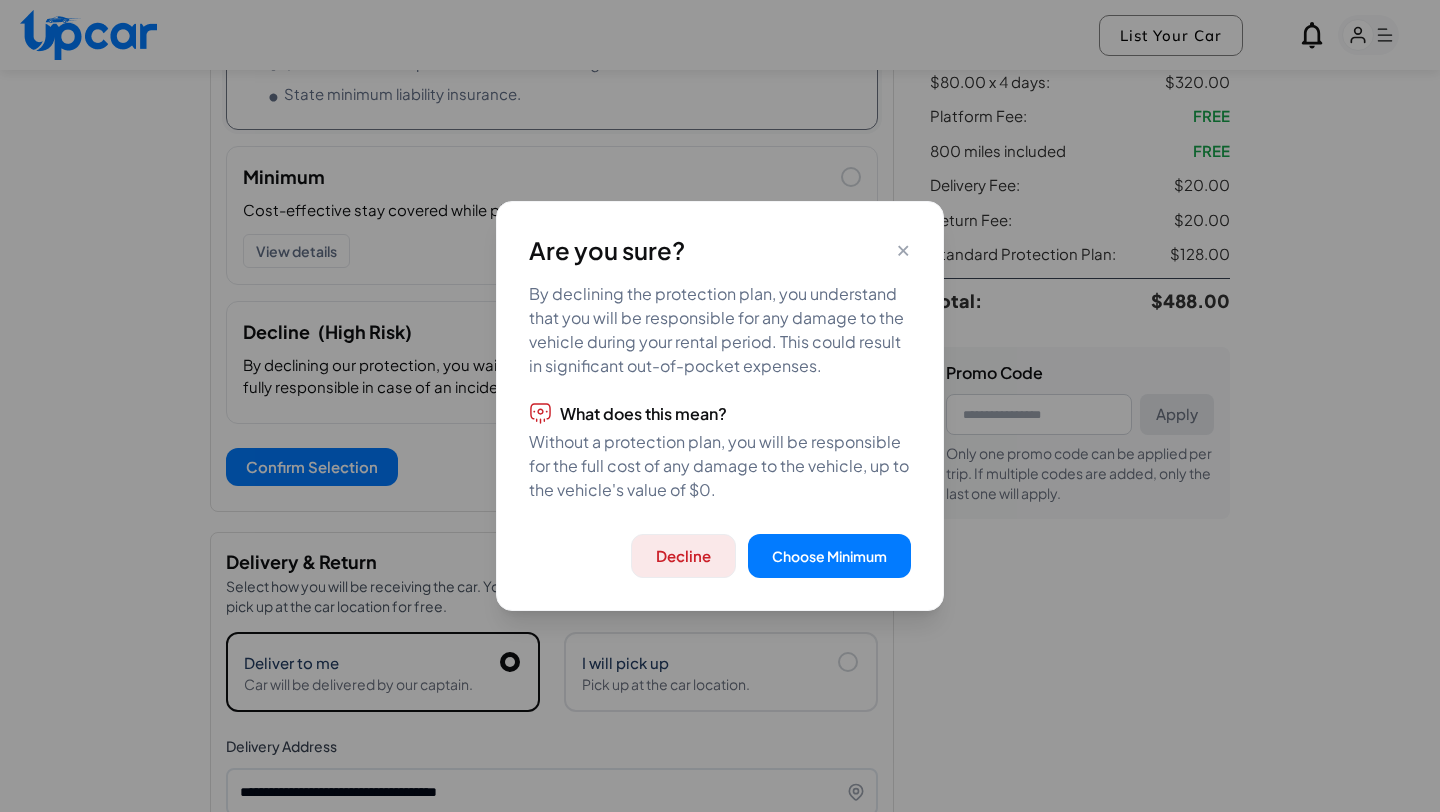 click on "Decline" at bounding box center (683, 556) 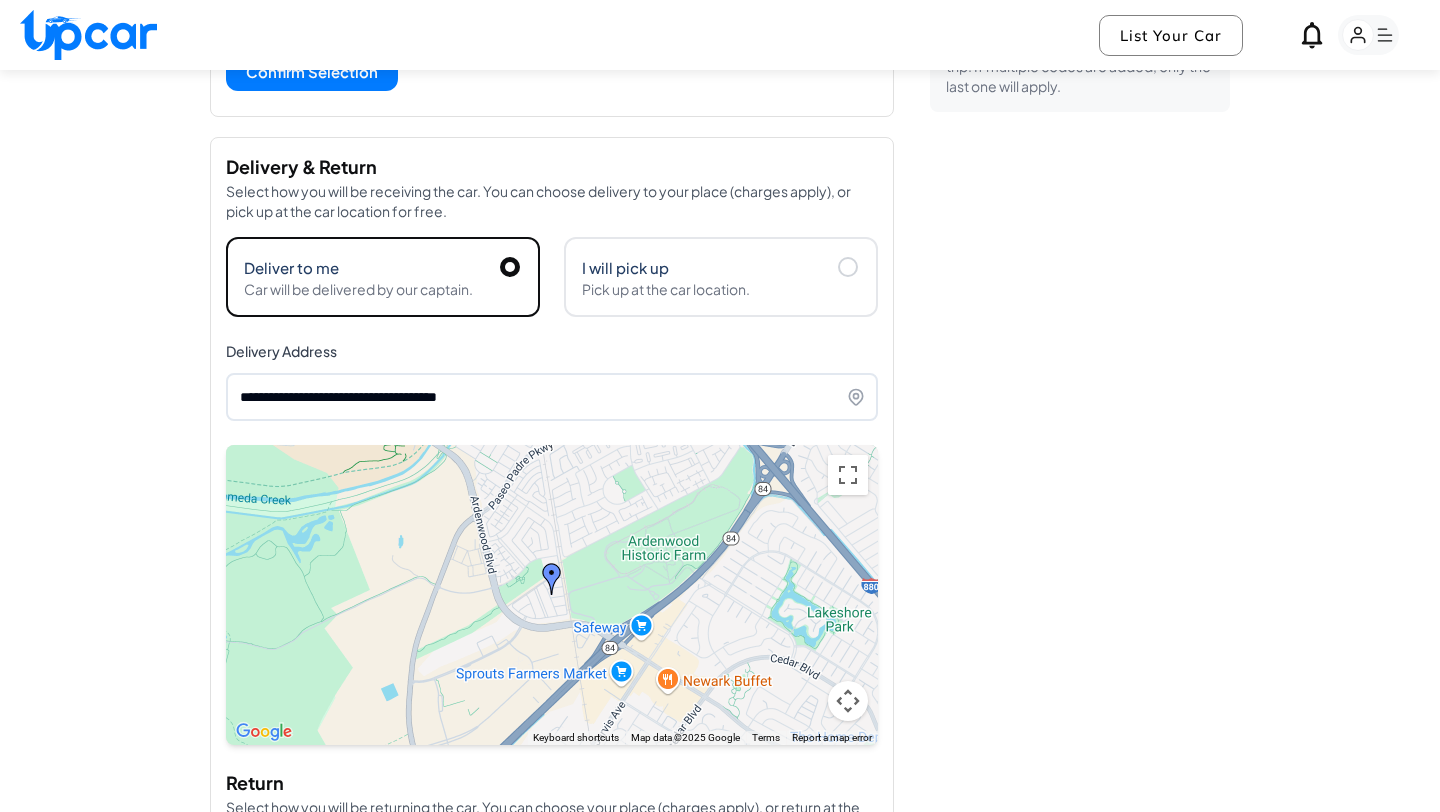 scroll, scrollTop: 825, scrollLeft: 0, axis: vertical 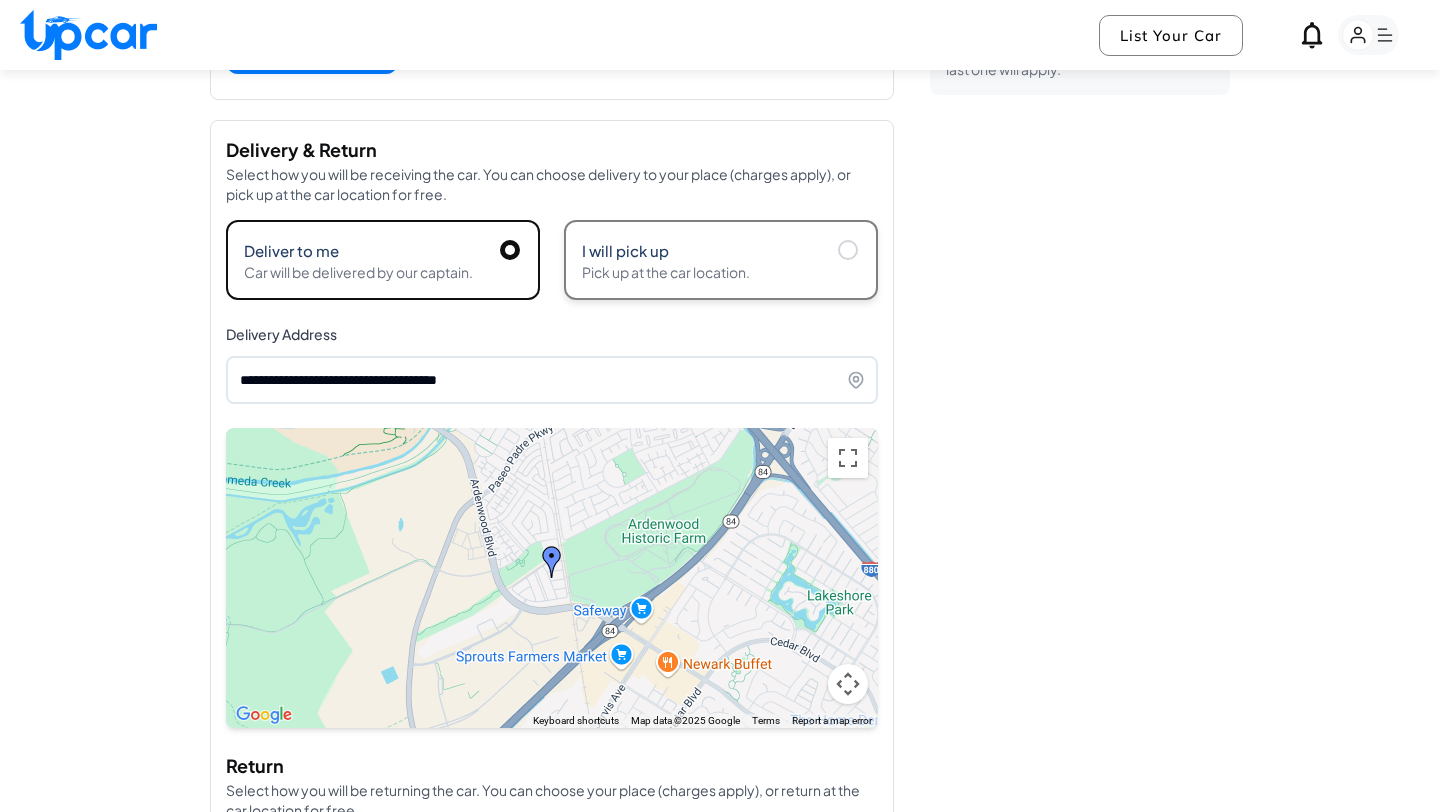 click on "I will pick up" at bounding box center [721, 250] 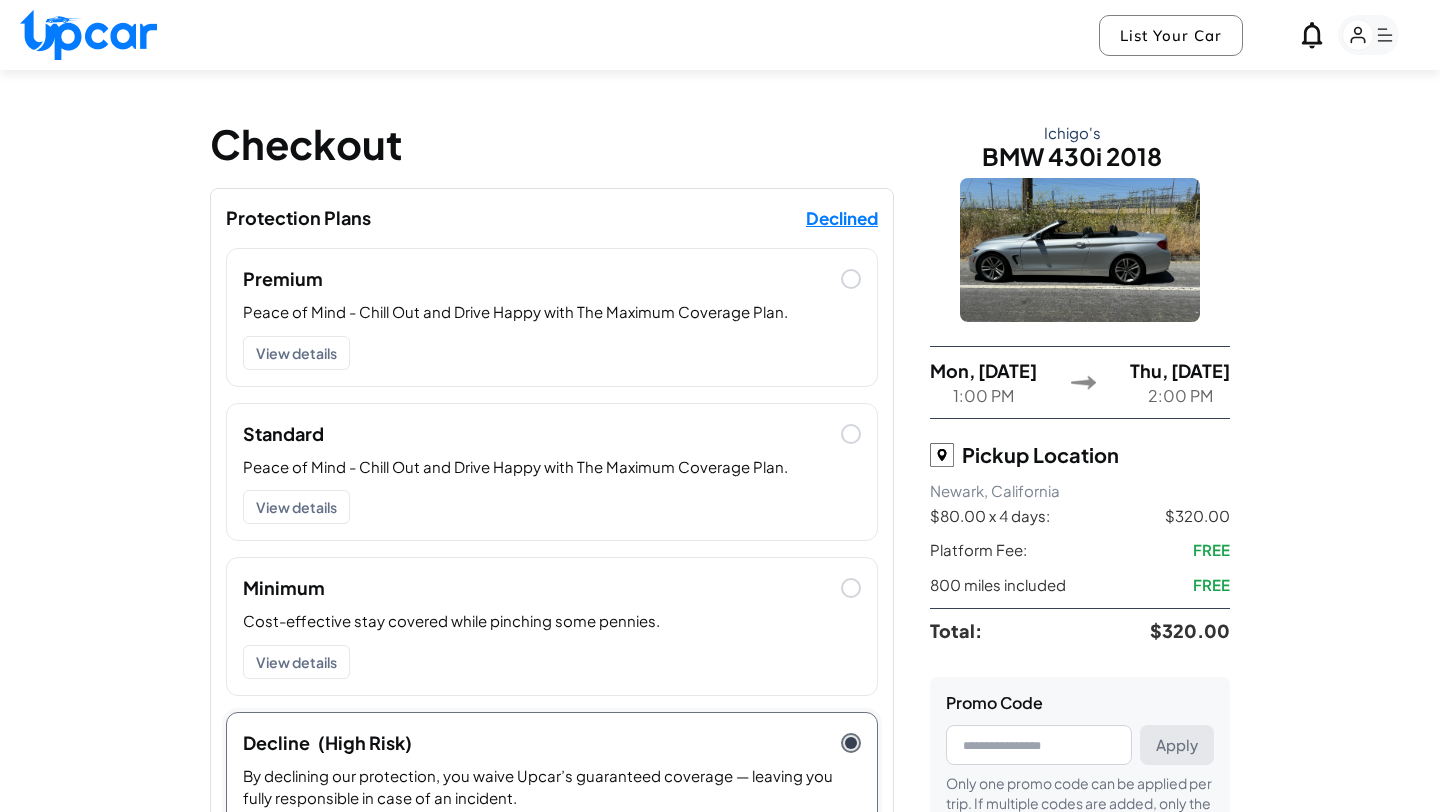 scroll, scrollTop: 0, scrollLeft: 0, axis: both 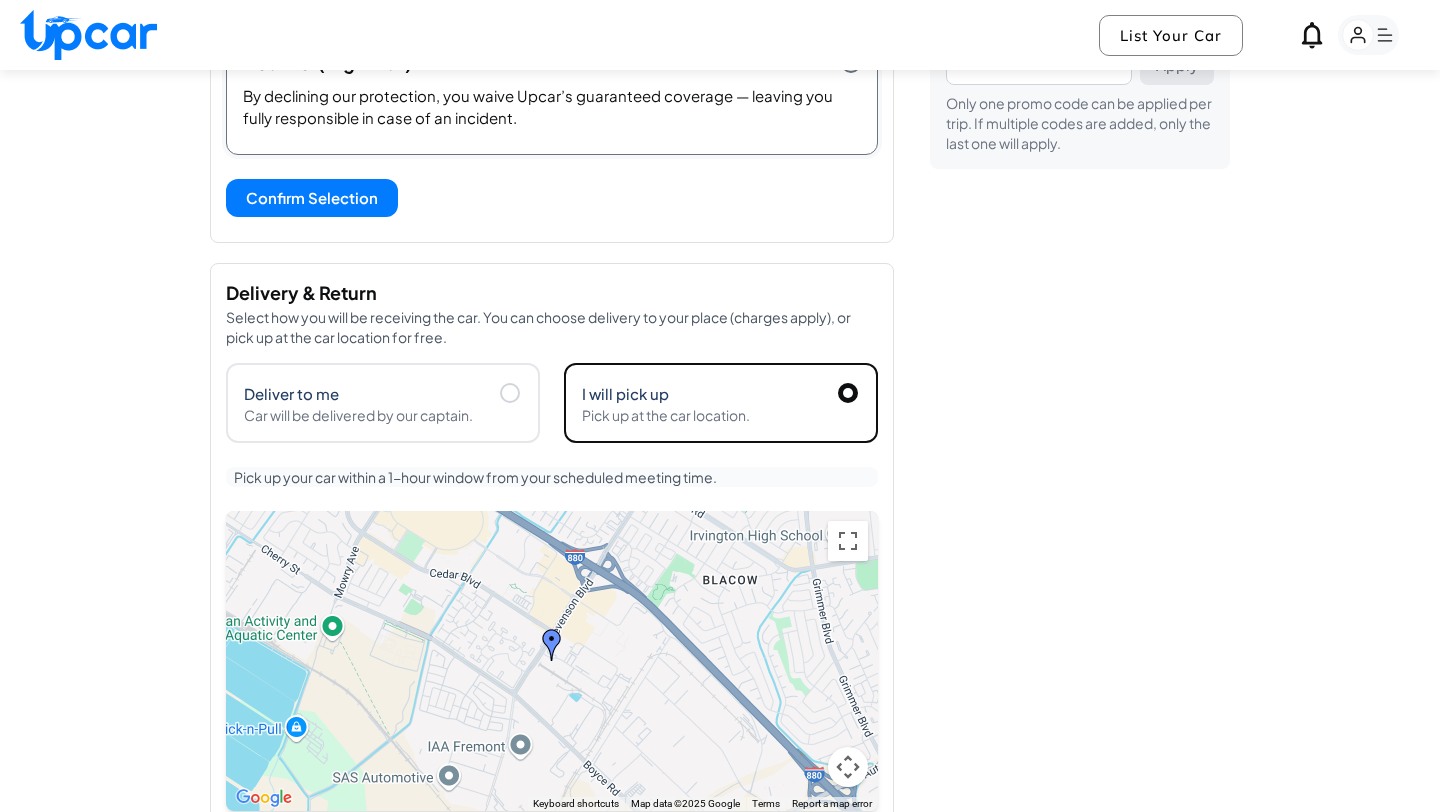 select on "*****" 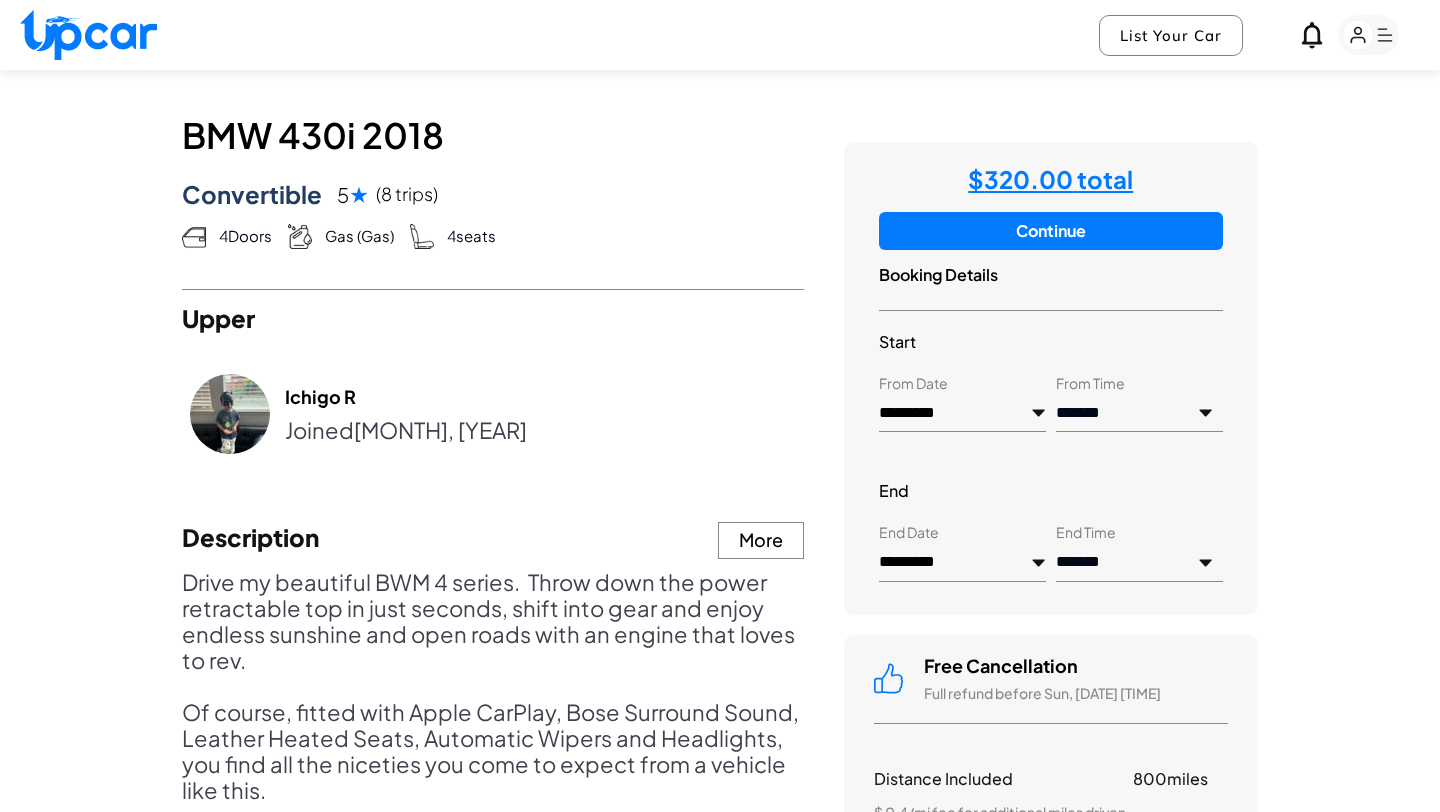 scroll, scrollTop: 866, scrollLeft: 0, axis: vertical 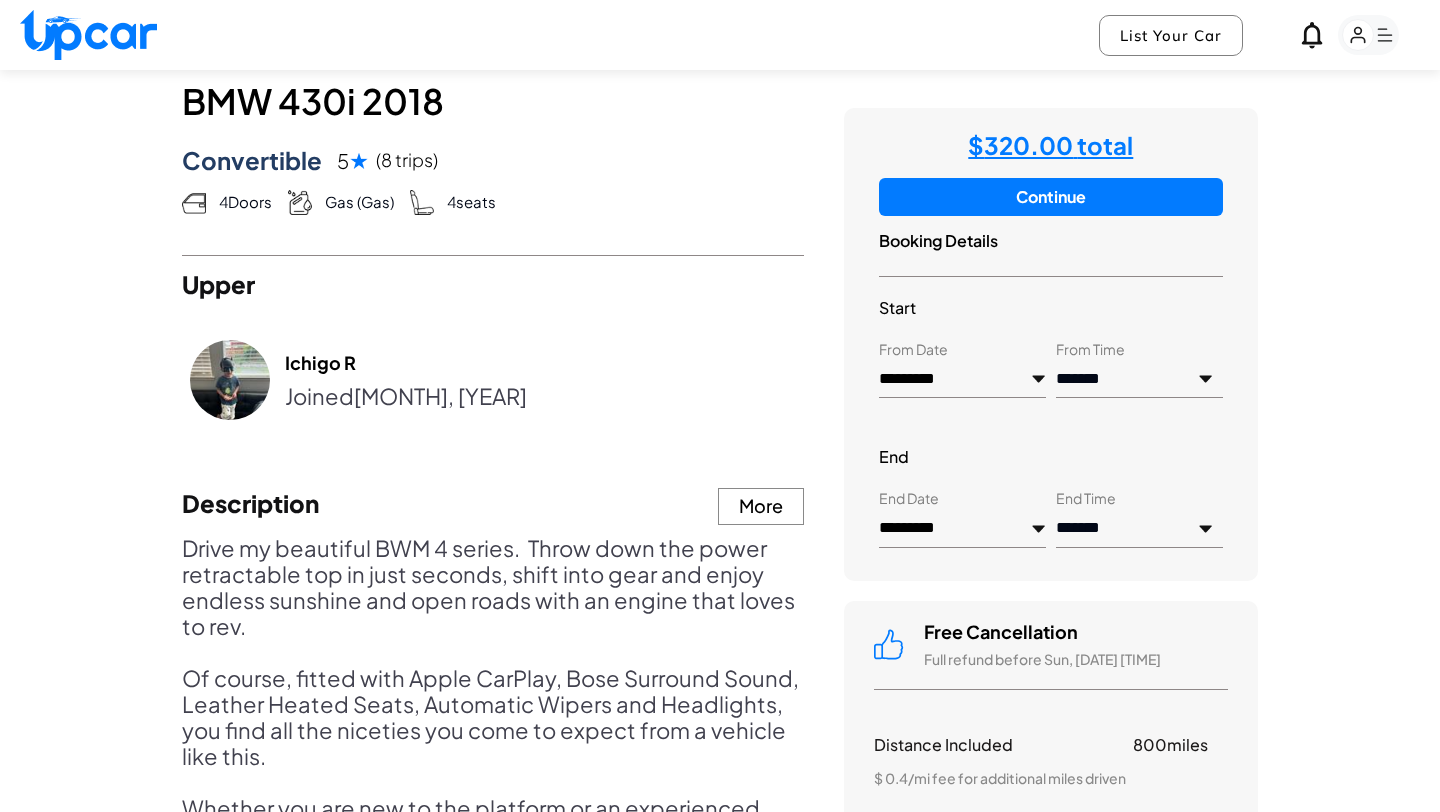 click on "*********" at bounding box center (962, 380) 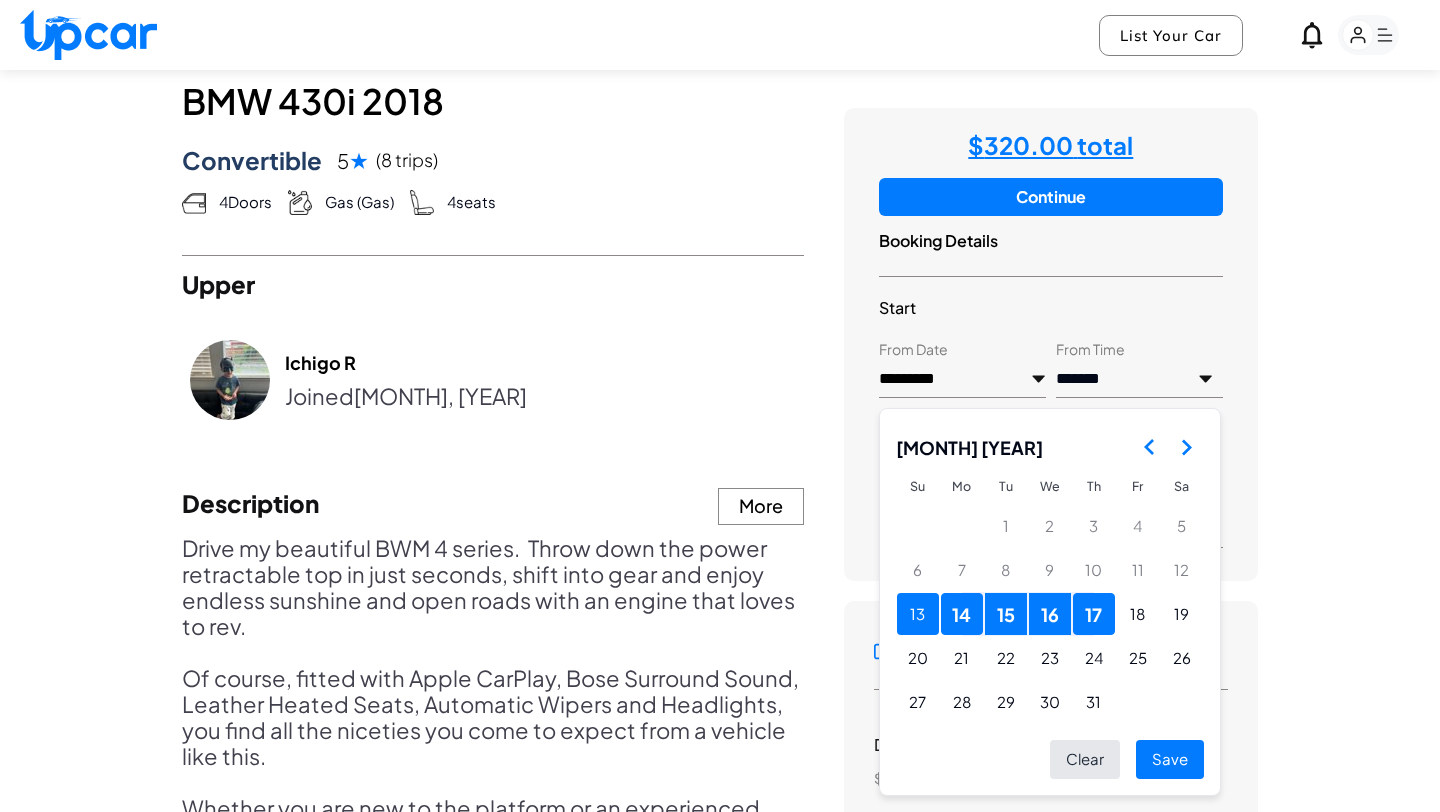 click on "13" at bounding box center [918, 614] 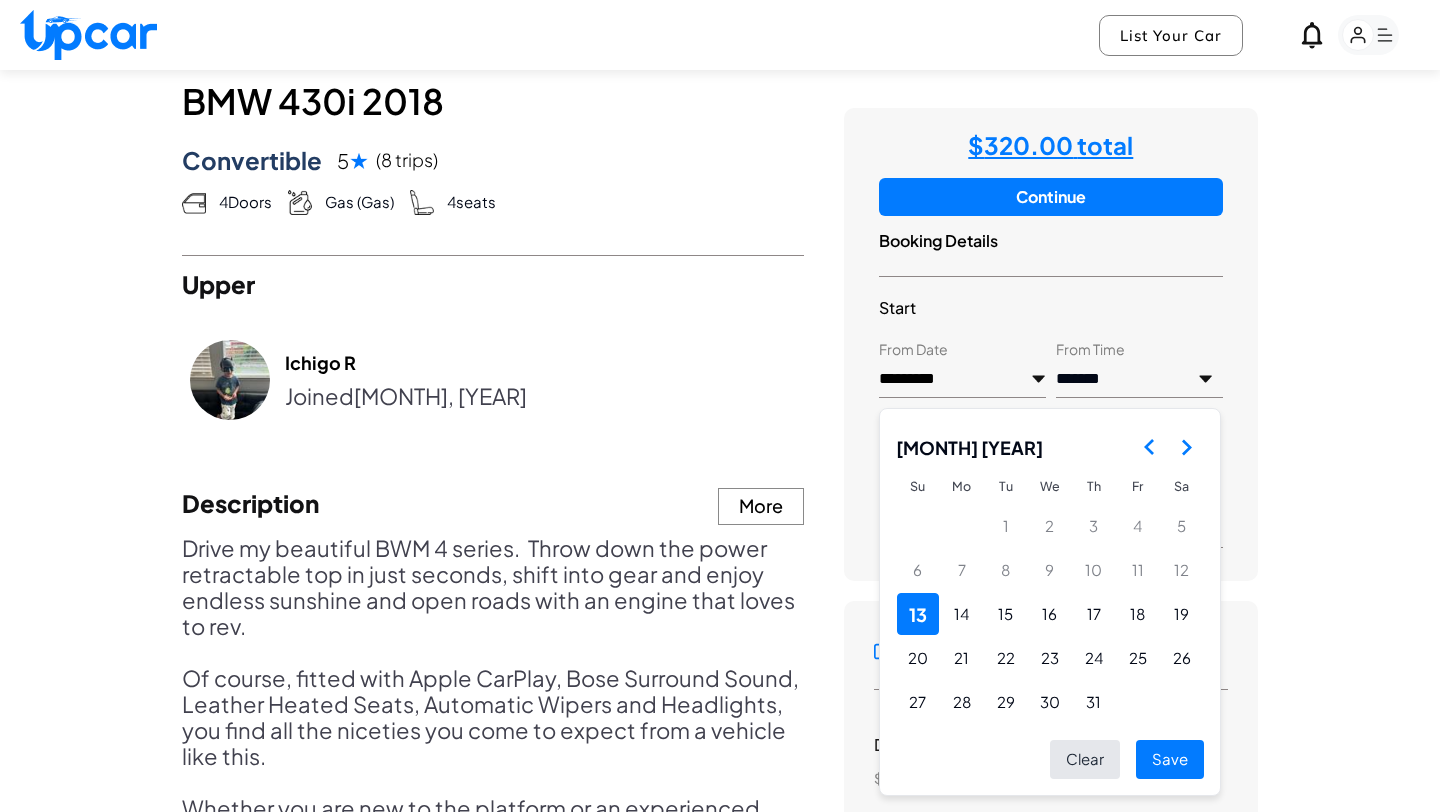 click on "**********" at bounding box center (1139, 380) 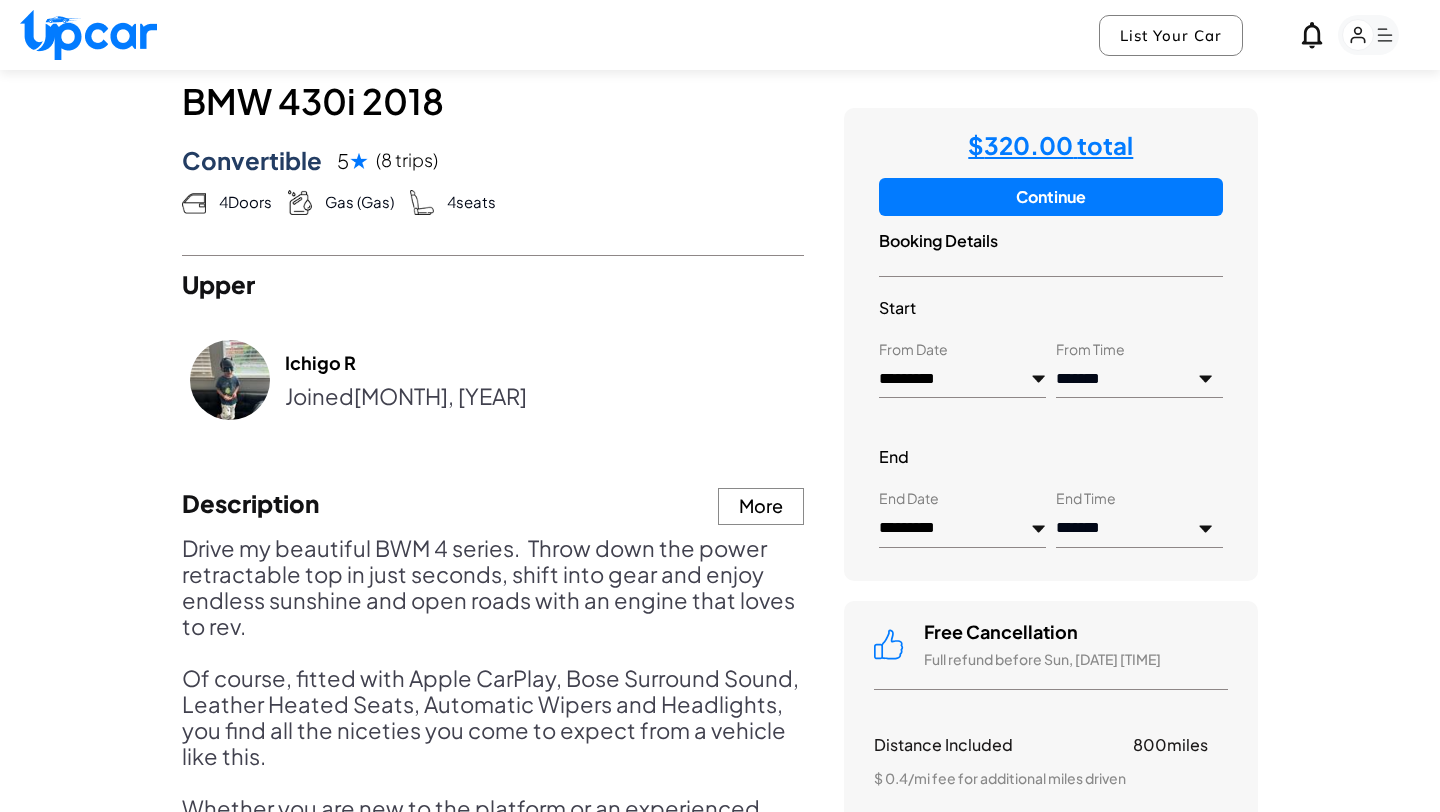 click on "*********" at bounding box center [962, 529] 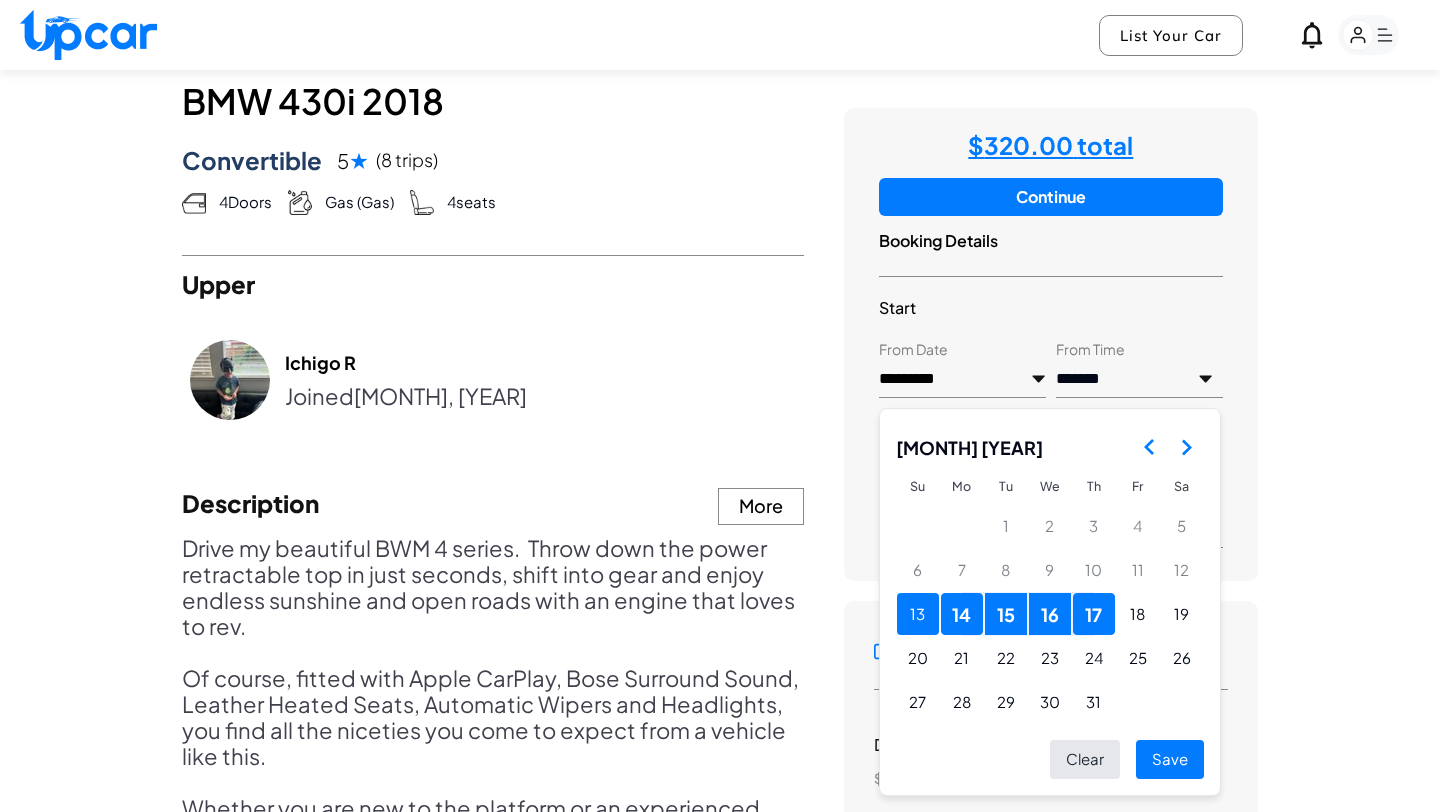 click on "13" at bounding box center [918, 614] 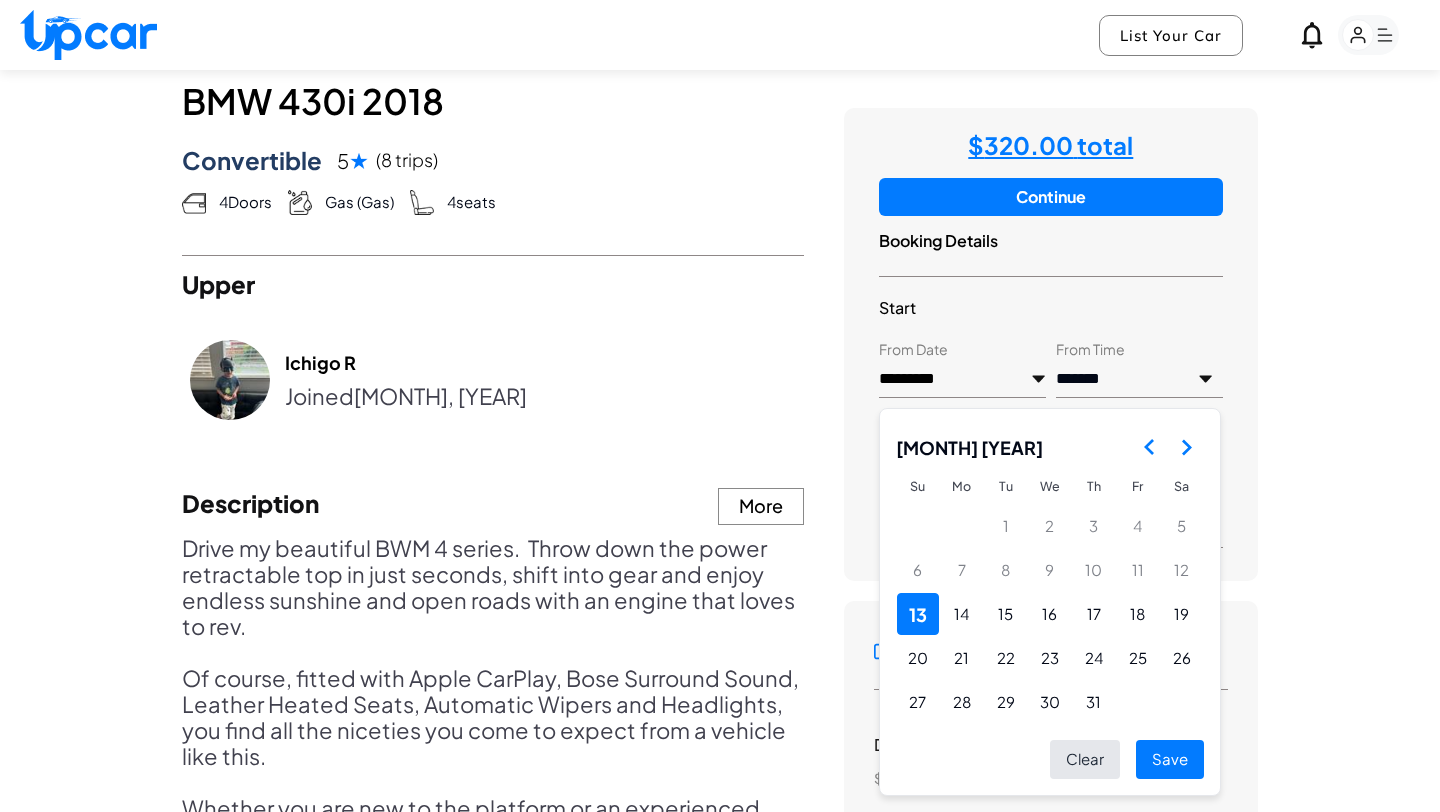 click on "Save" at bounding box center [1170, 759] 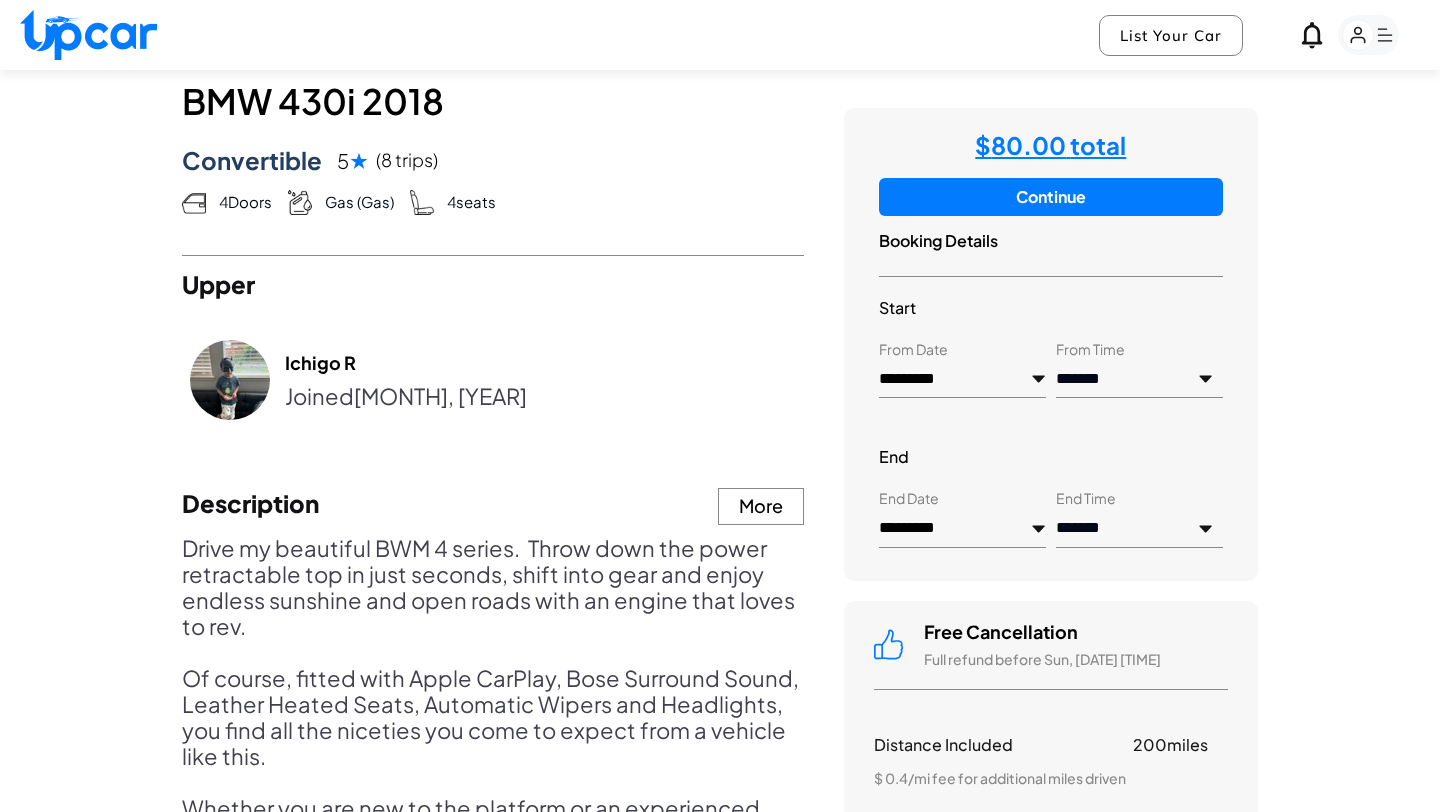 click on "*********" at bounding box center (962, 529) 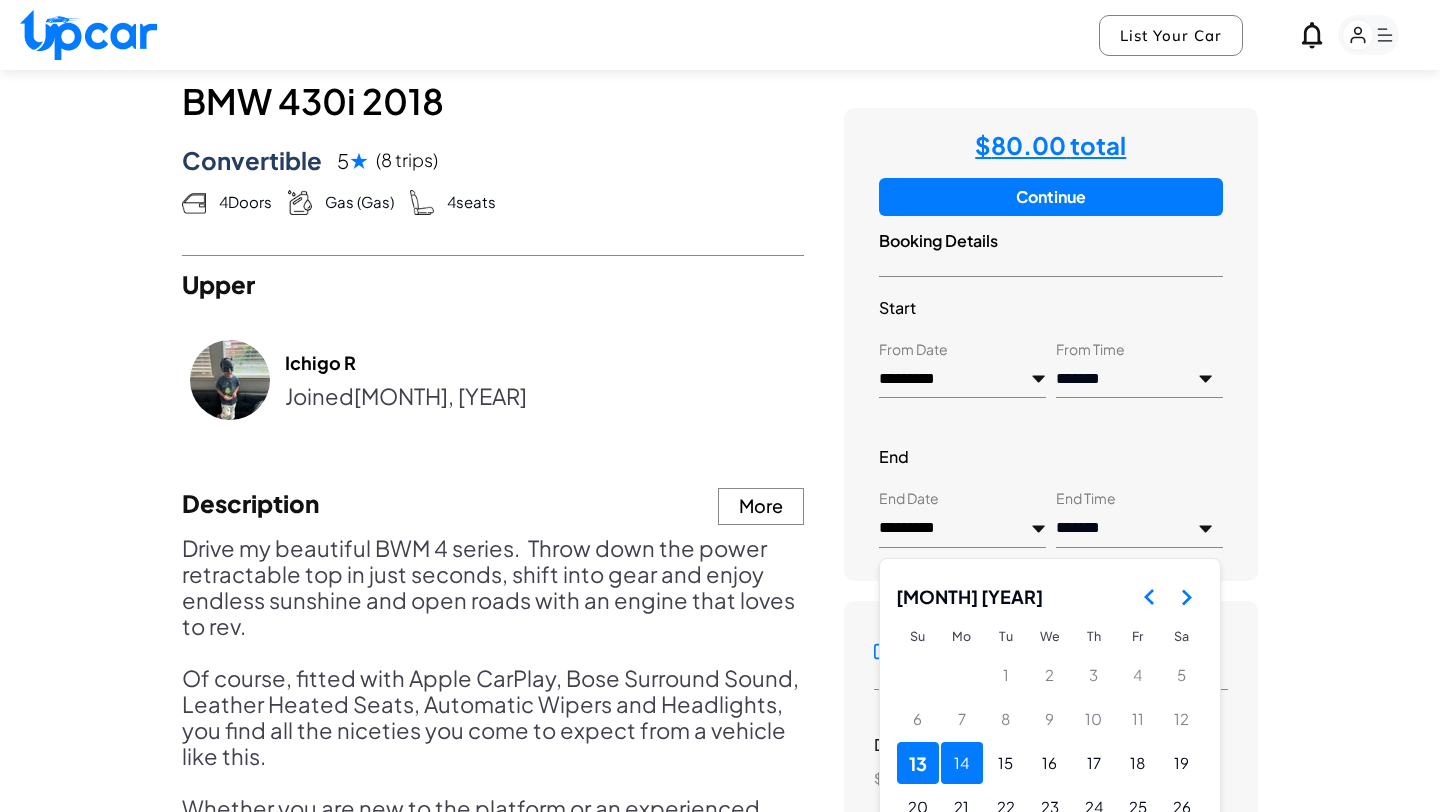 click on "14" at bounding box center [962, 763] 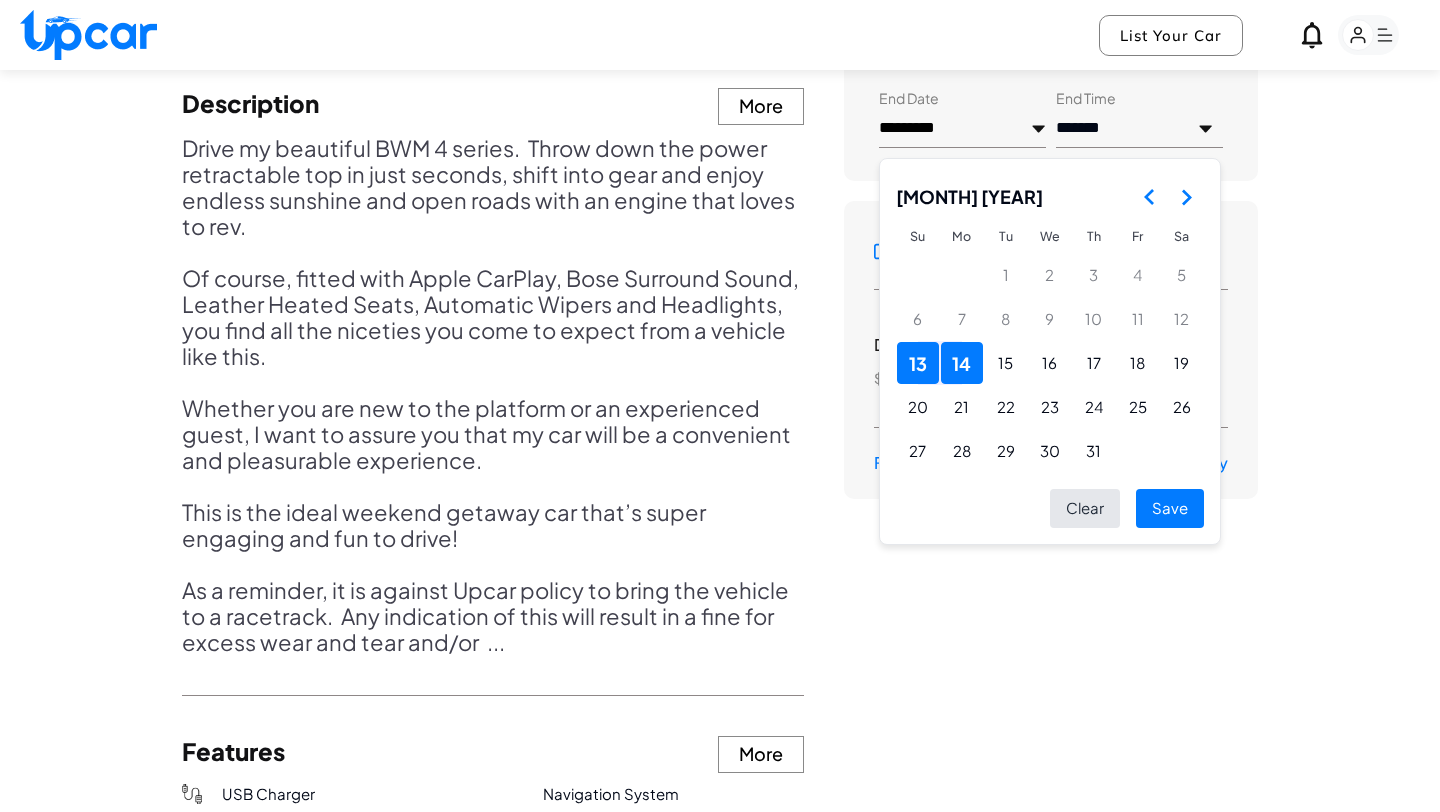 scroll, scrollTop: 1278, scrollLeft: 0, axis: vertical 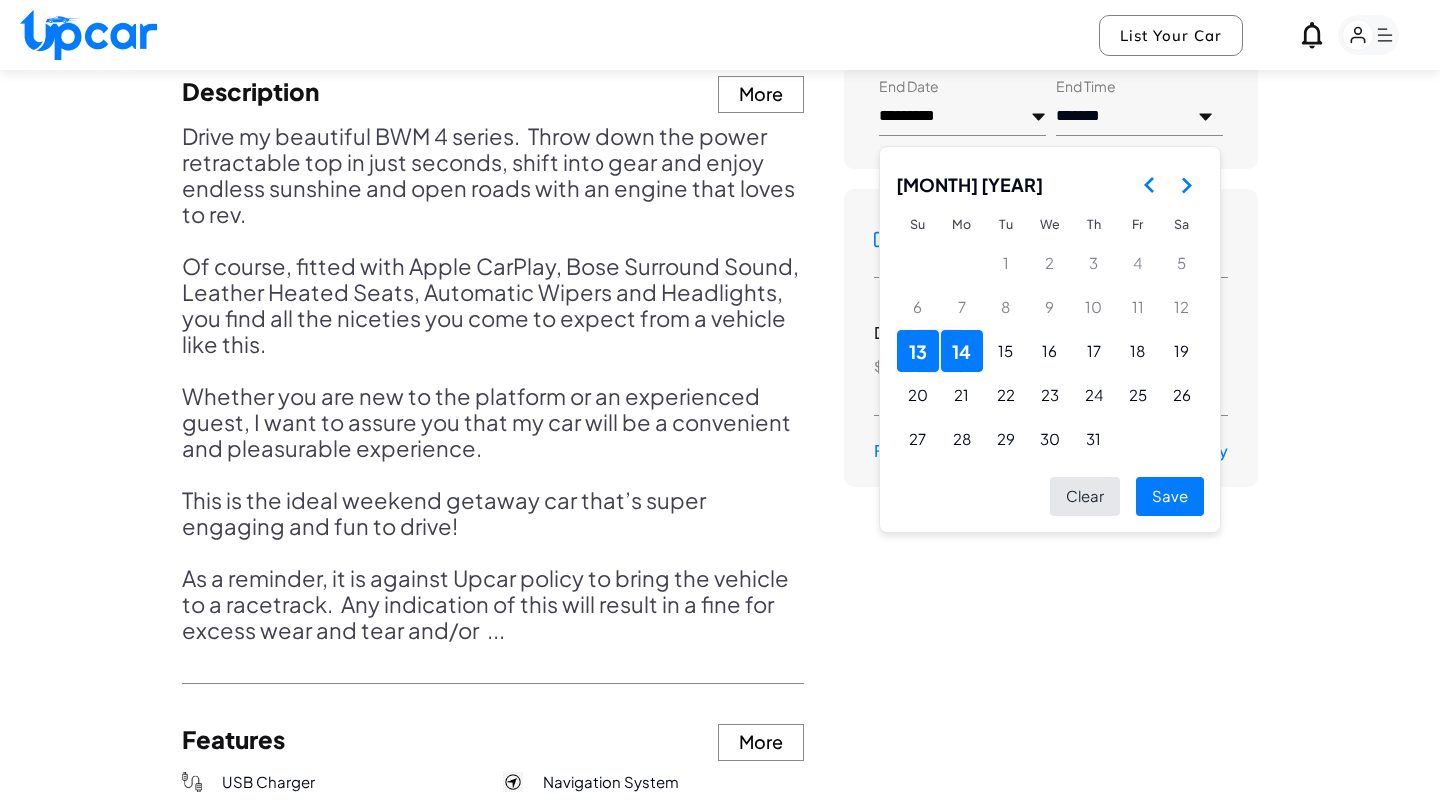 click on "Save" at bounding box center [1170, 496] 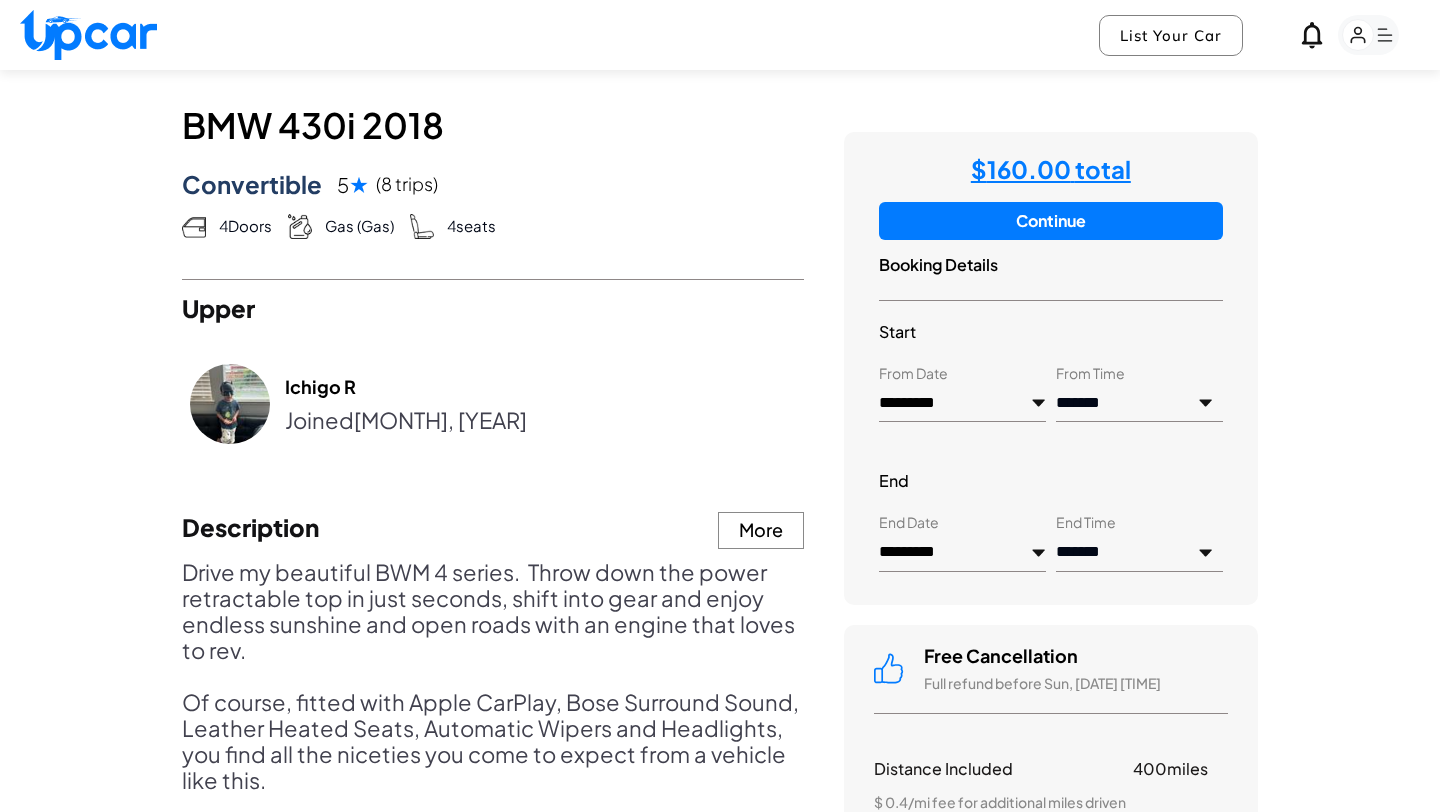 scroll, scrollTop: 840, scrollLeft: 0, axis: vertical 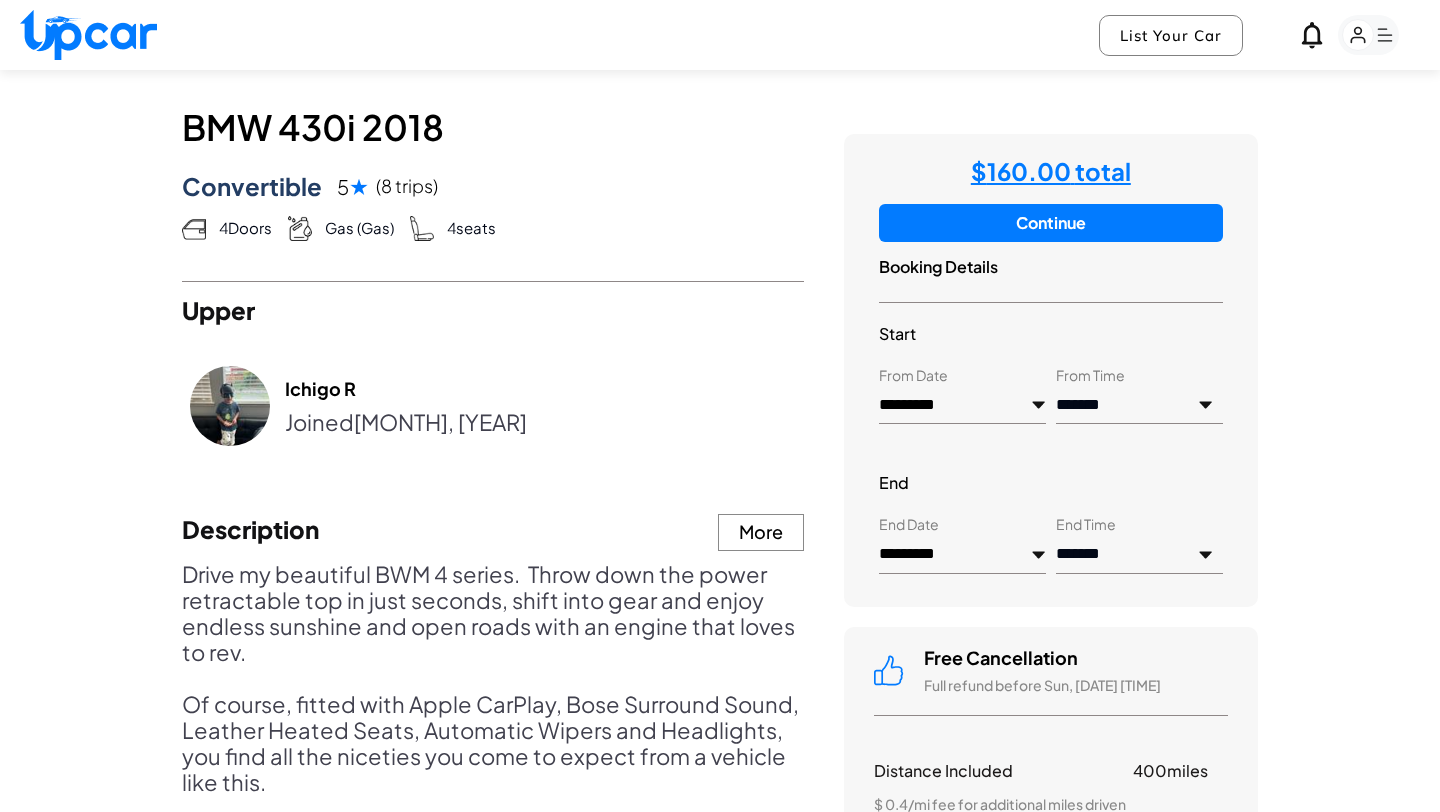 click on "Continue" at bounding box center (1051, 223) 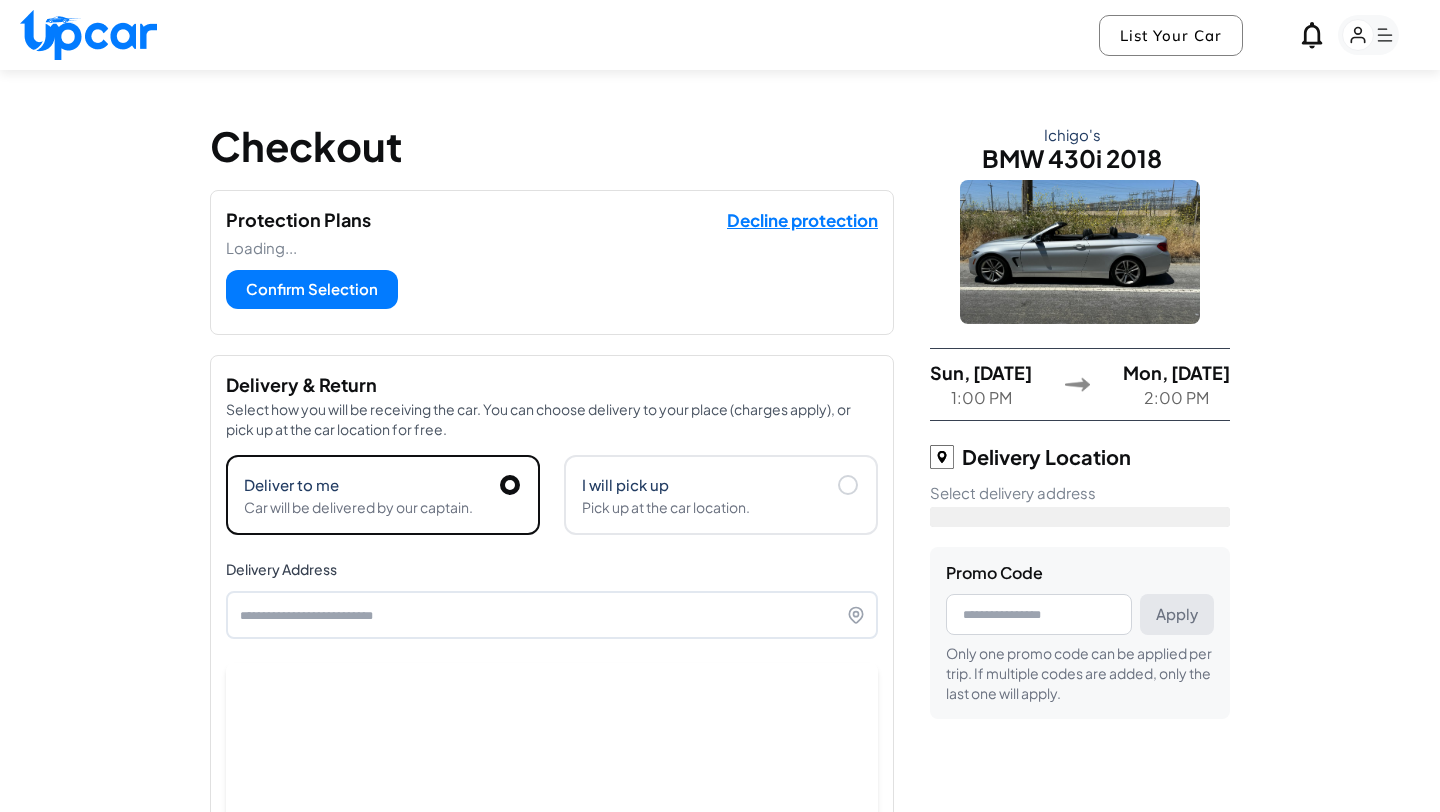 type on "**********" 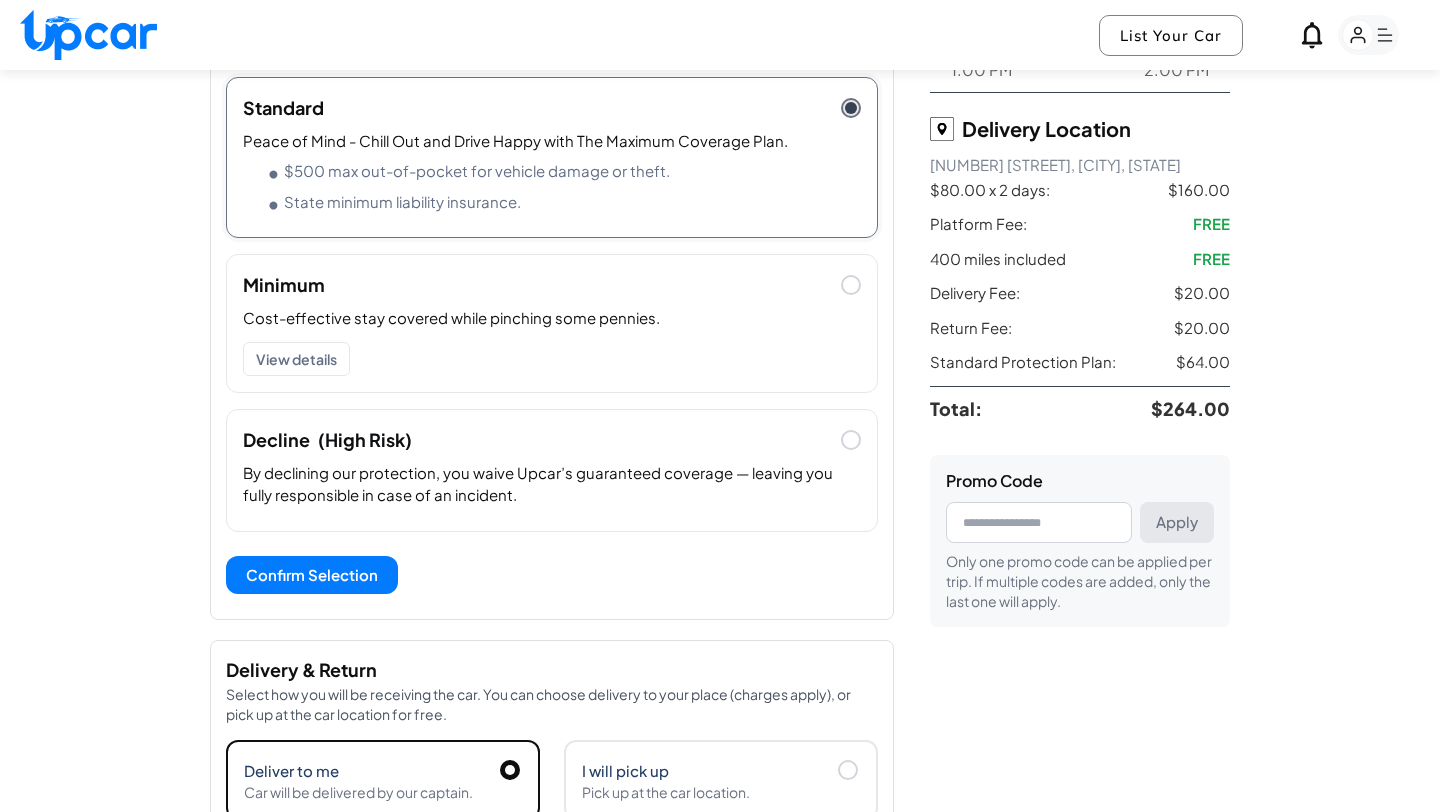 scroll, scrollTop: 309, scrollLeft: 0, axis: vertical 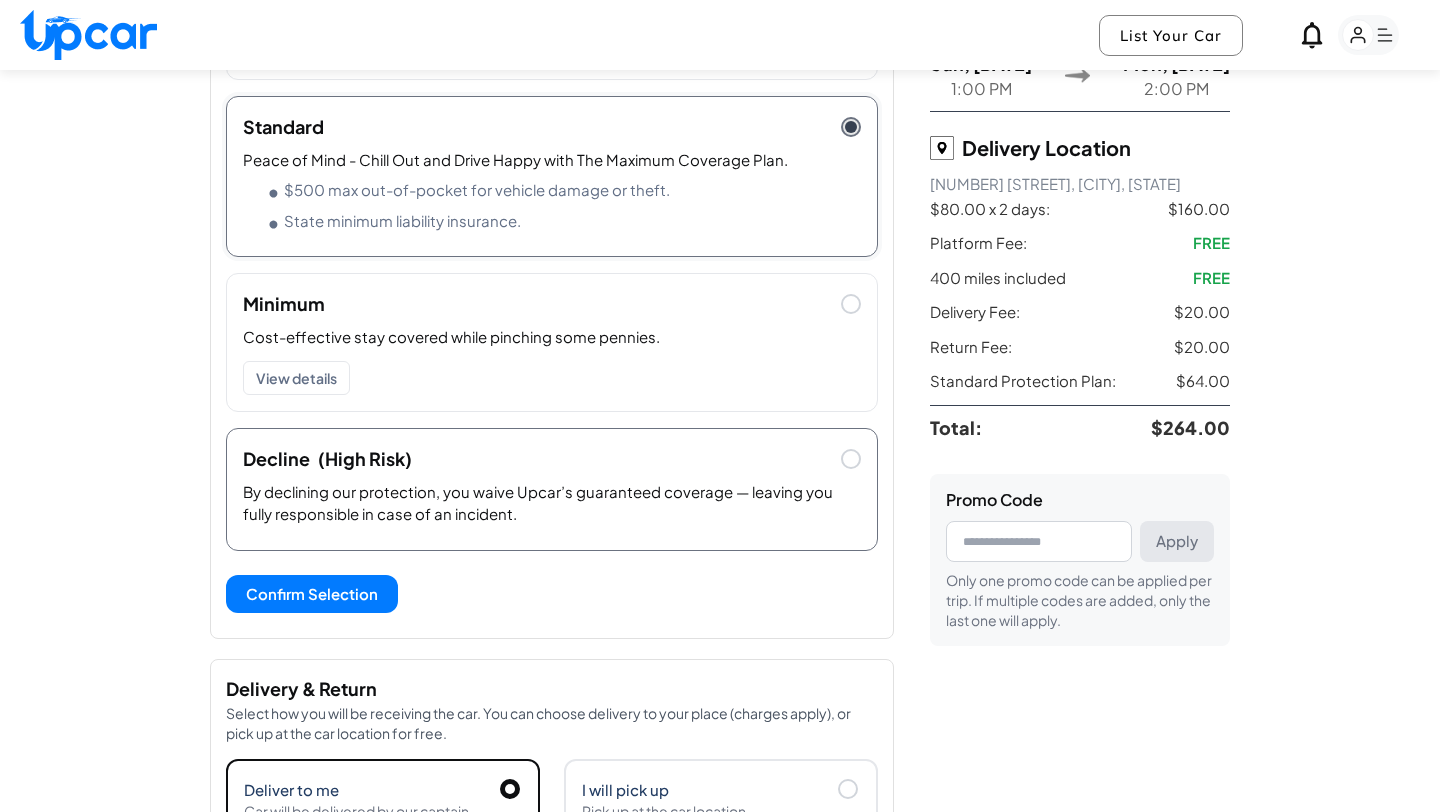 click on "By declining our protection, you waive Upcar’s guaranteed coverage — leaving you fully responsible in case of an incident." at bounding box center (552, 507) 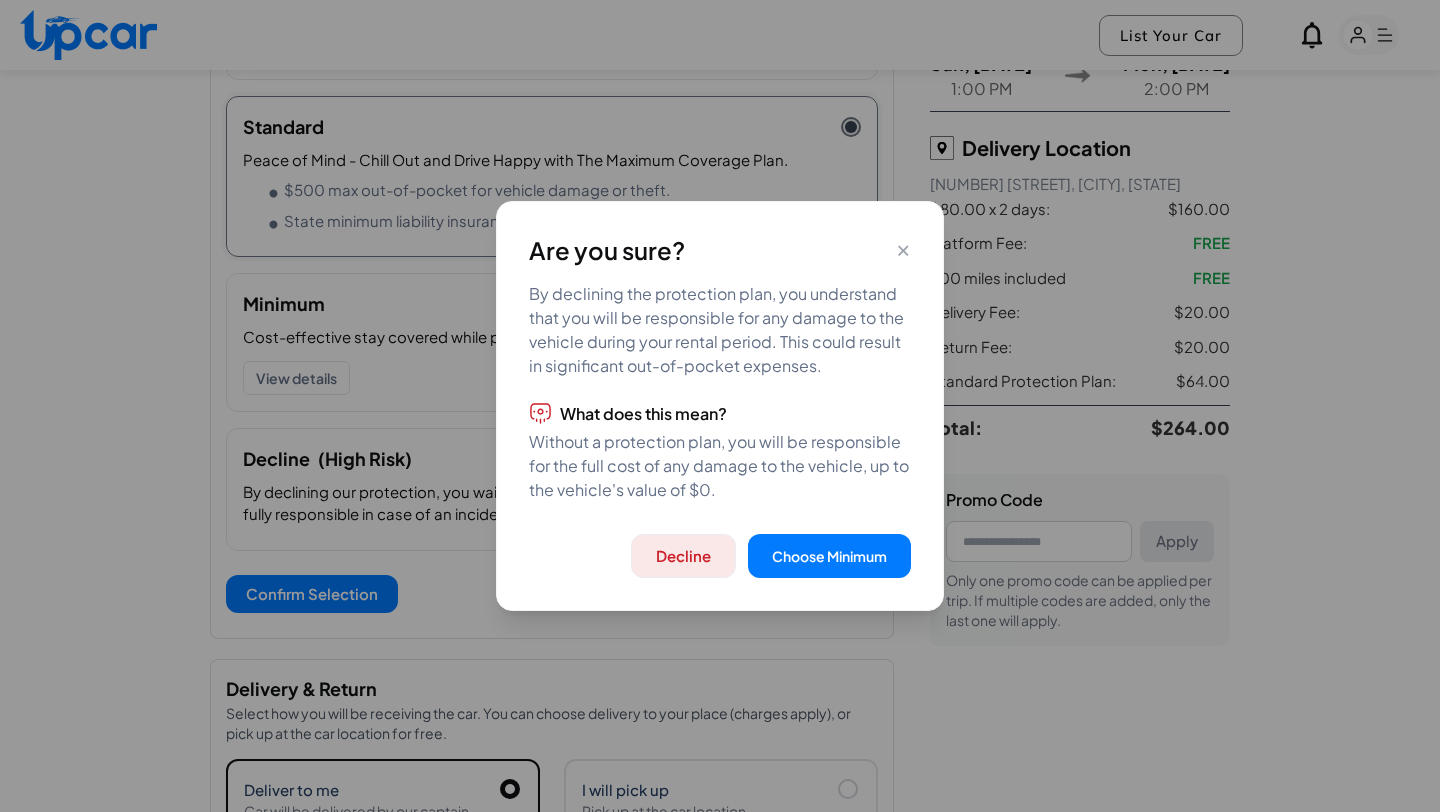 click on "Decline" at bounding box center [683, 556] 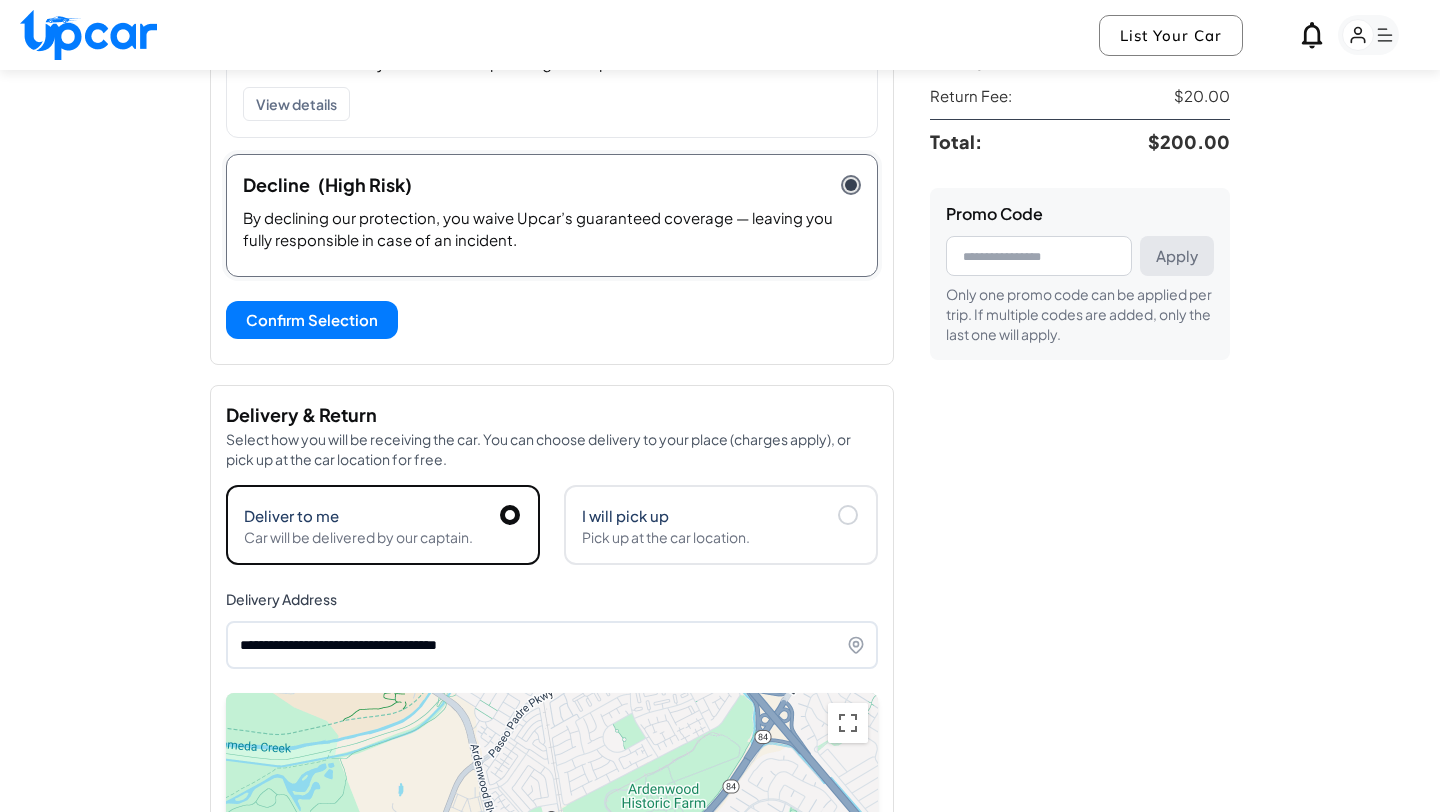 scroll, scrollTop: 606, scrollLeft: 0, axis: vertical 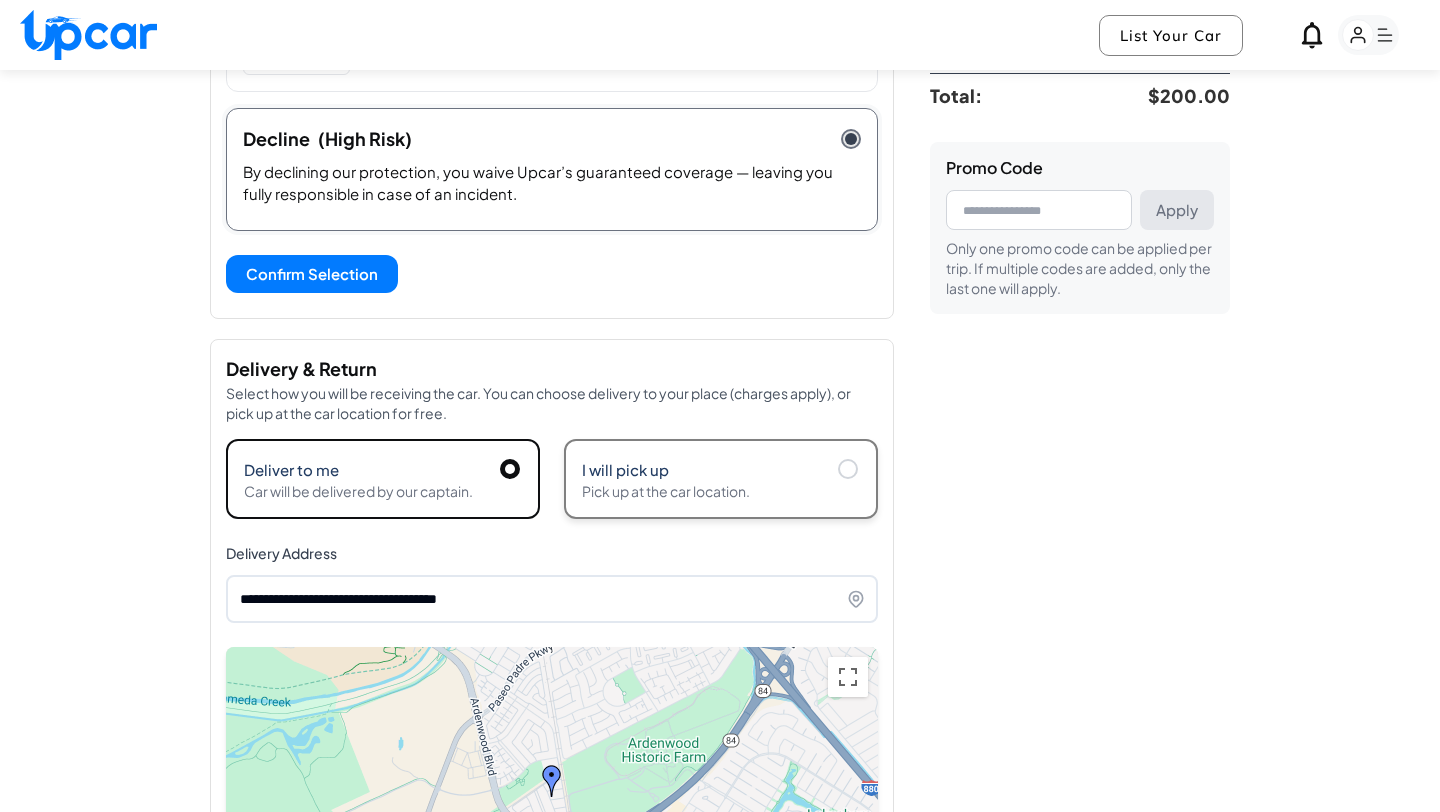 click on "Pick up at the car location." at bounding box center (721, 491) 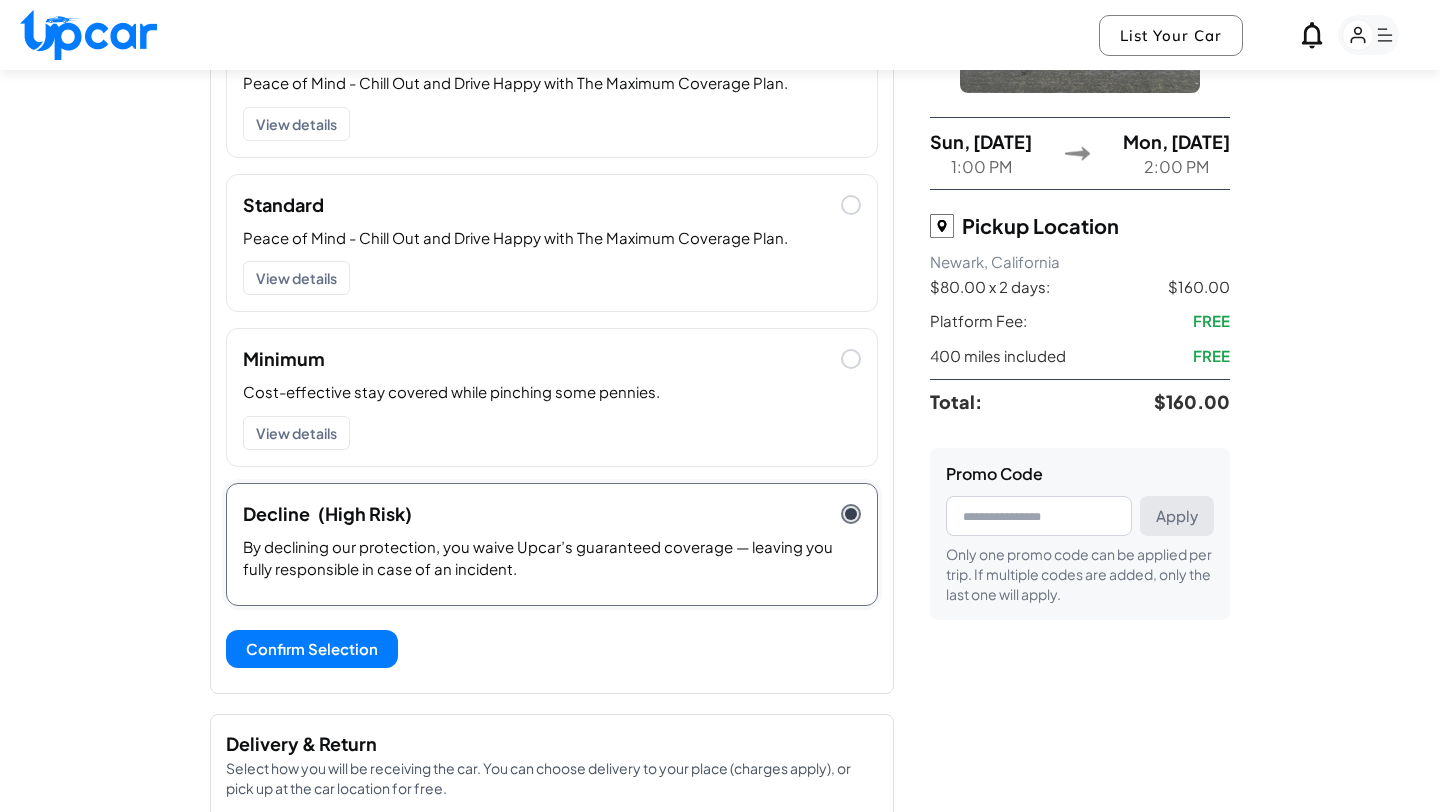 scroll, scrollTop: 237, scrollLeft: 0, axis: vertical 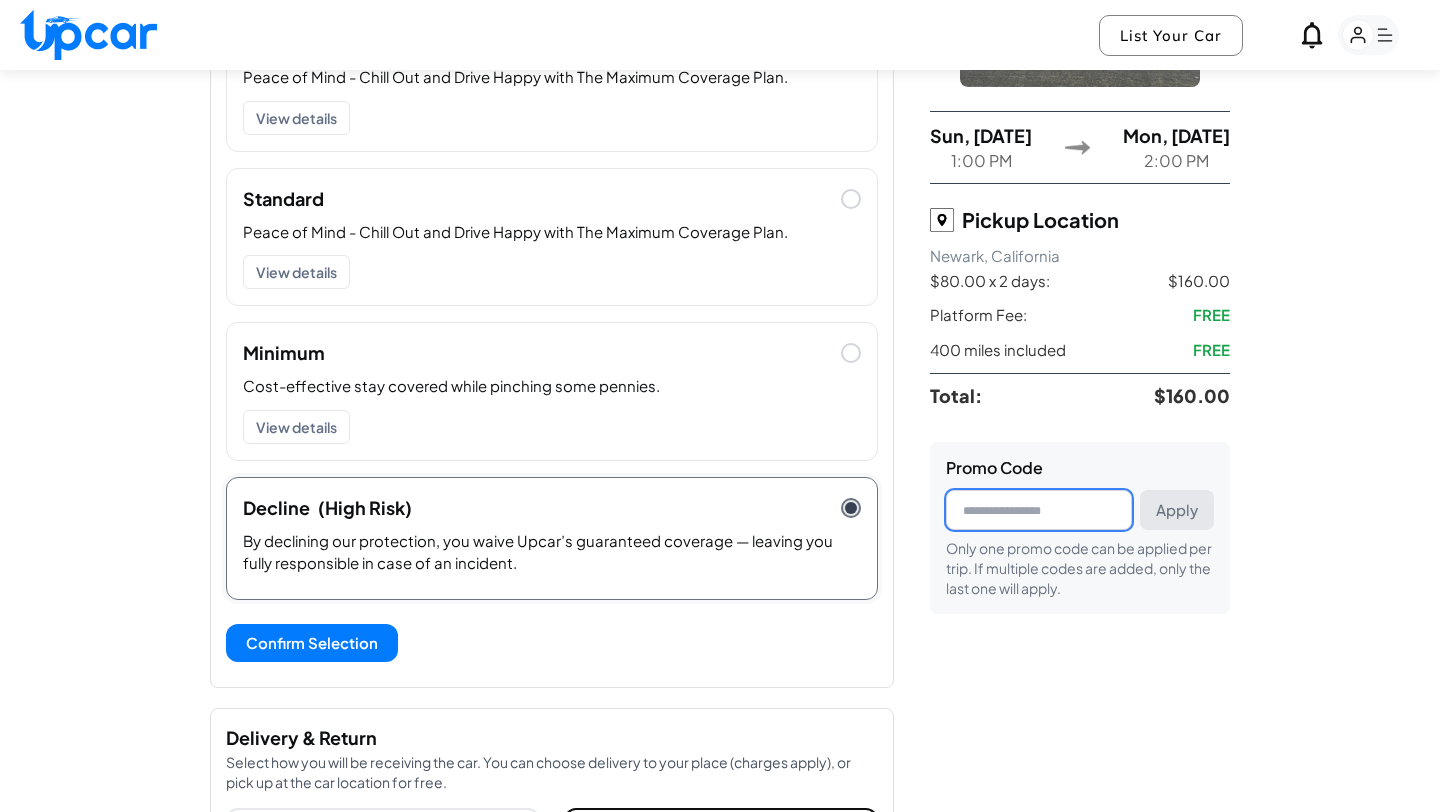 click at bounding box center [1039, 510] 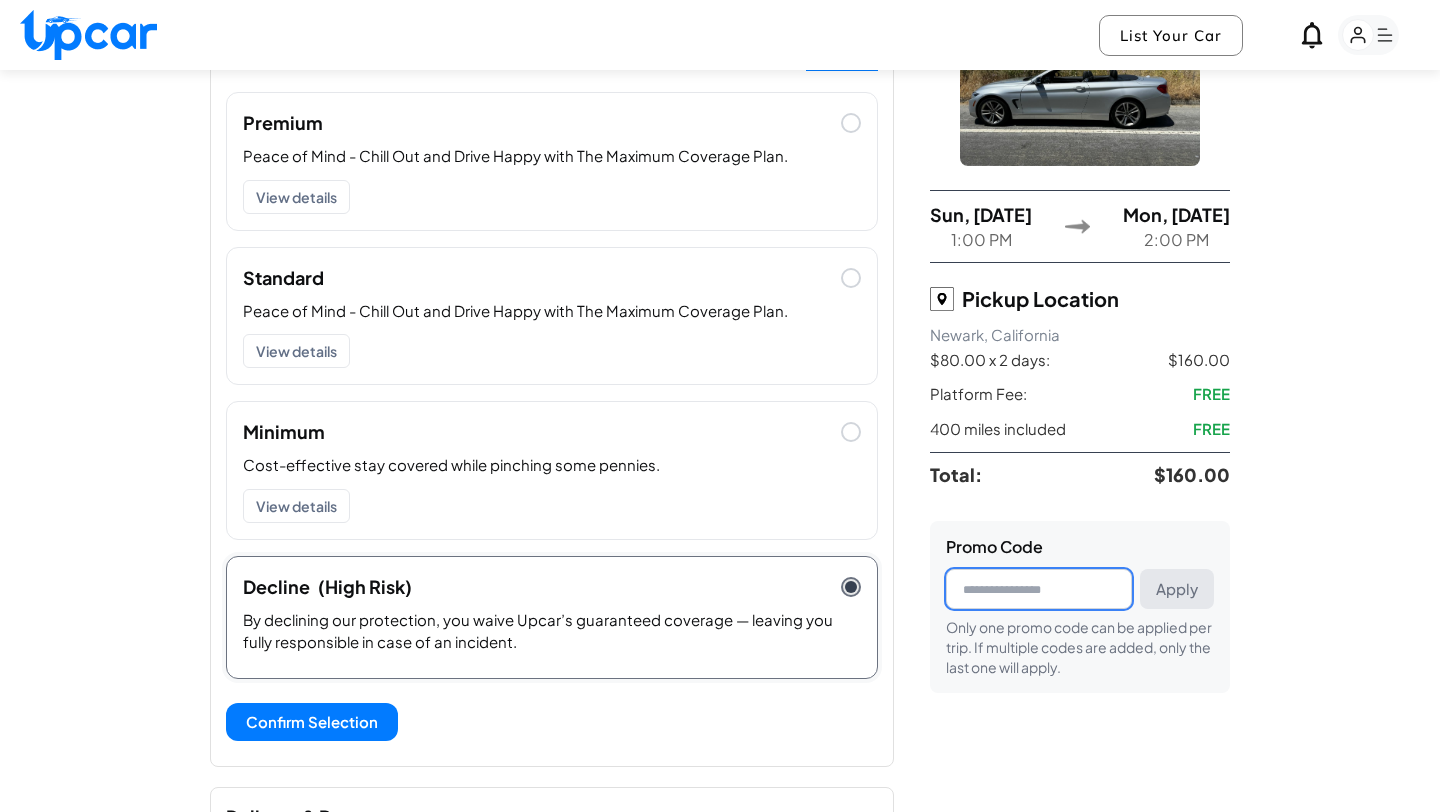 scroll, scrollTop: 0, scrollLeft: 0, axis: both 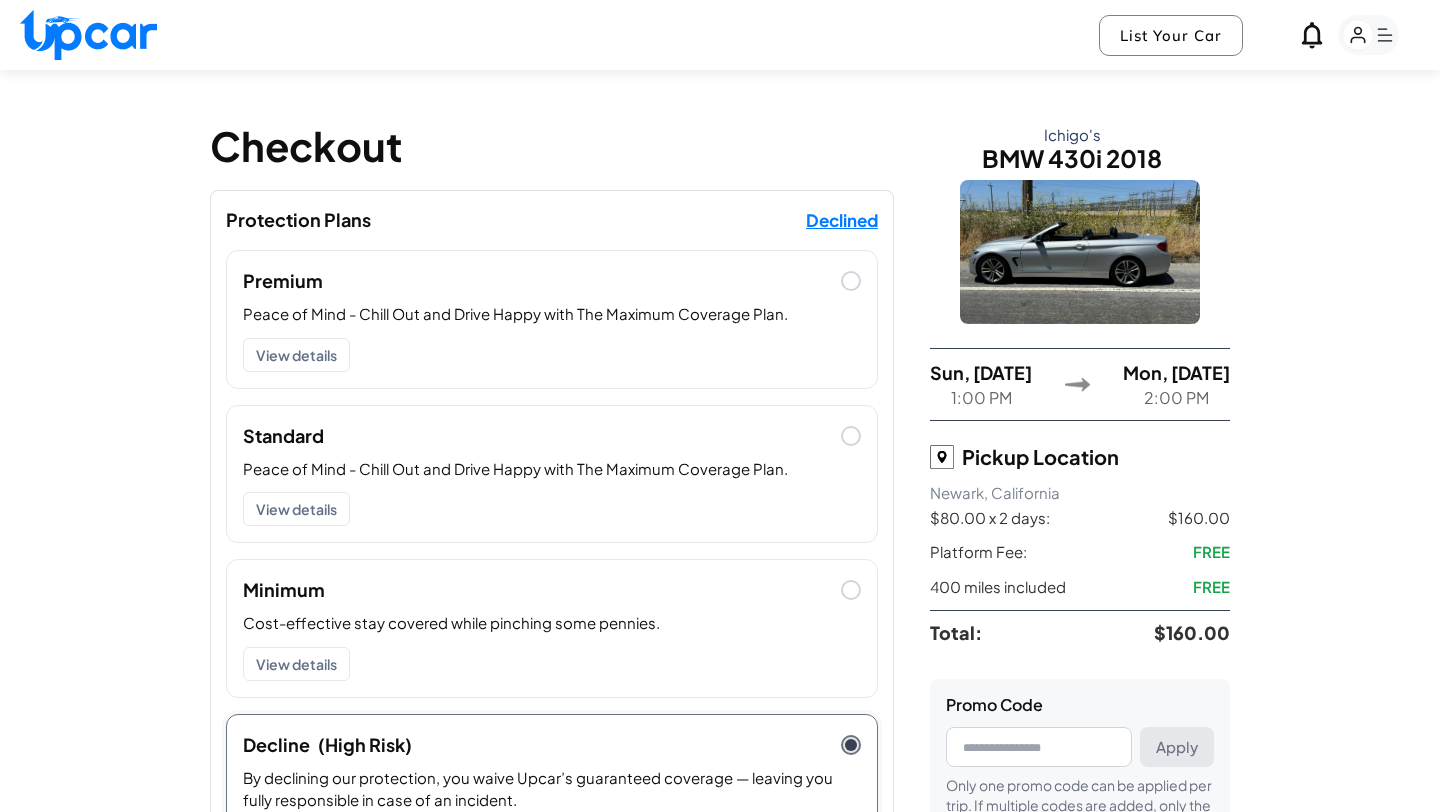 select on "*****" 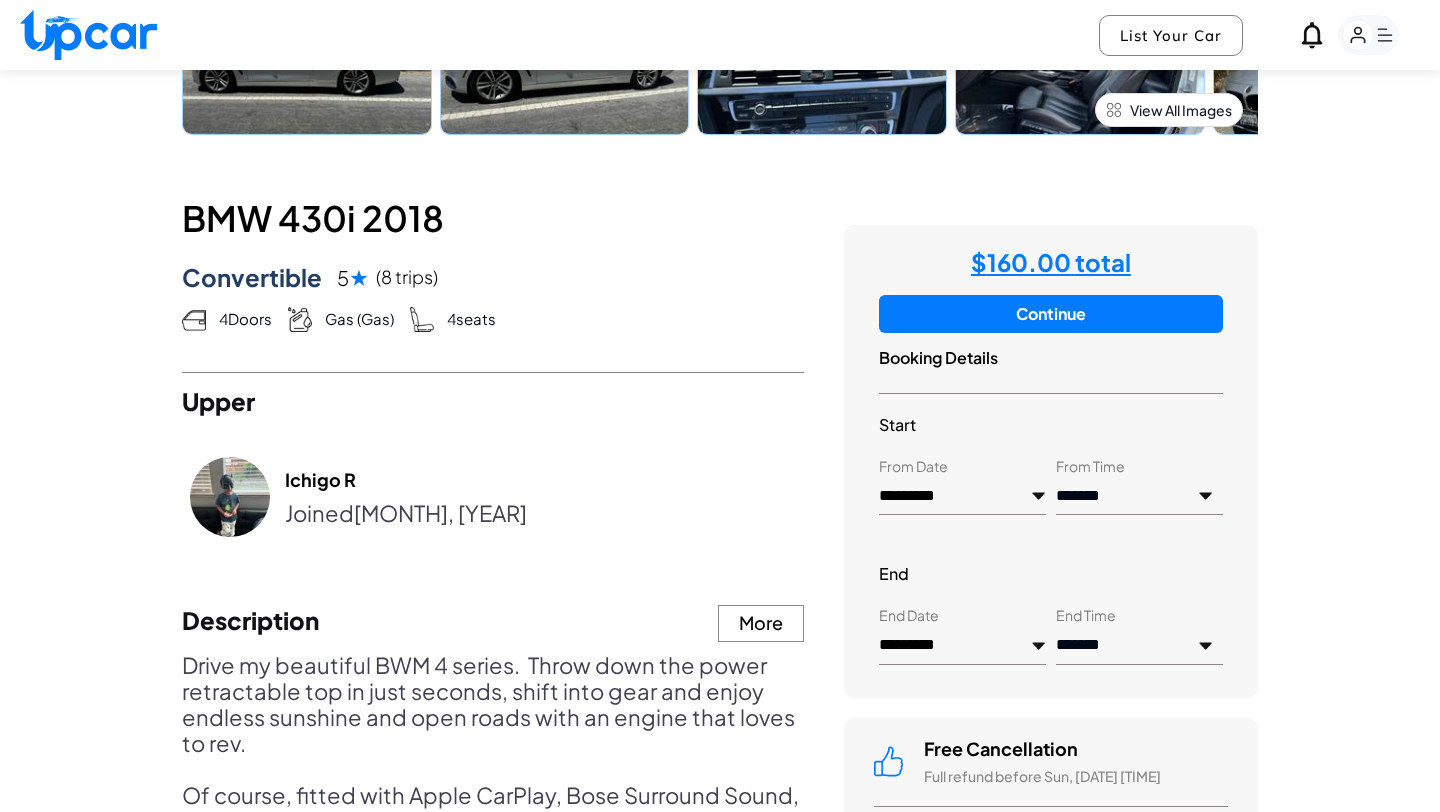 scroll, scrollTop: 759, scrollLeft: 0, axis: vertical 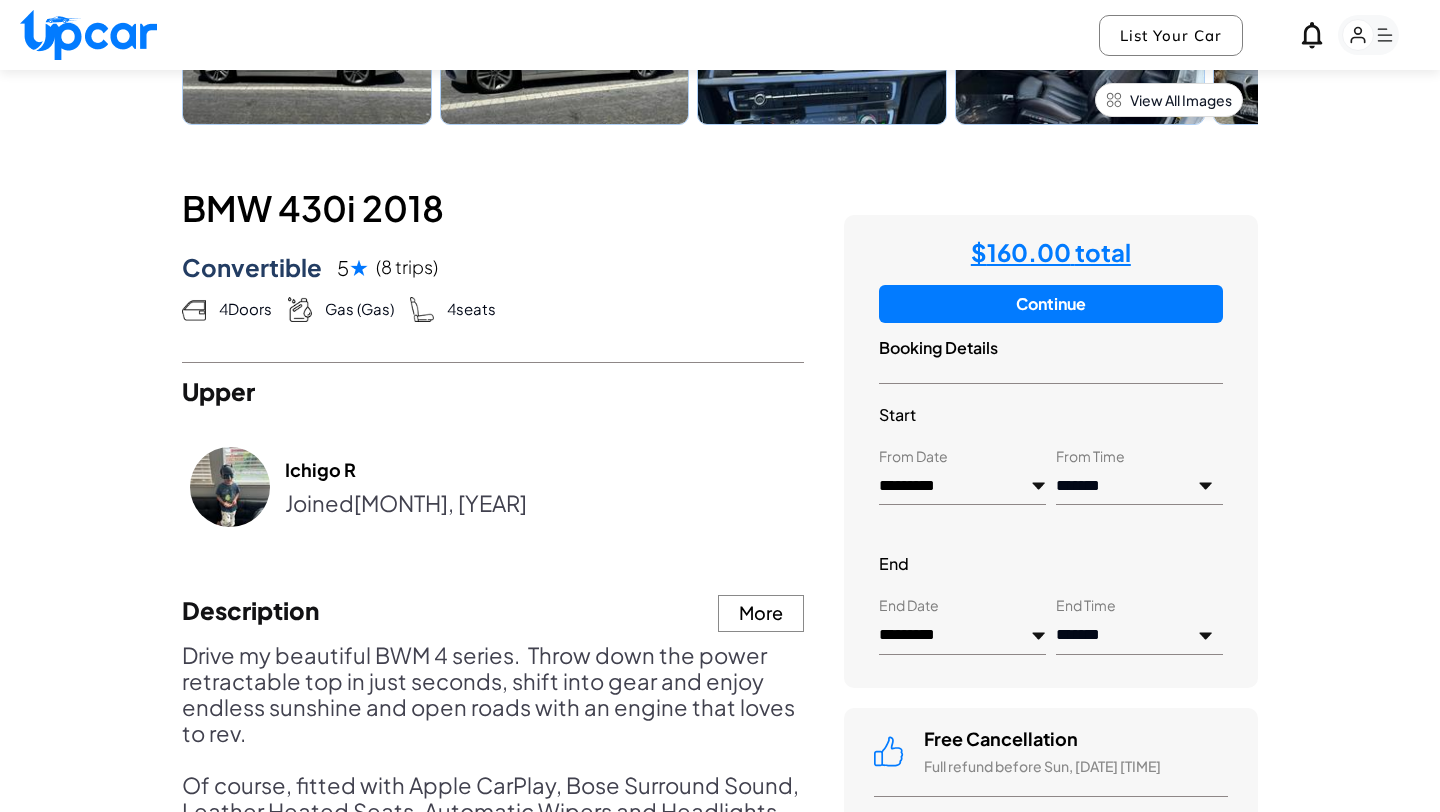 click on "**********" at bounding box center [1139, 636] 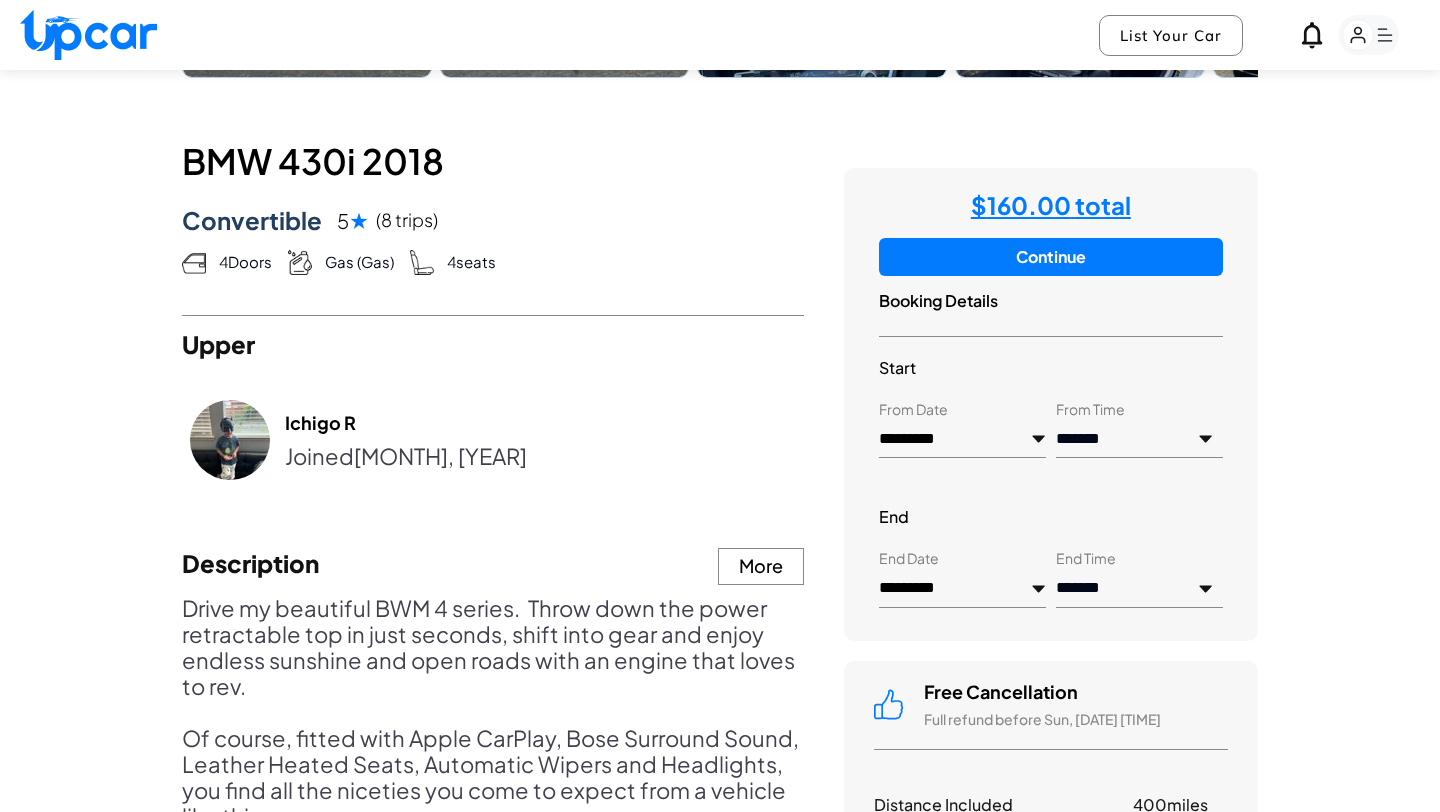 scroll, scrollTop: 813, scrollLeft: 0, axis: vertical 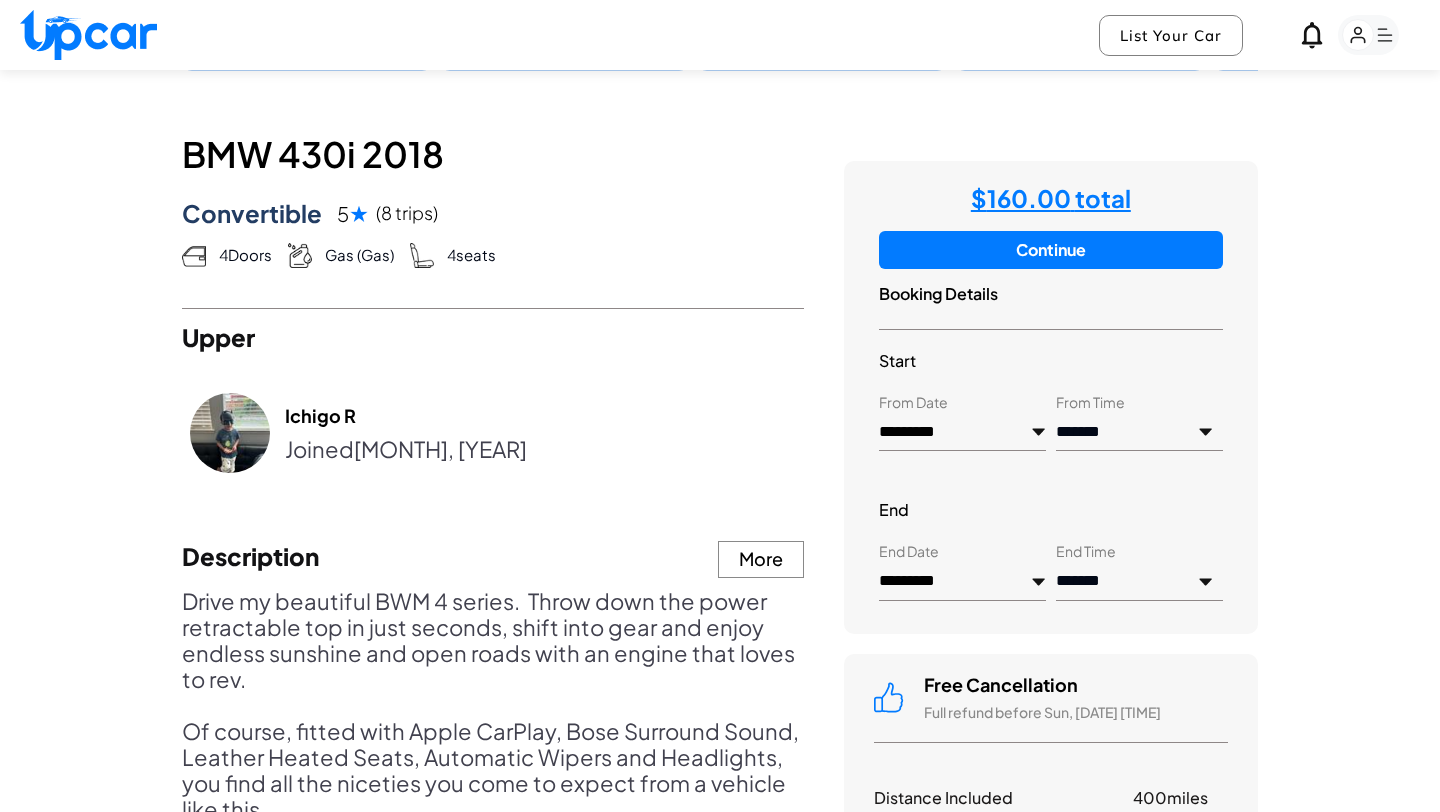 click on "**********" at bounding box center [1139, 433] 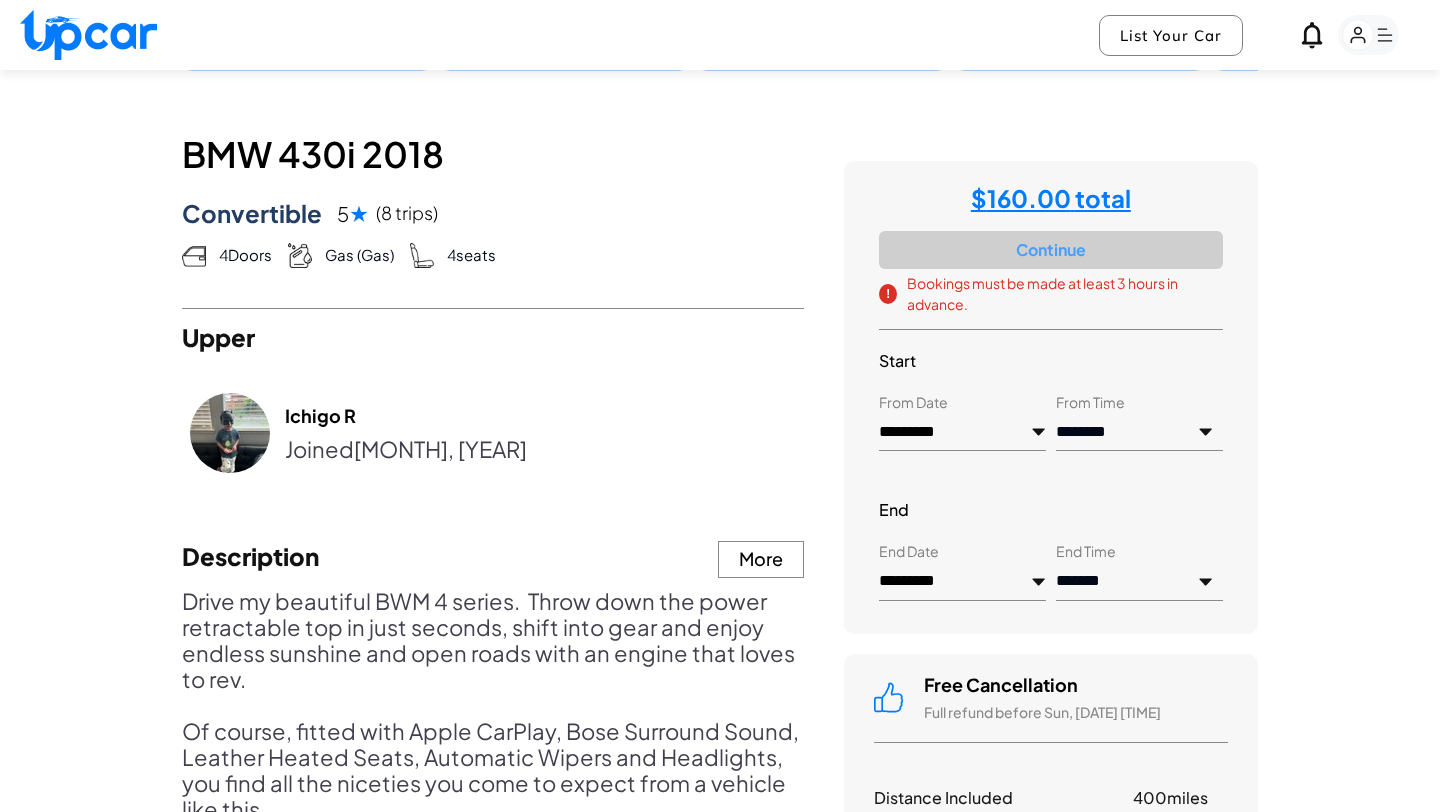 click on "**********" at bounding box center (1139, 582) 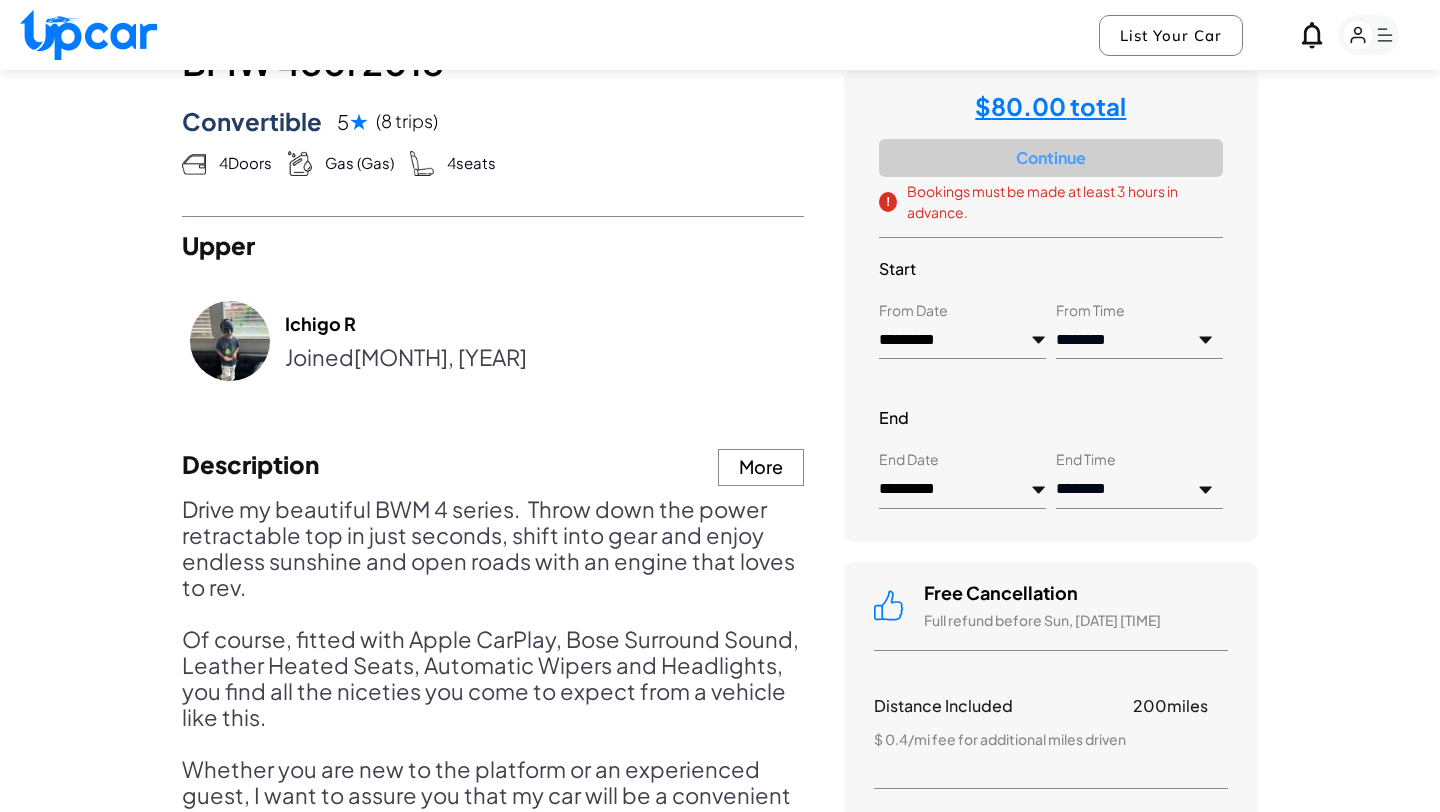 scroll, scrollTop: 911, scrollLeft: 0, axis: vertical 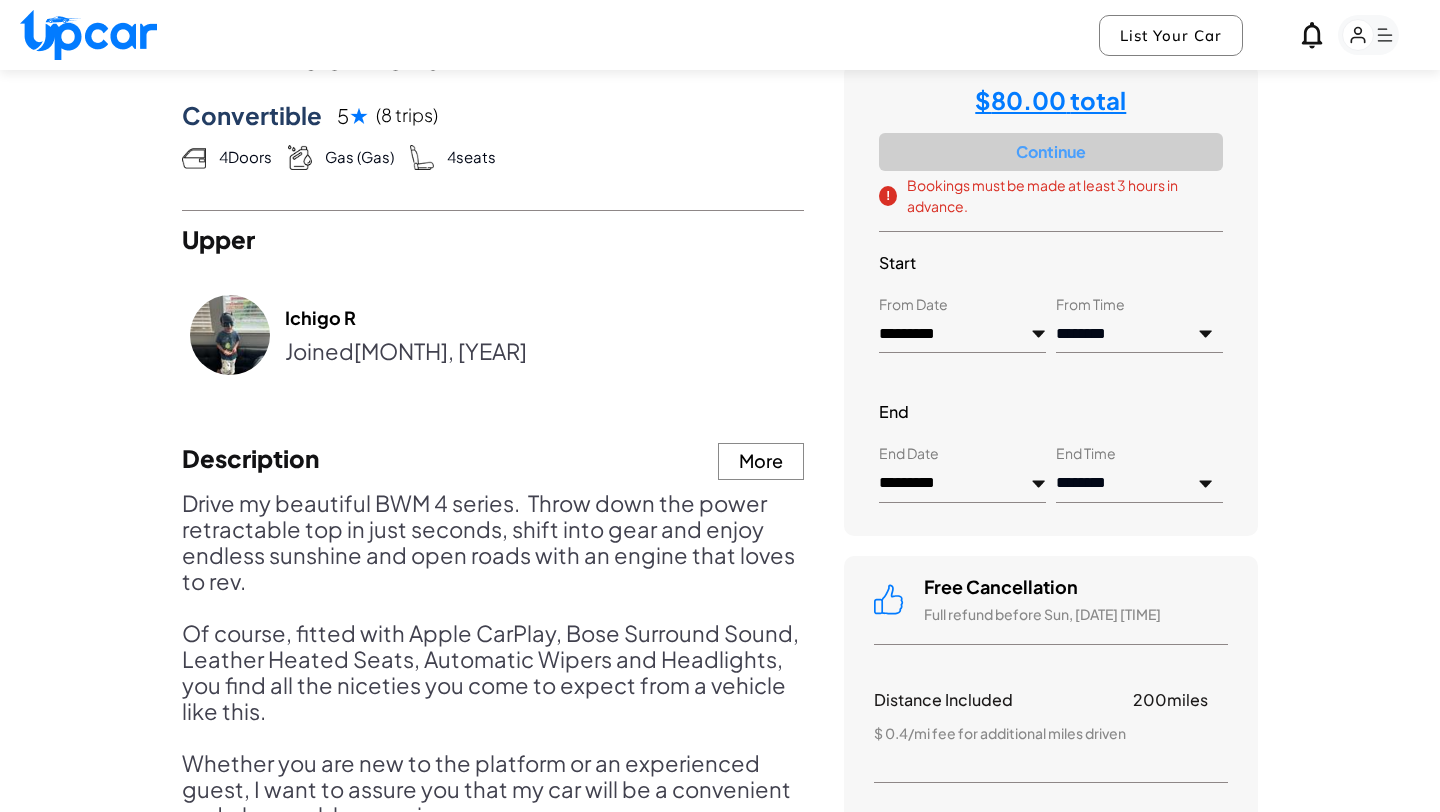 click on "**********" at bounding box center [1139, 335] 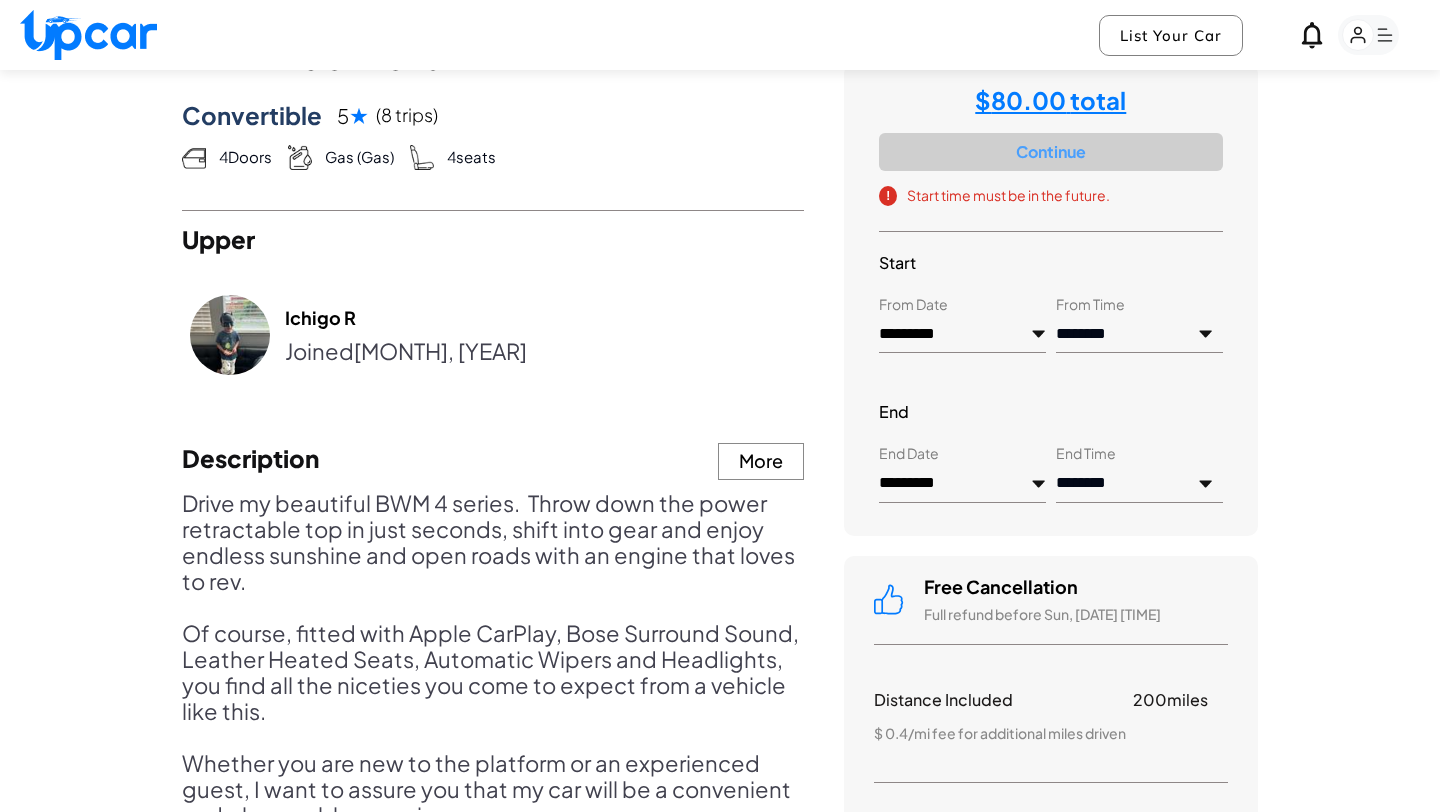 click on "**********" at bounding box center (1139, 335) 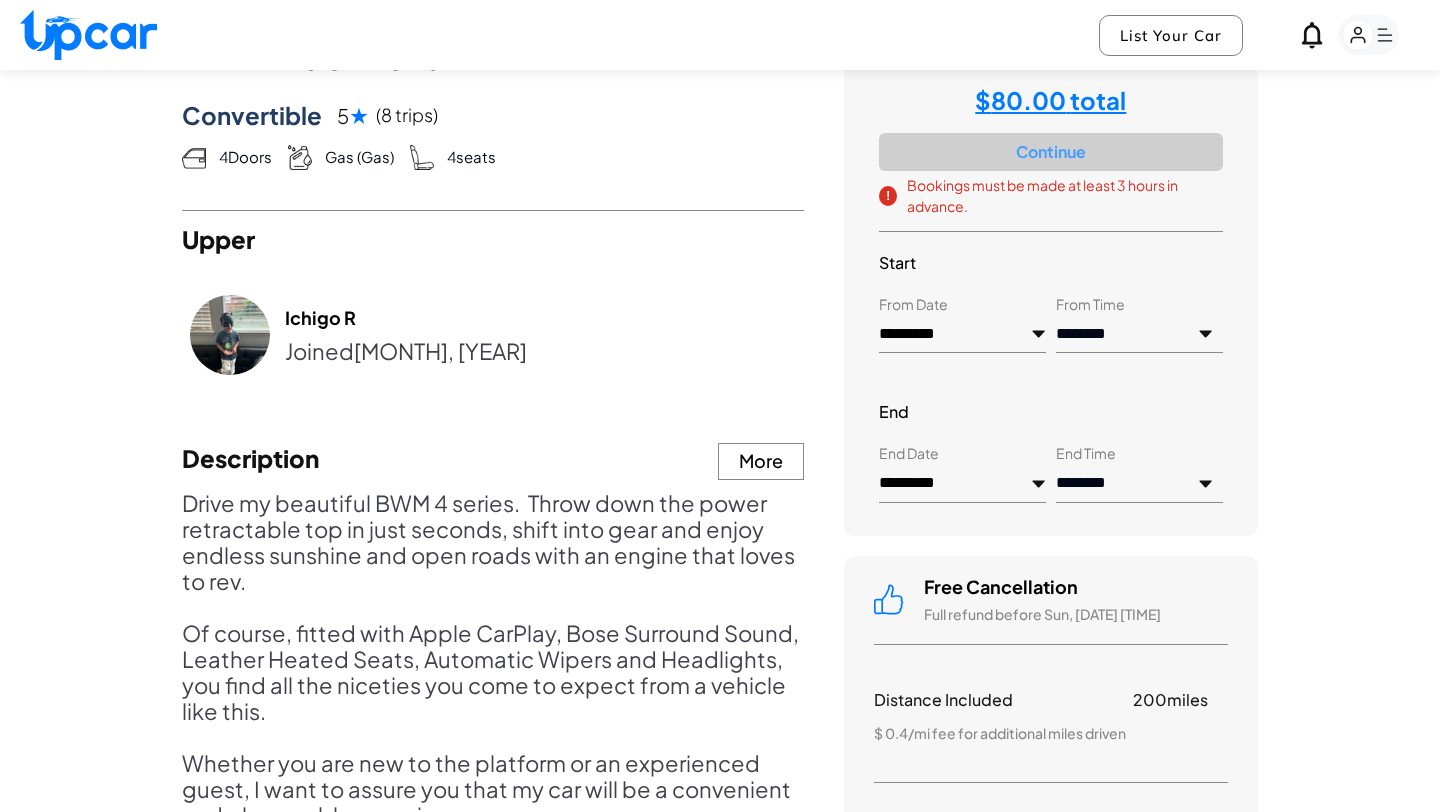click on "**********" at bounding box center [1139, 335] 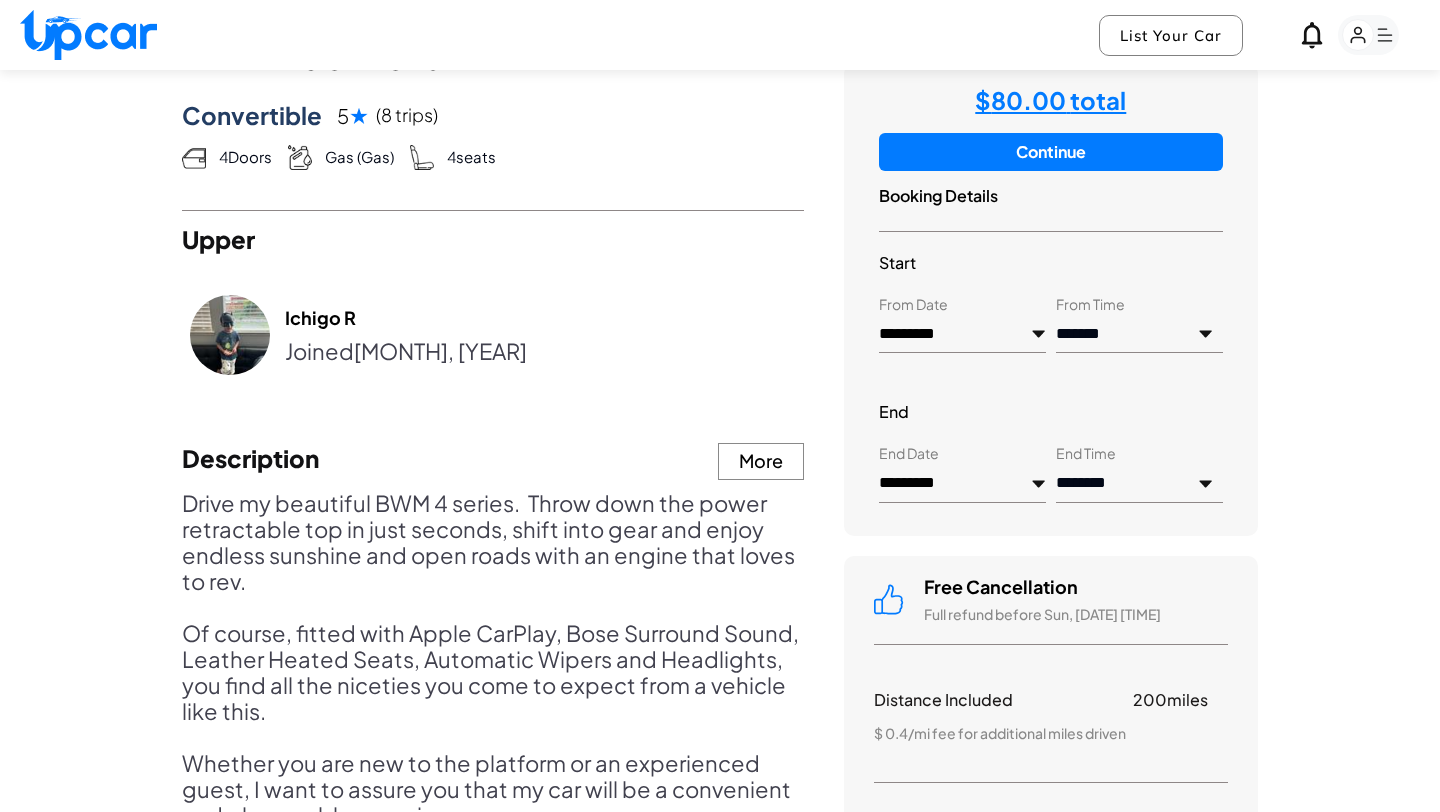 click on "**********" at bounding box center (1139, 484) 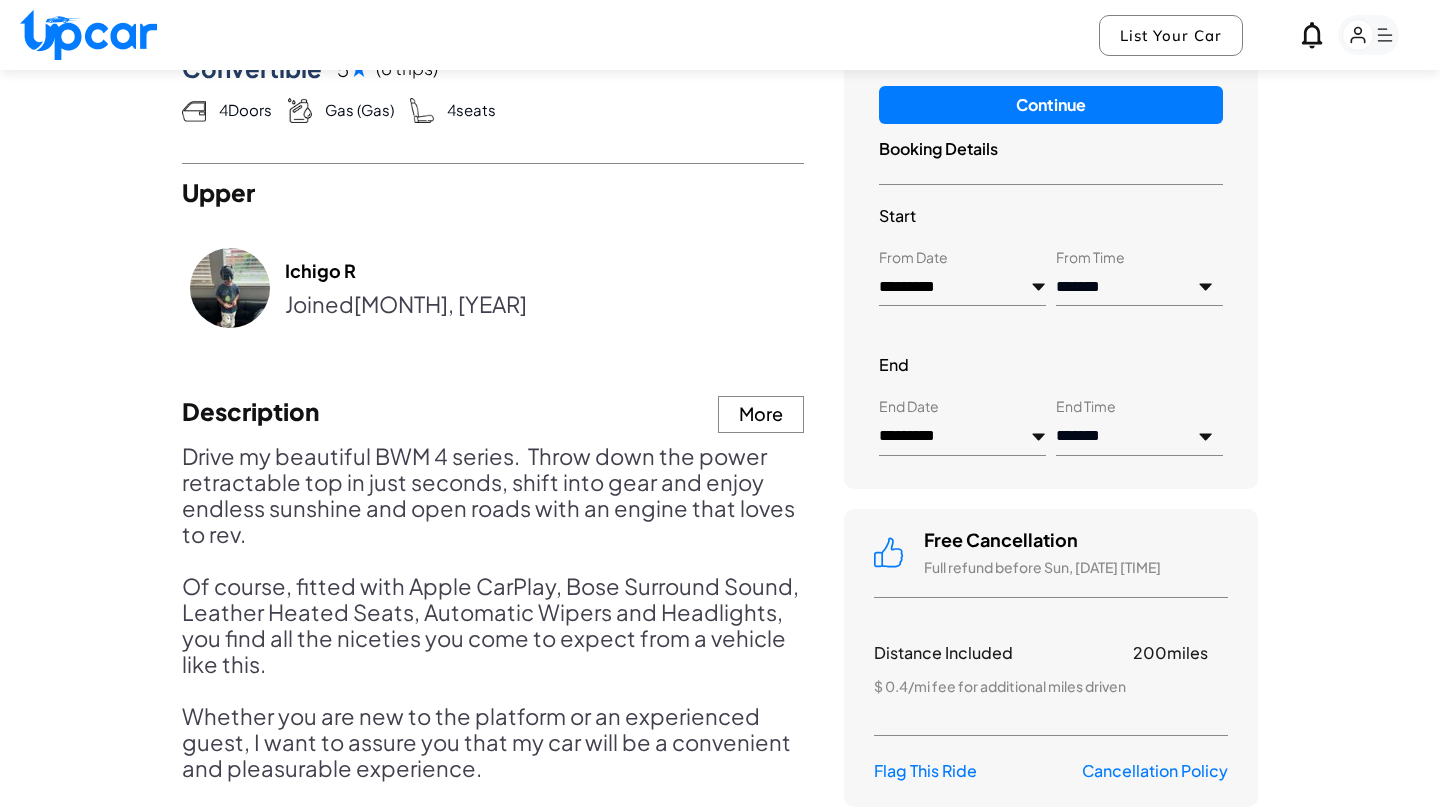 scroll, scrollTop: 945, scrollLeft: 0, axis: vertical 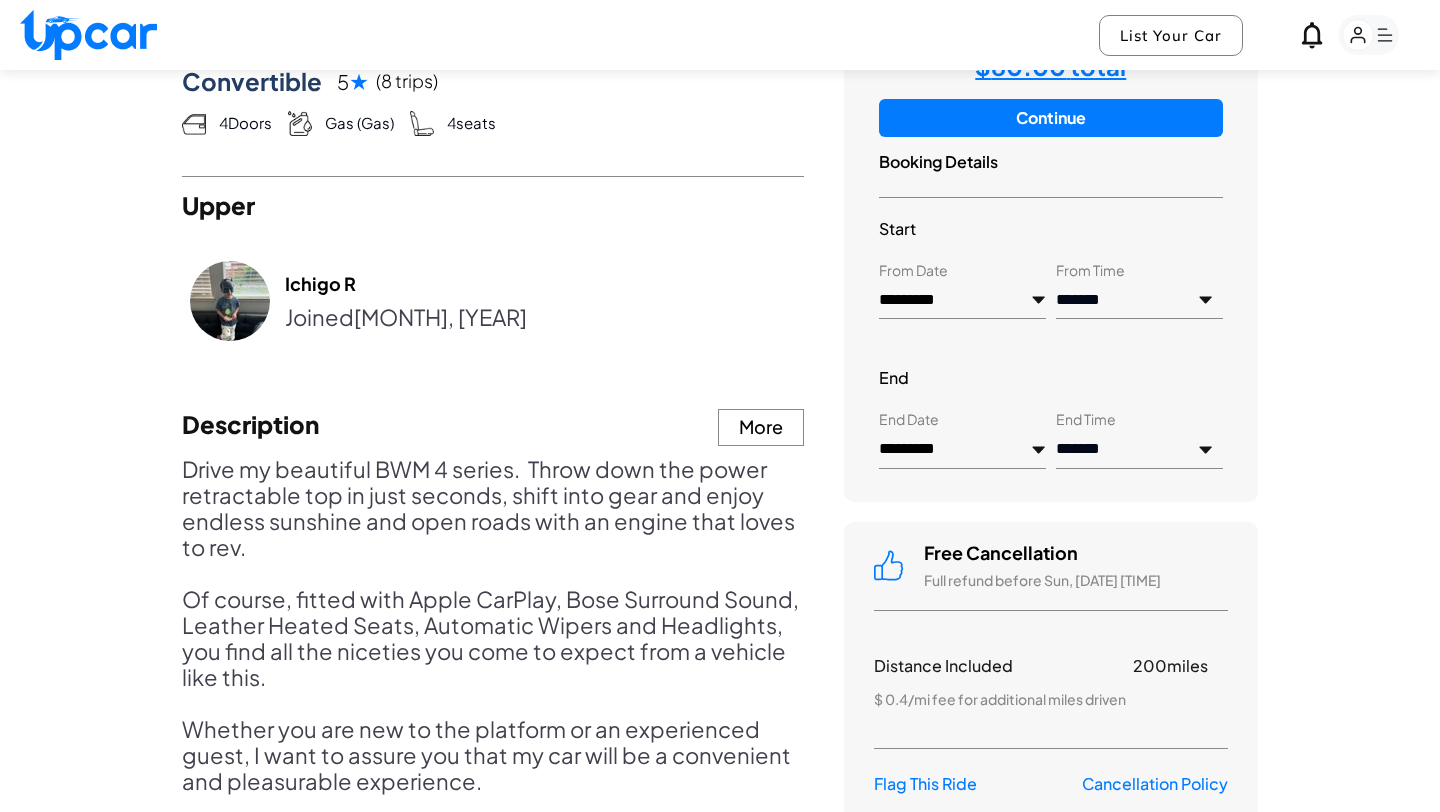 click on "Continue" at bounding box center (1051, 118) 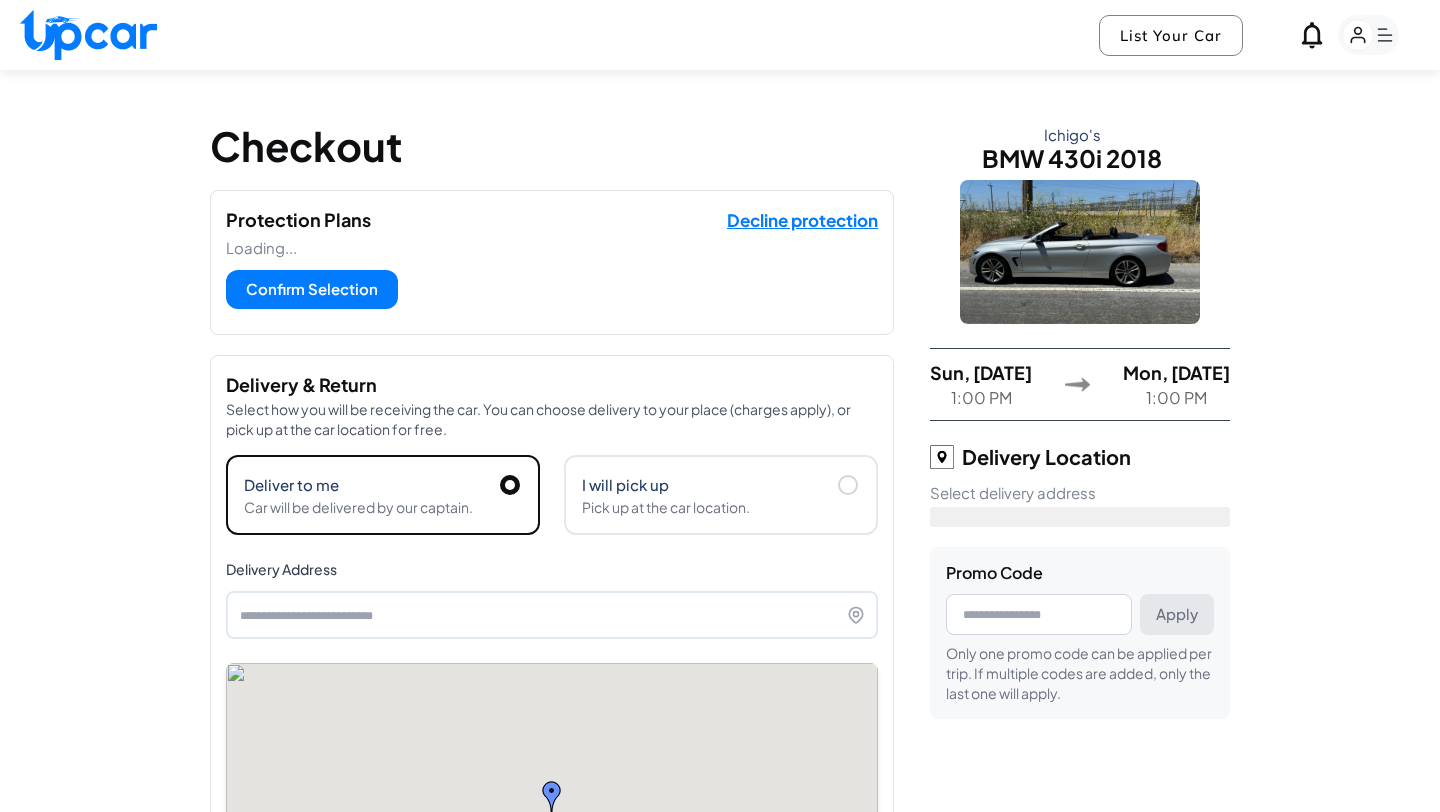 type on "**********" 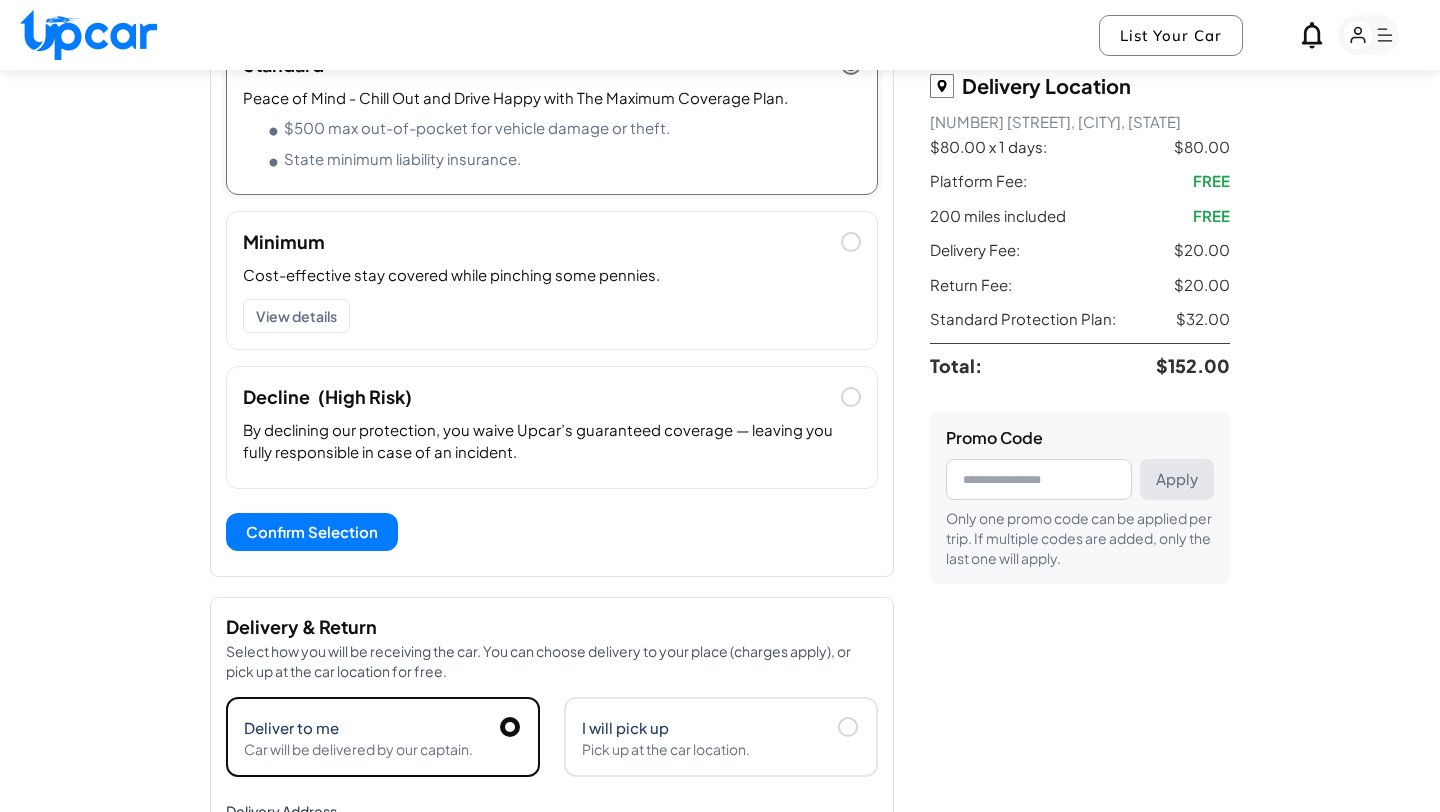scroll, scrollTop: 369, scrollLeft: 0, axis: vertical 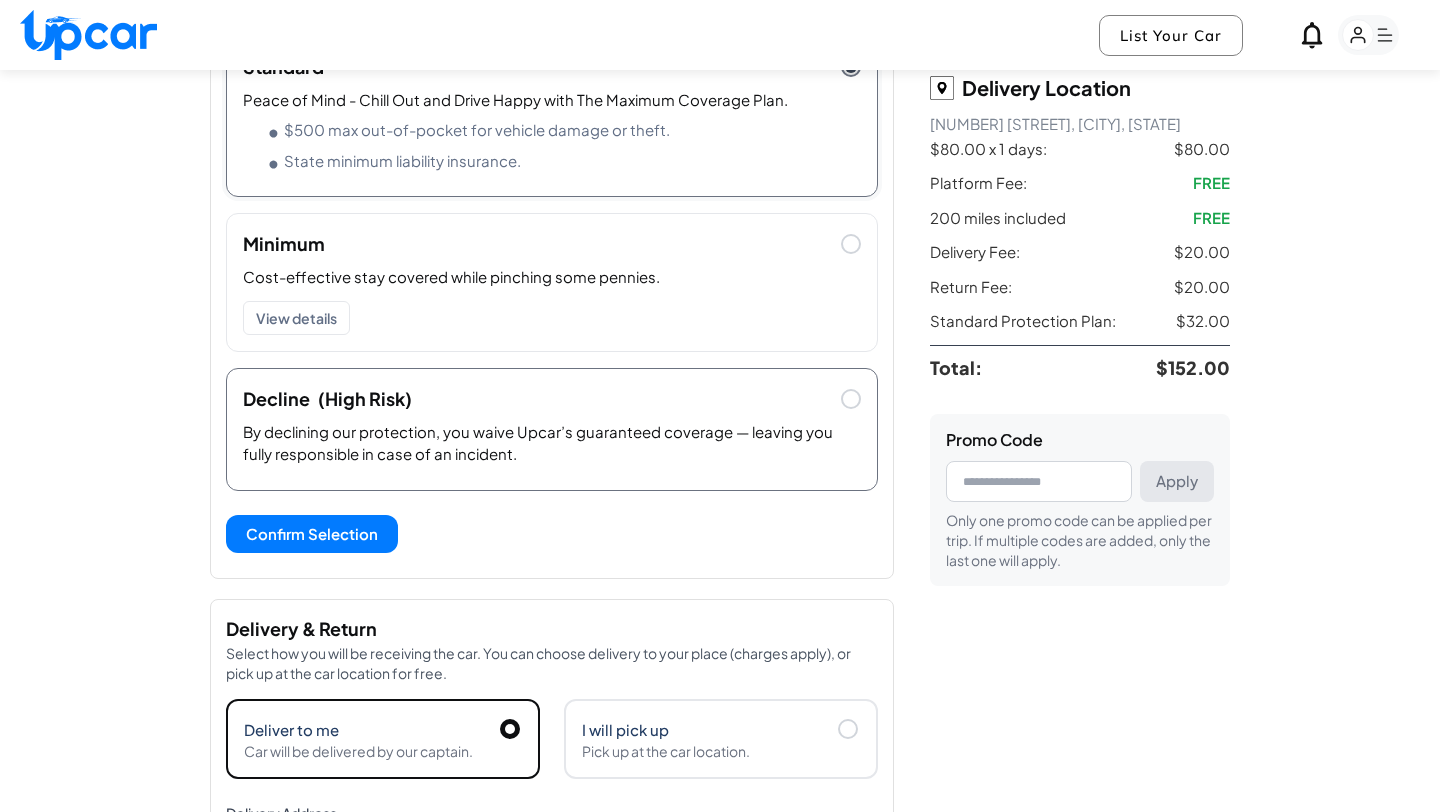 click on "By declining our protection, you waive Upcar’s guaranteed coverage — leaving you fully responsible in case of an incident." at bounding box center (552, 447) 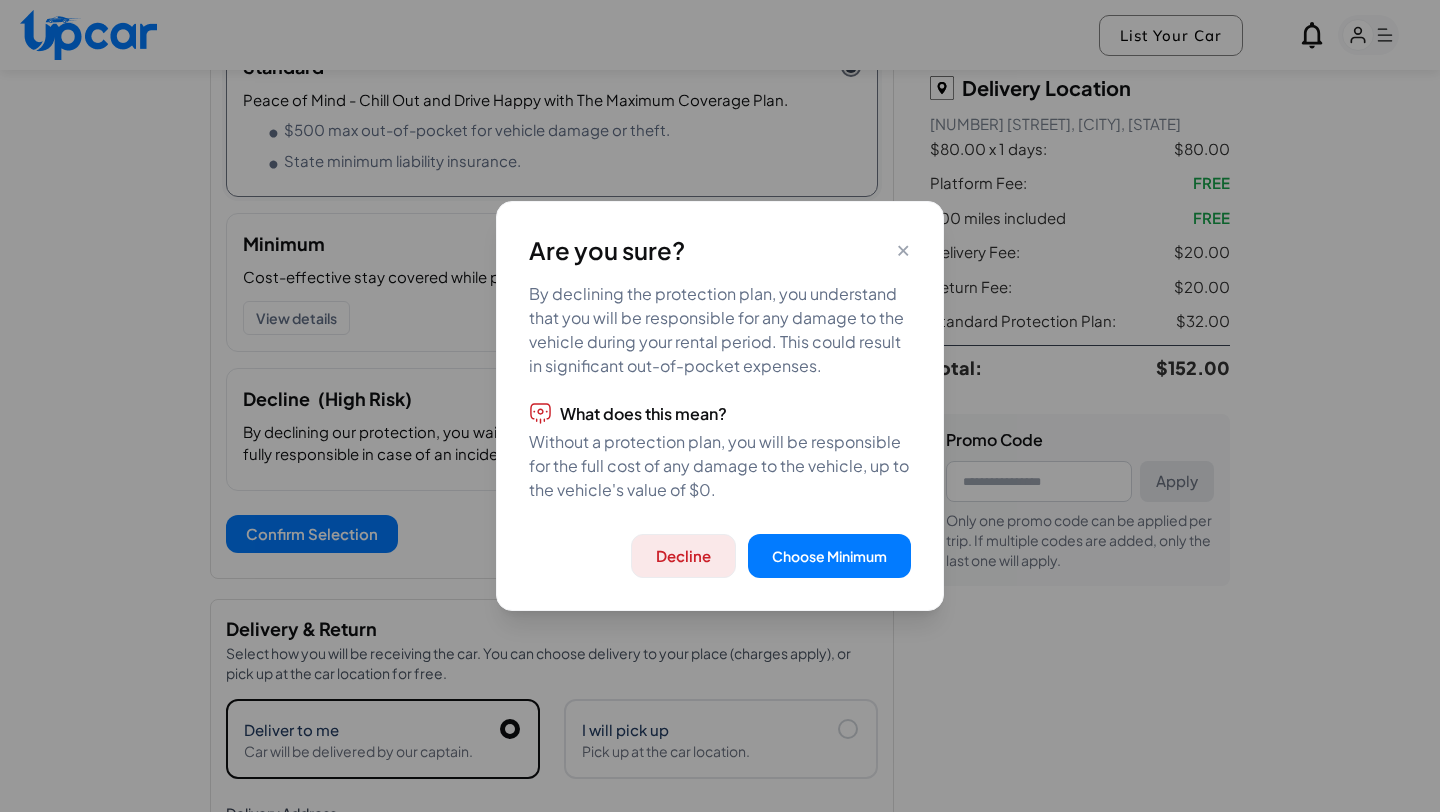click on "Decline" at bounding box center [683, 556] 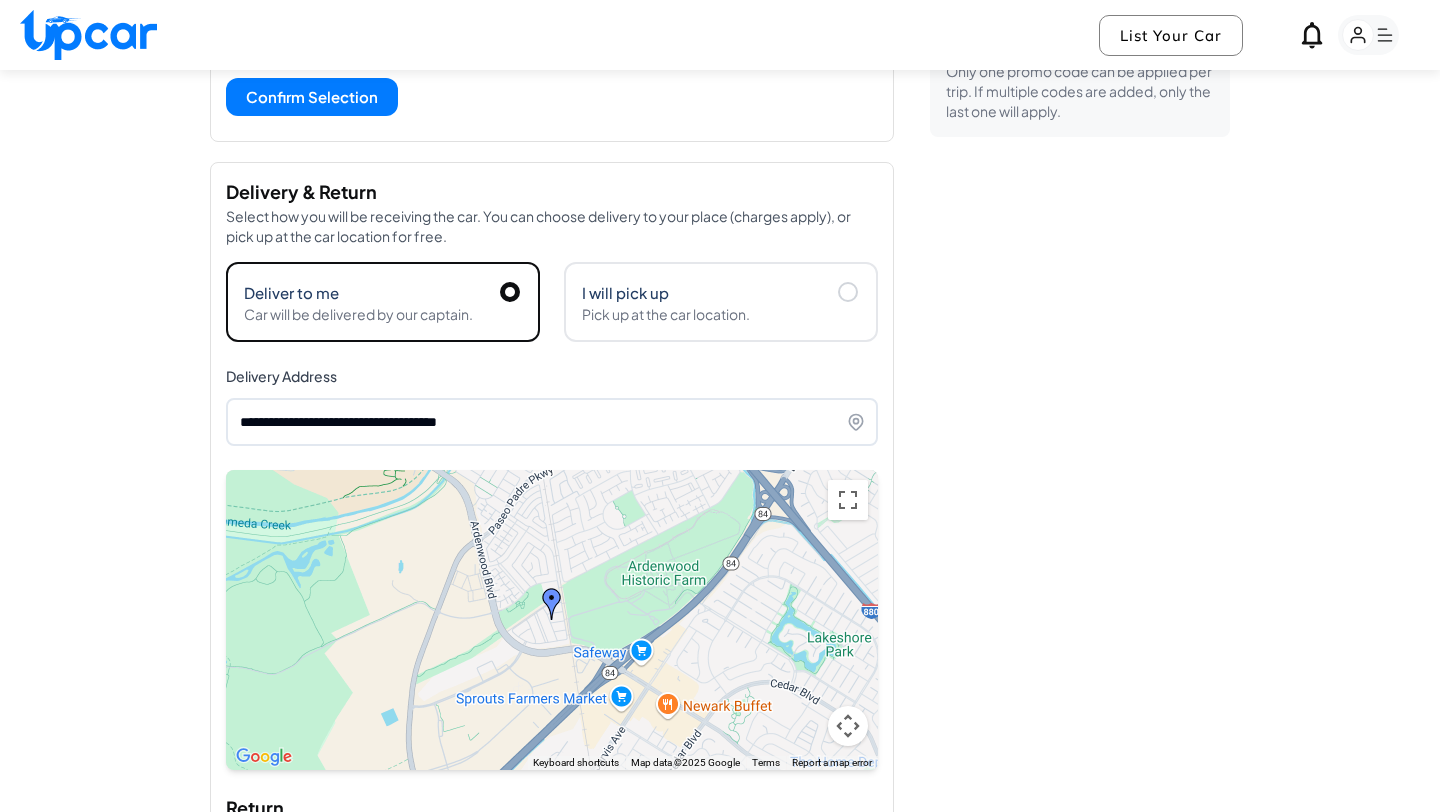 scroll, scrollTop: 799, scrollLeft: 0, axis: vertical 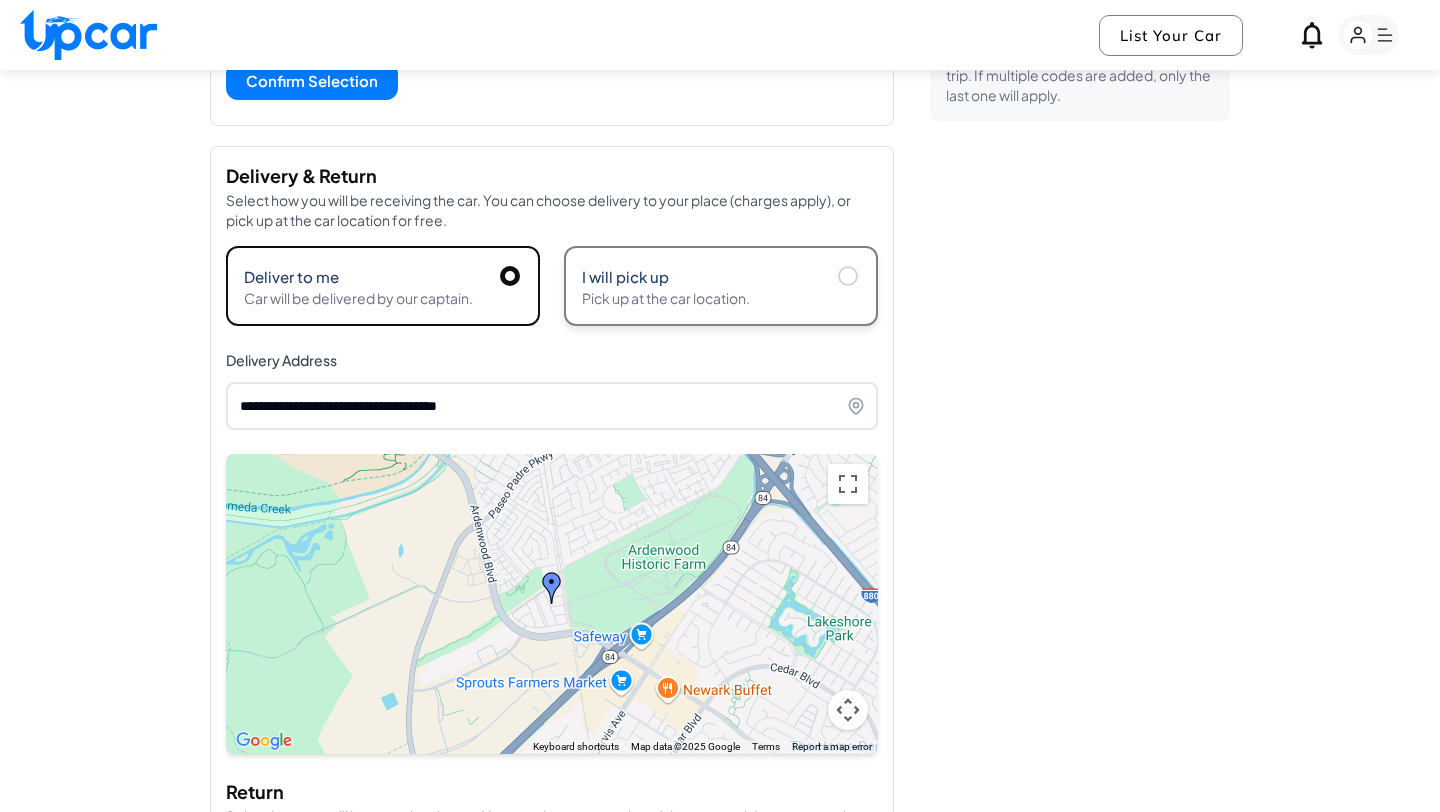 click on "I will pick up" at bounding box center (721, 276) 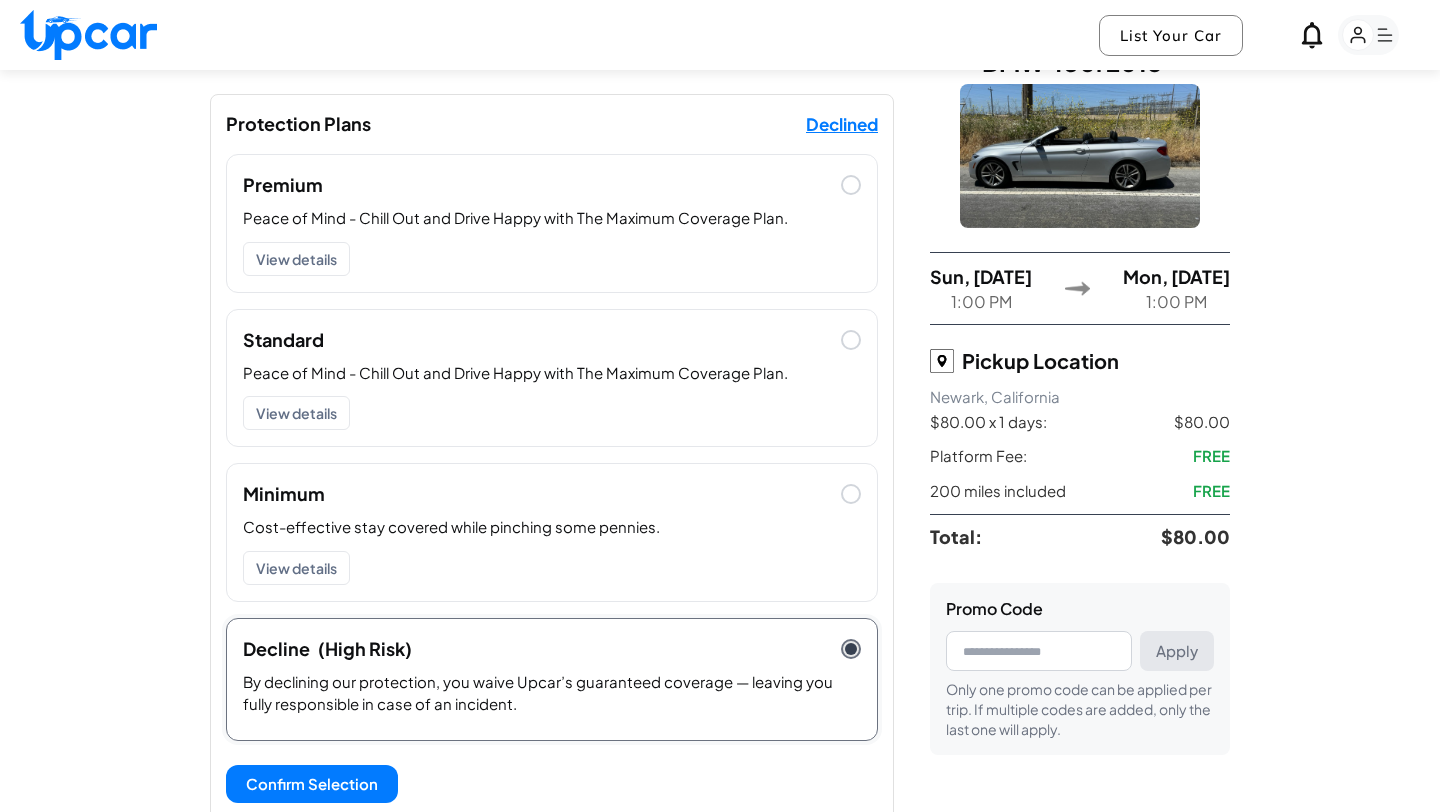 scroll, scrollTop: 0, scrollLeft: 0, axis: both 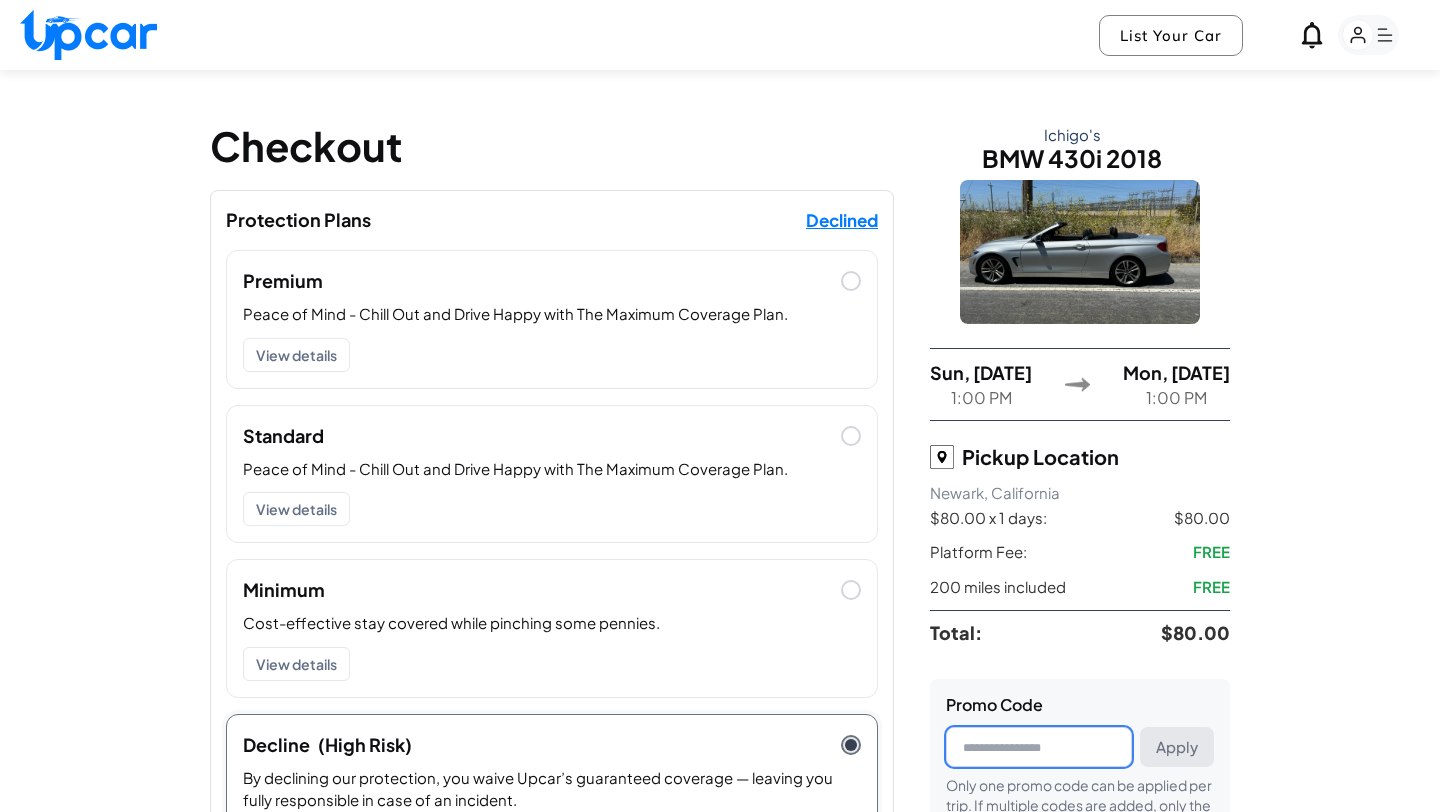 click at bounding box center (1039, 747) 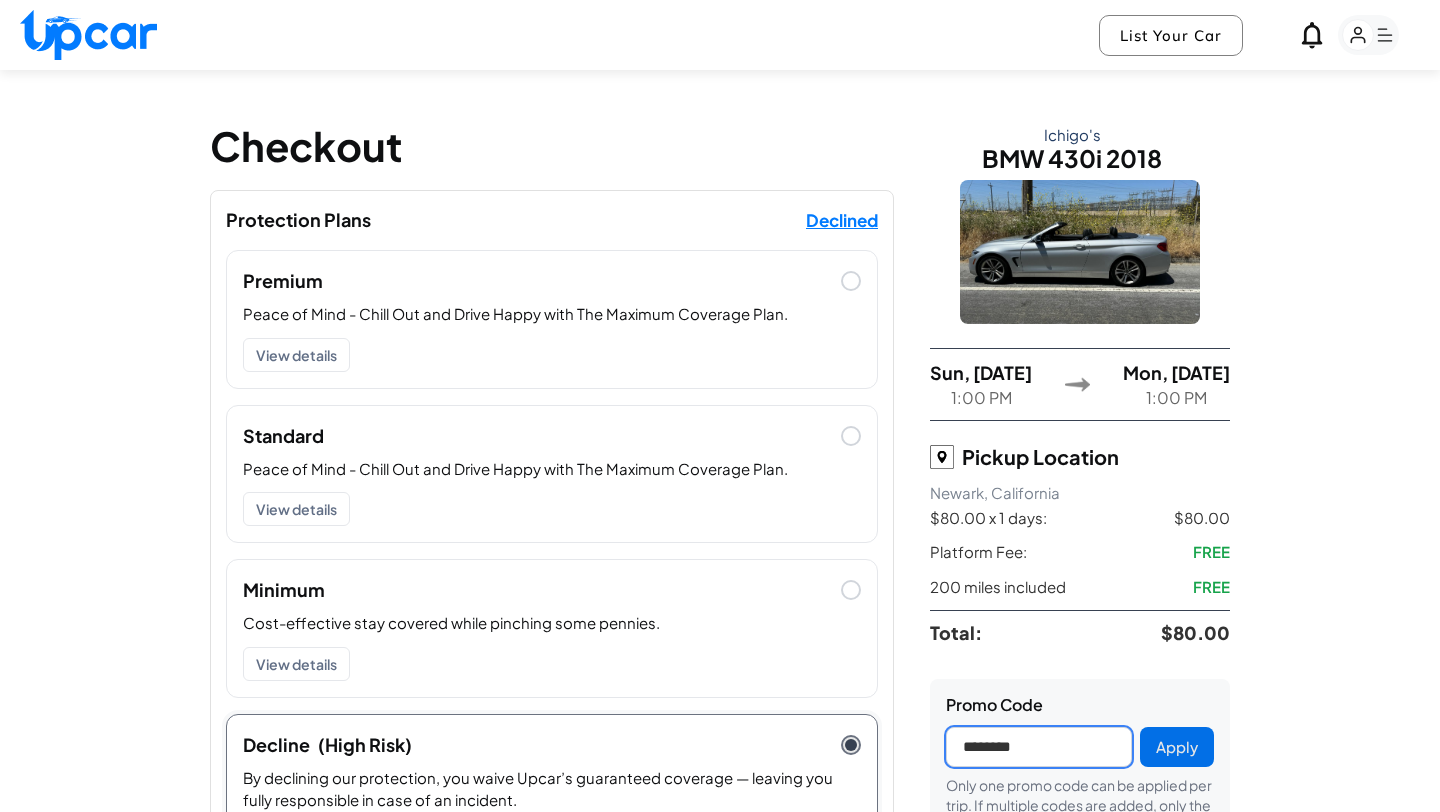 type on "********" 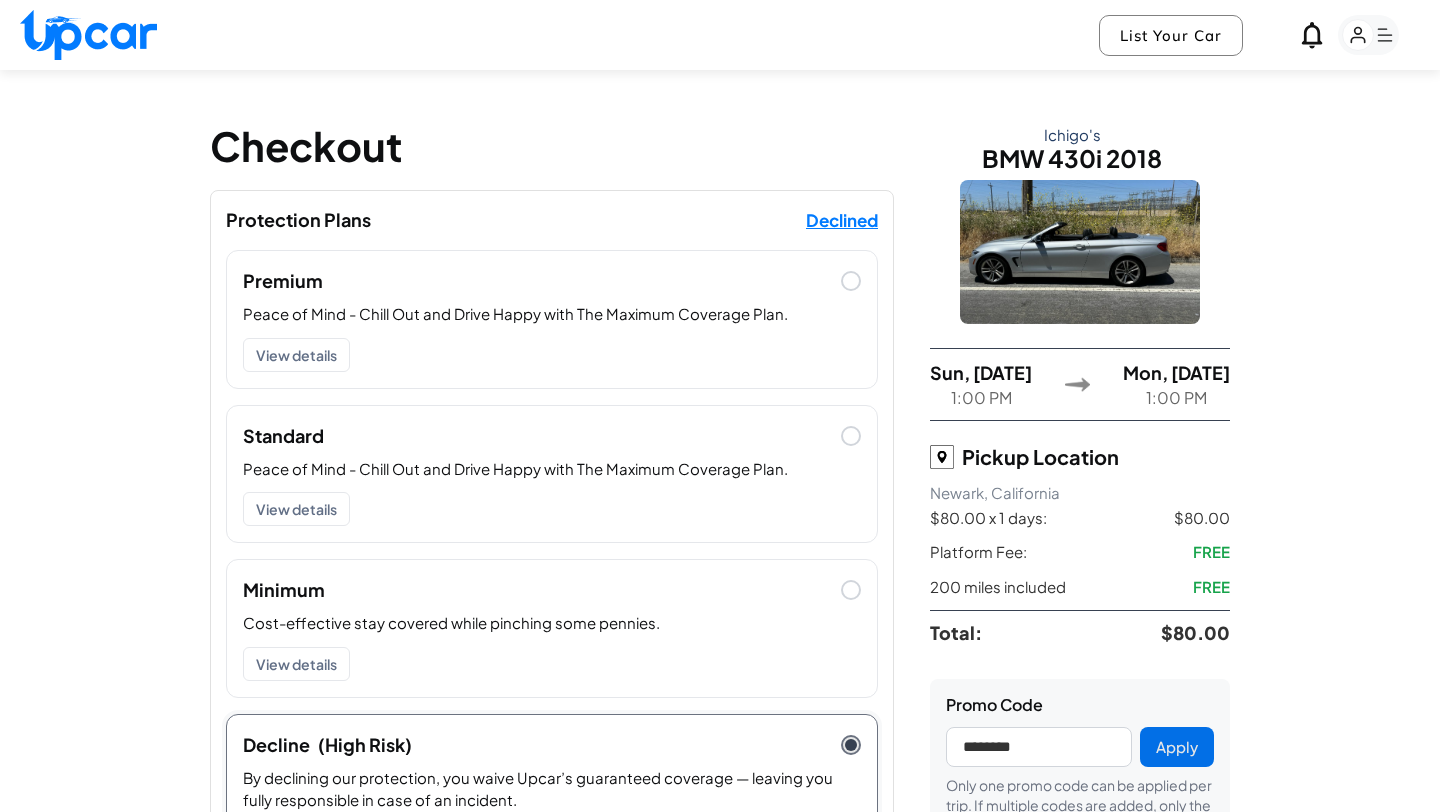 click on "Apply" at bounding box center (1177, 747) 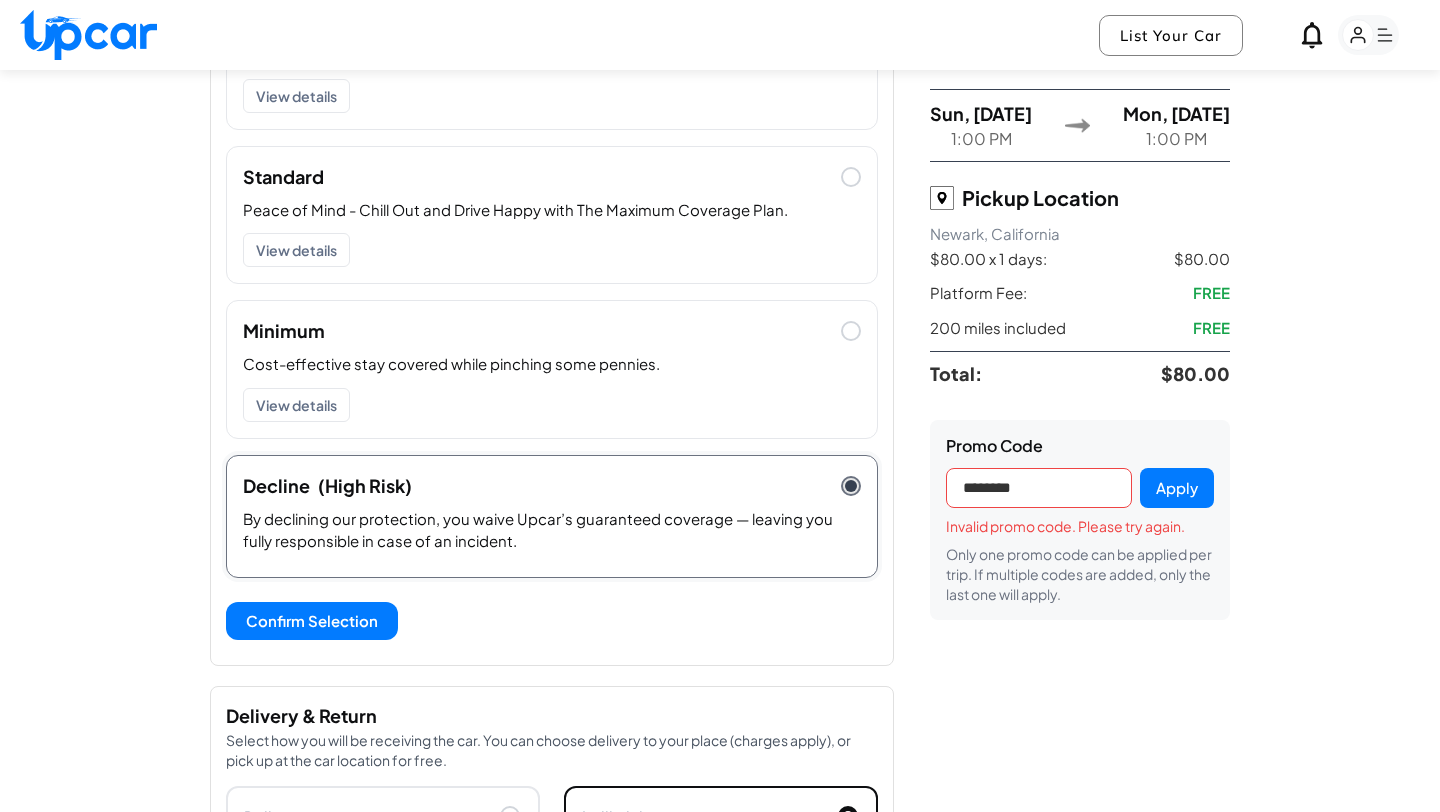scroll, scrollTop: 264, scrollLeft: 0, axis: vertical 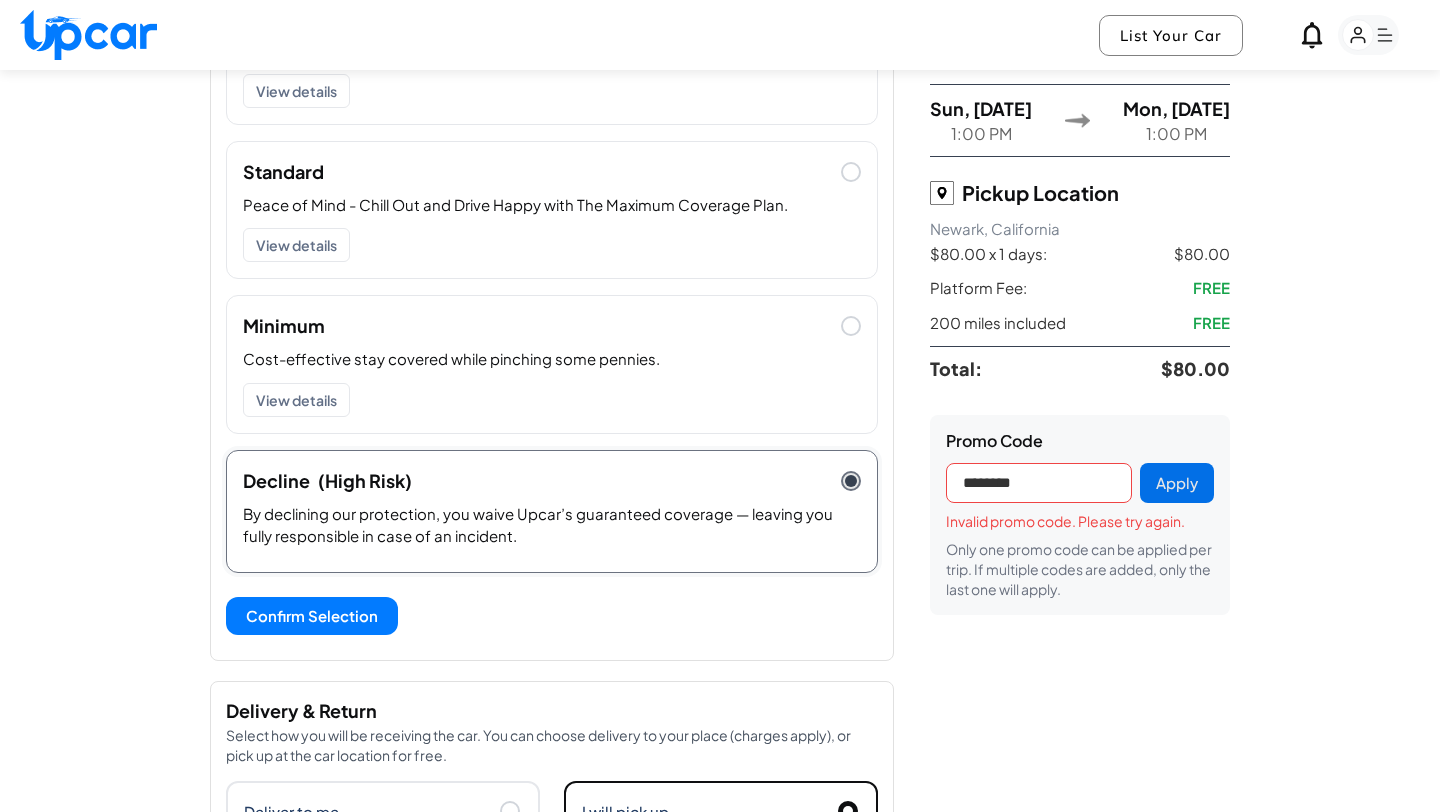click on "Apply" at bounding box center (1177, 483) 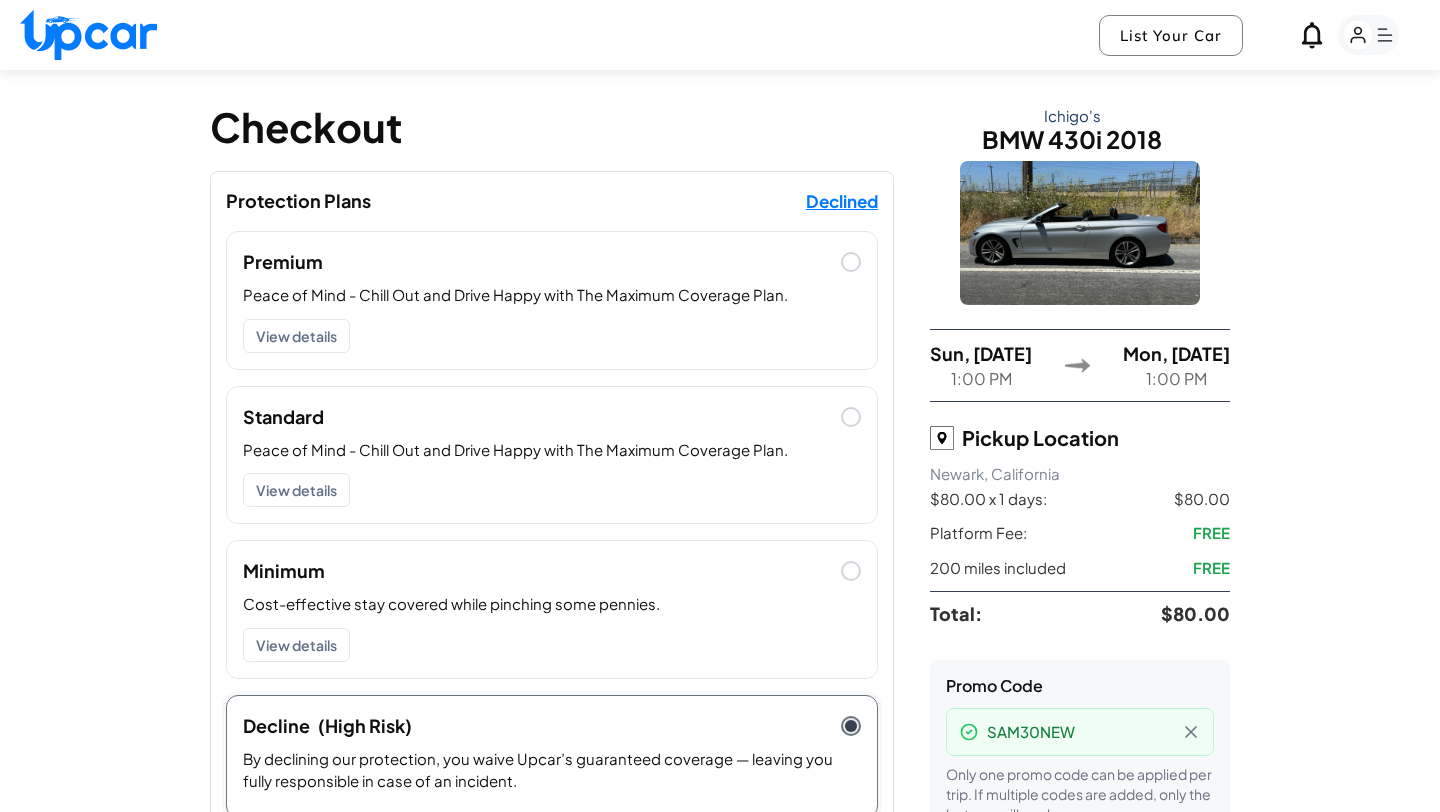 scroll, scrollTop: 0, scrollLeft: 0, axis: both 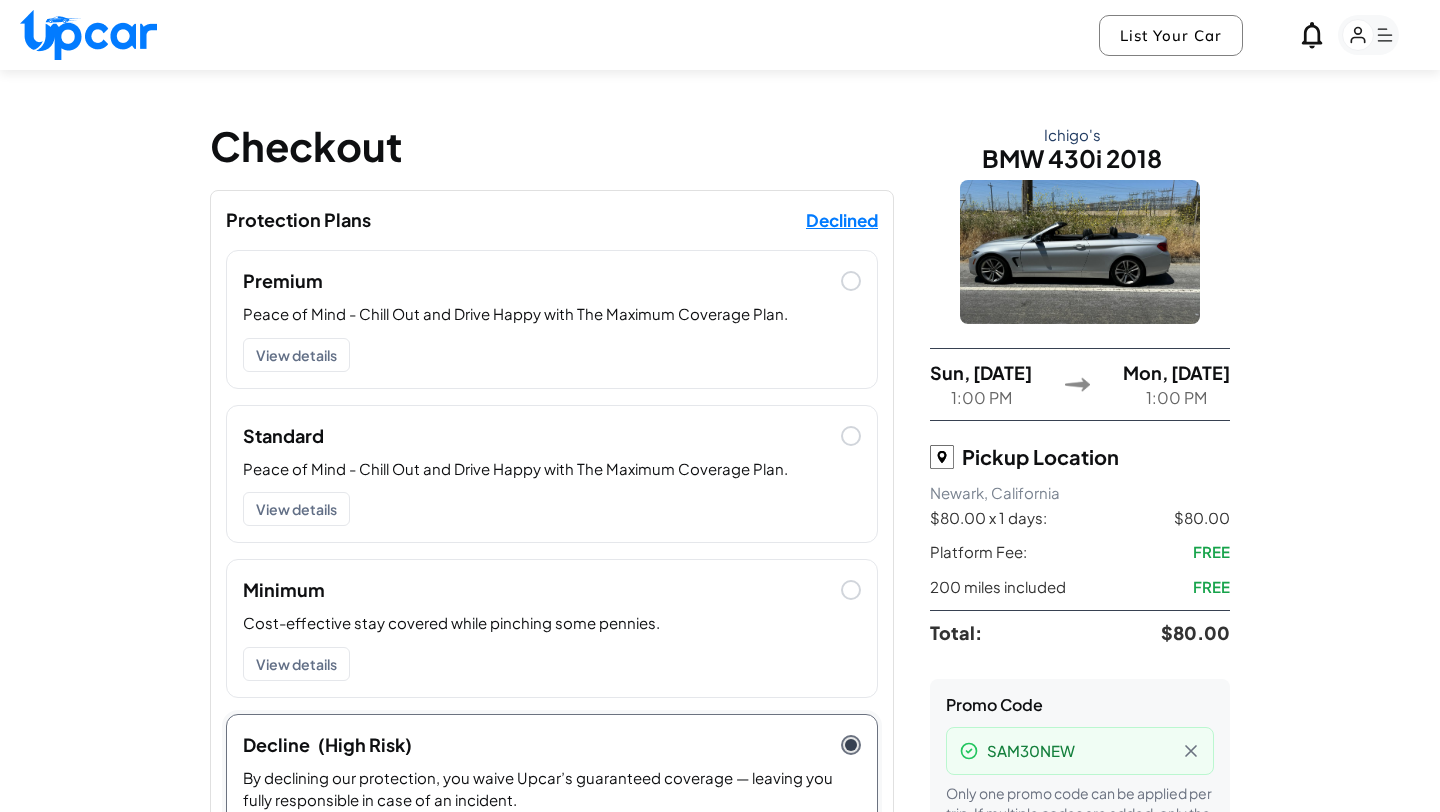 click on "Ichigo 's BMW 430i 2018 2.0T S 5 8  trips Sun, 13 Jul 1:00 PM Mon, 14 Jul 1:00 PM Pickup Location Newark ,   California $80.00 x 1 days: $80.00 Platform Fee: FREE 200 miles included FREE Total: $80.00 Promo Code SAM30NEW Only one promo code can be applied per trip. If multiple codes are added, only the last one will apply." at bounding box center [1080, 996] 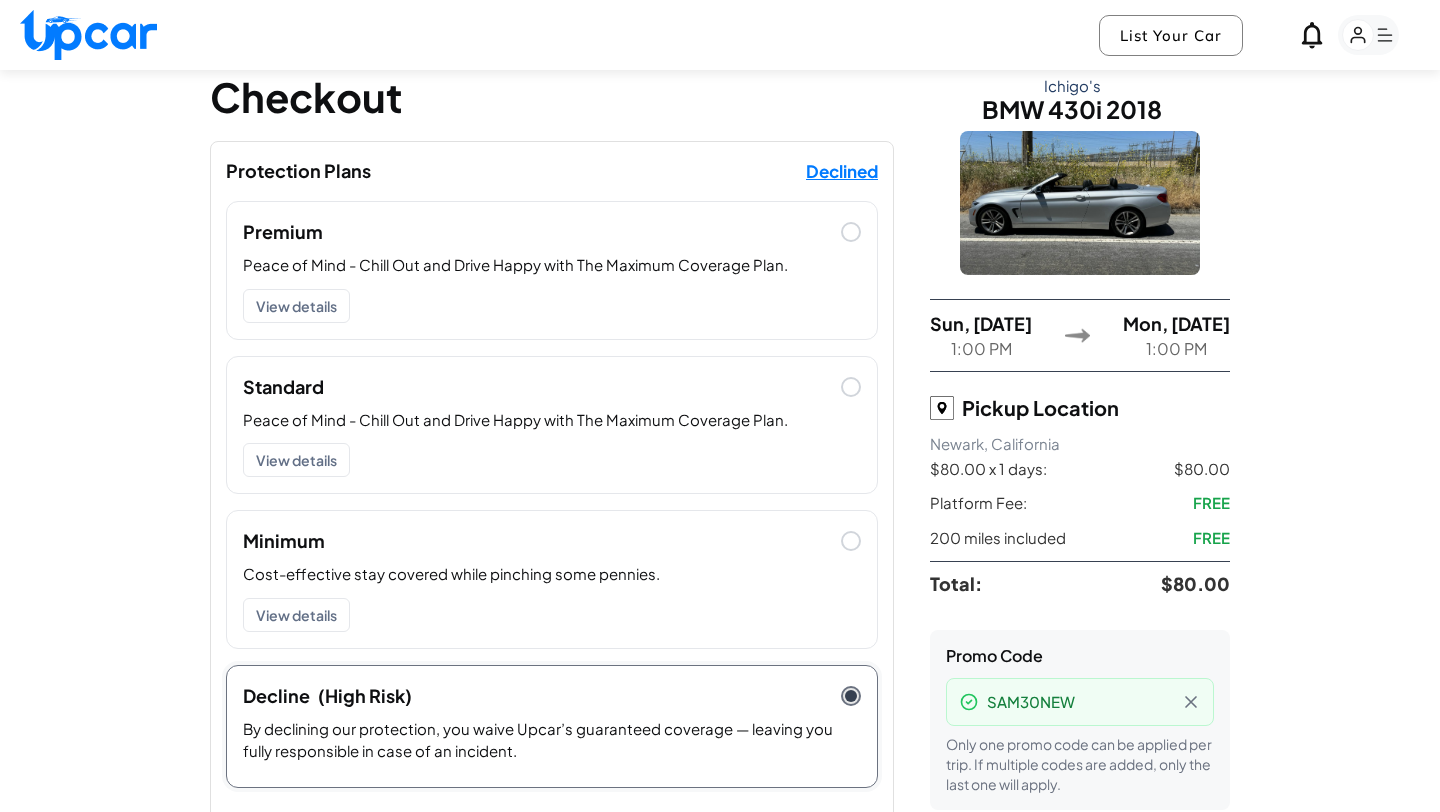 scroll, scrollTop: 41, scrollLeft: 0, axis: vertical 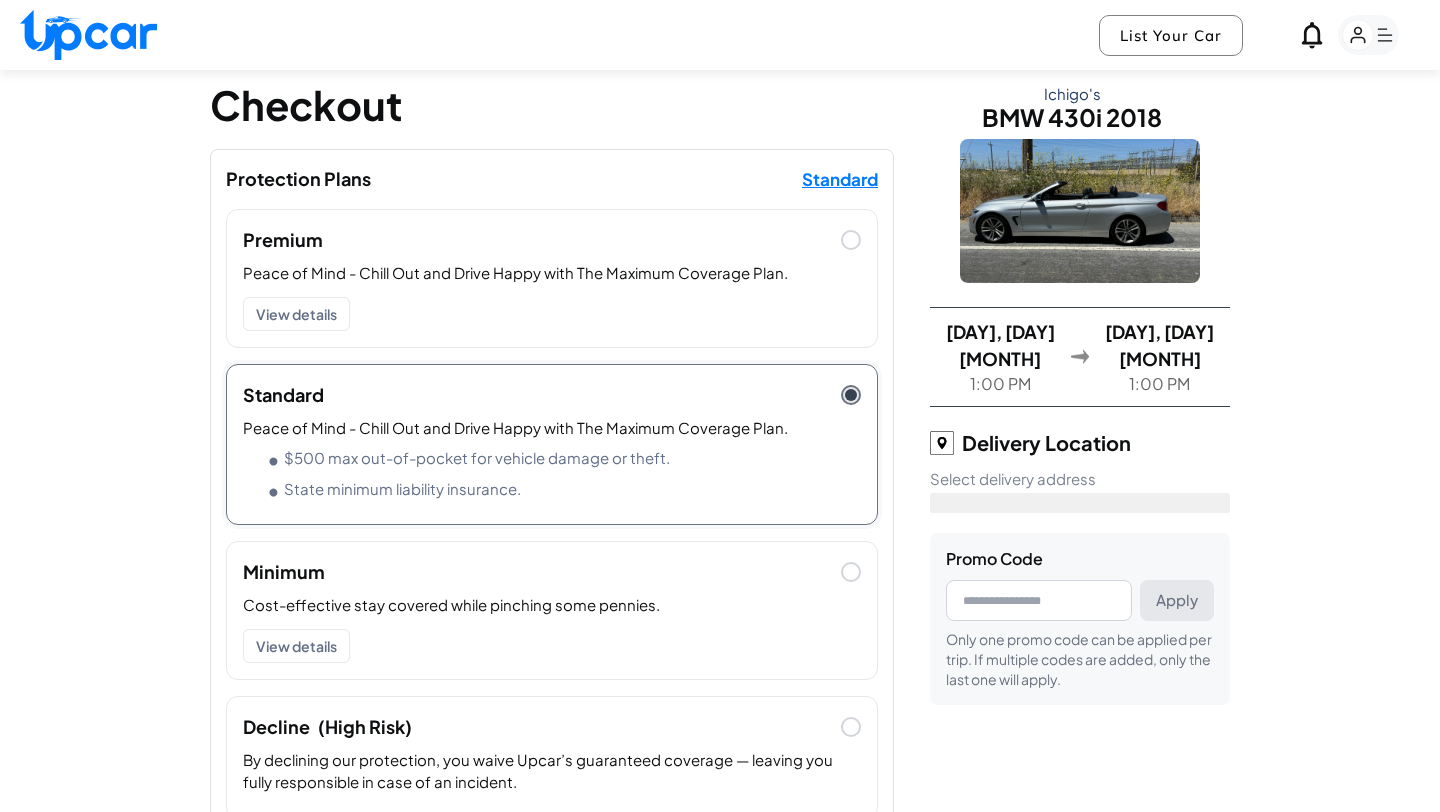 type on "**********" 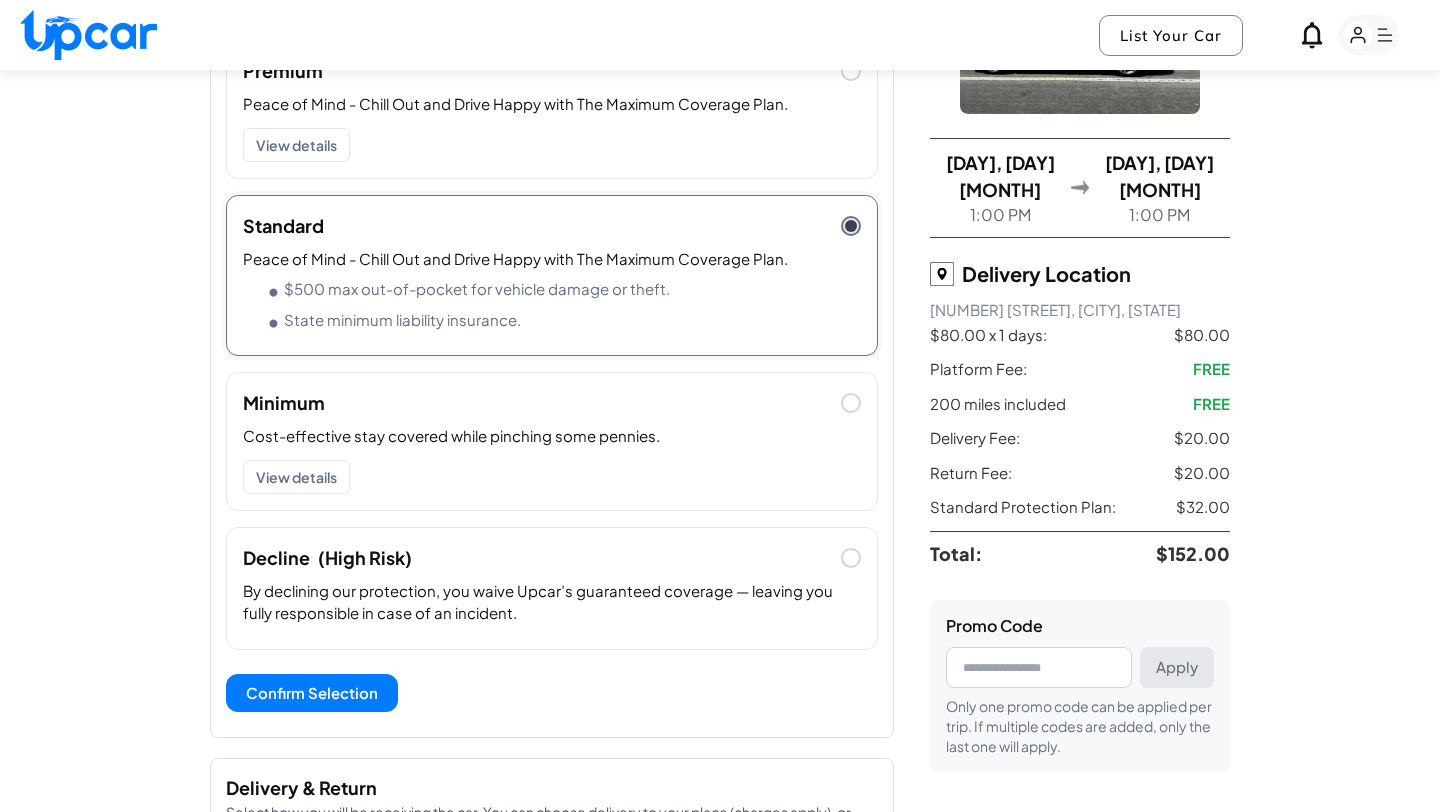 scroll, scrollTop: 208, scrollLeft: 0, axis: vertical 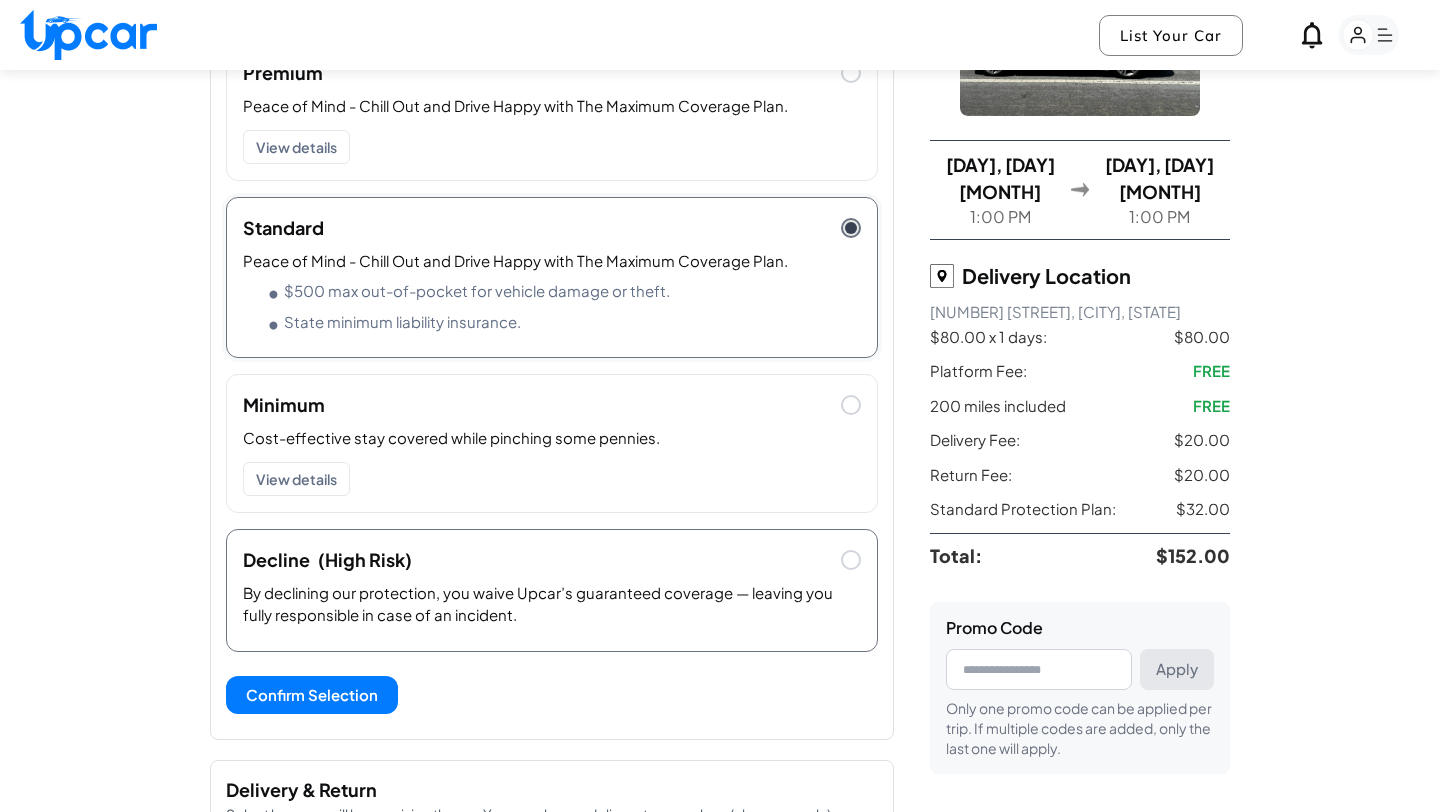 click on "By declining our protection, you waive Upcar’s guaranteed coverage — leaving you fully responsible in case of an incident." at bounding box center (552, 608) 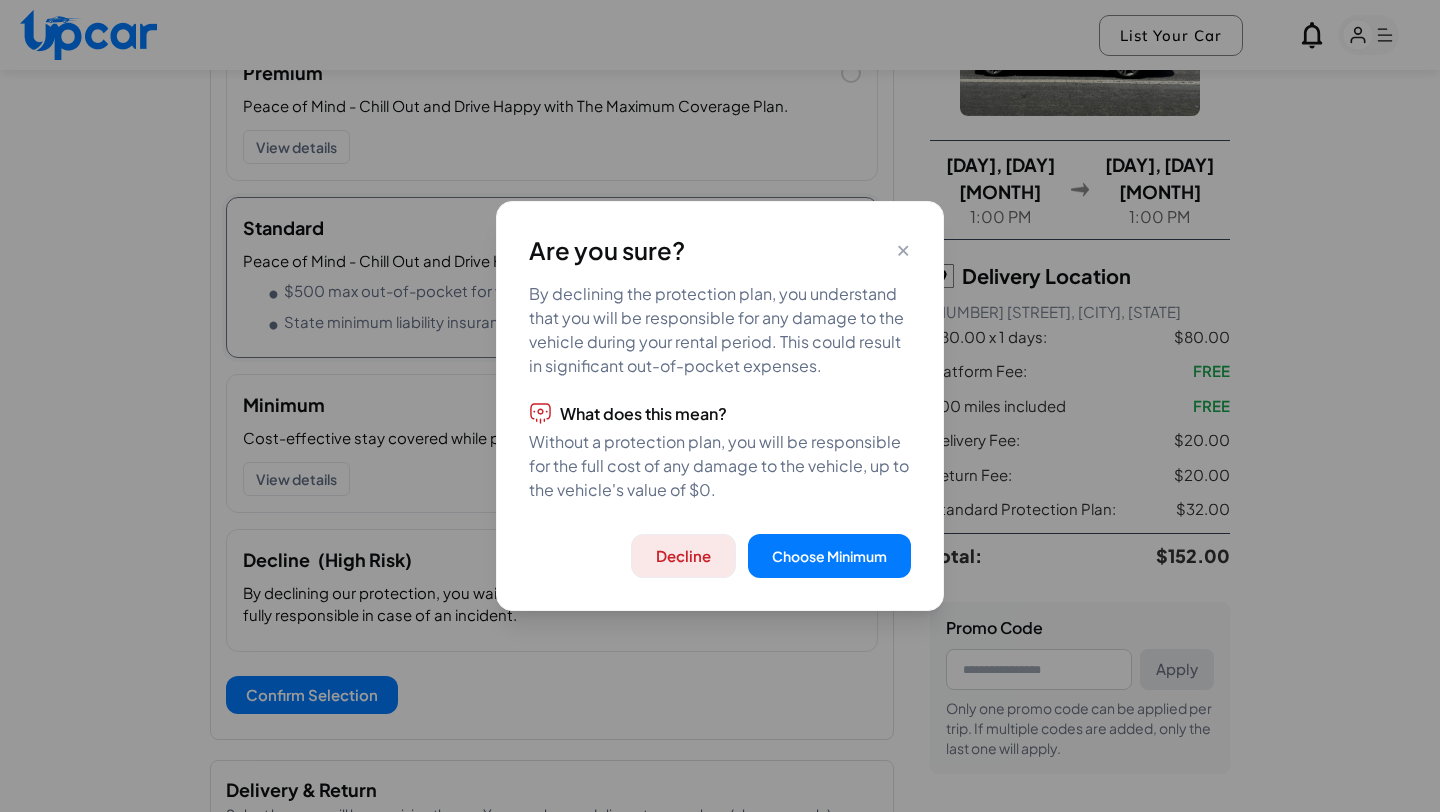 click on "Decline" at bounding box center (683, 556) 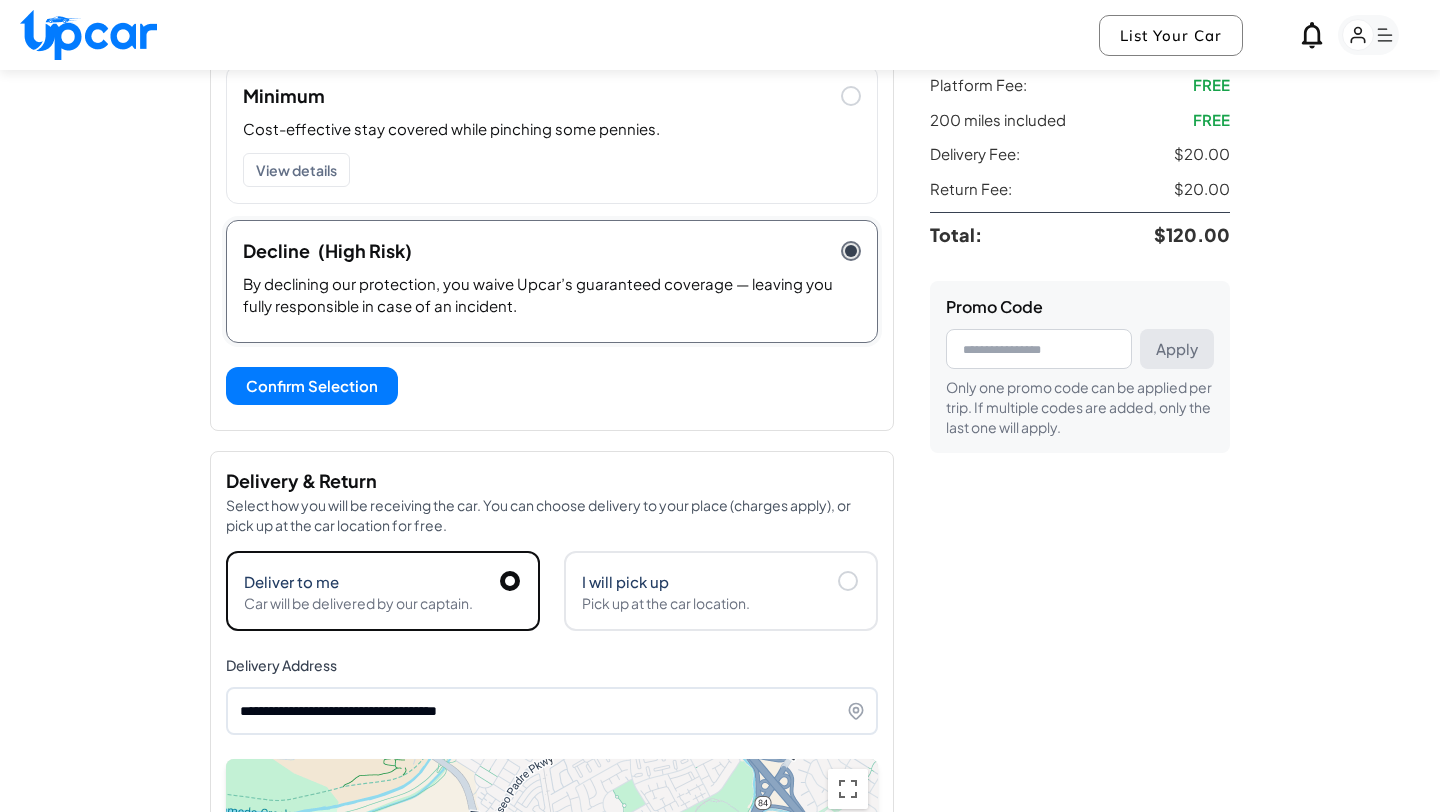 scroll, scrollTop: 503, scrollLeft: 0, axis: vertical 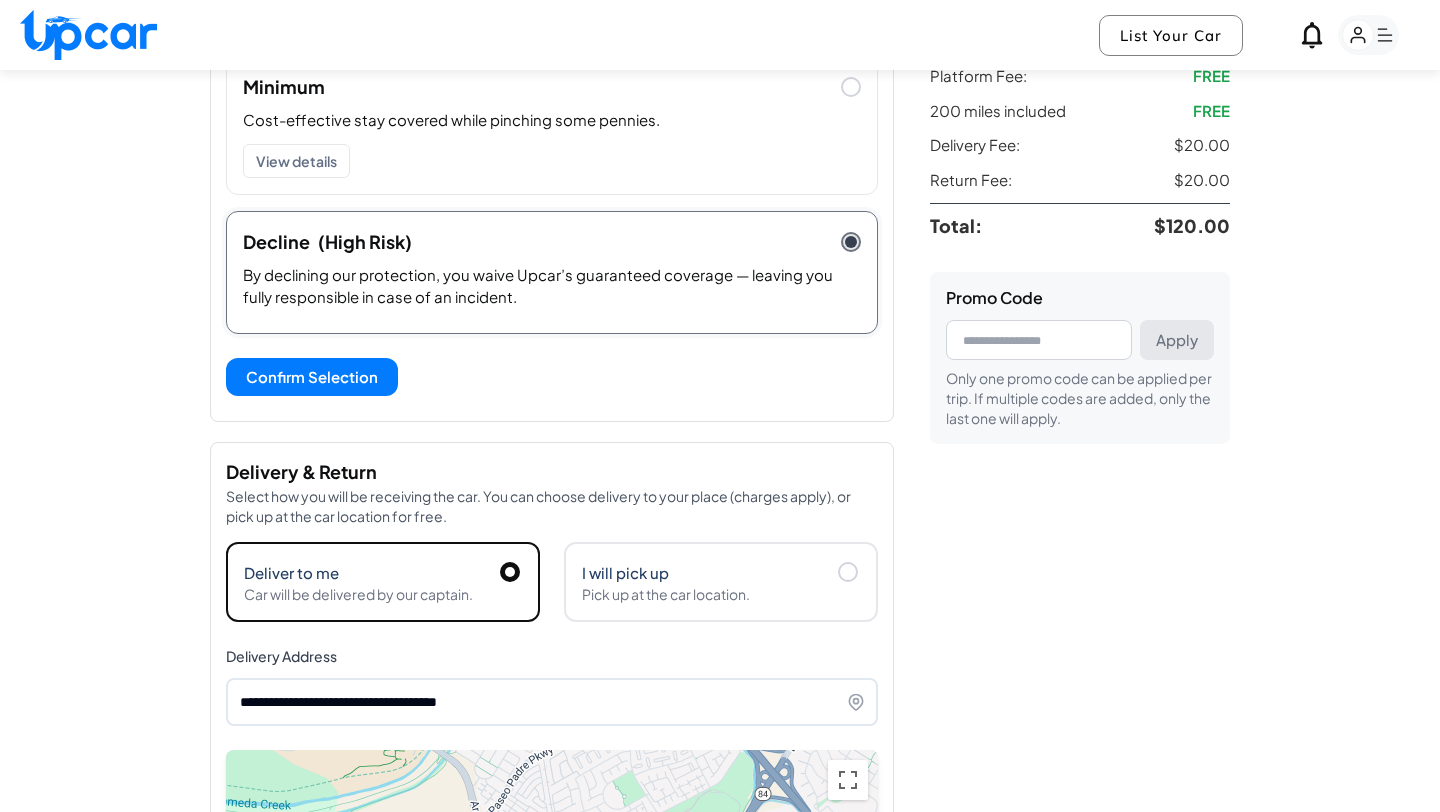 click on "Pick up at the car location." at bounding box center [721, 594] 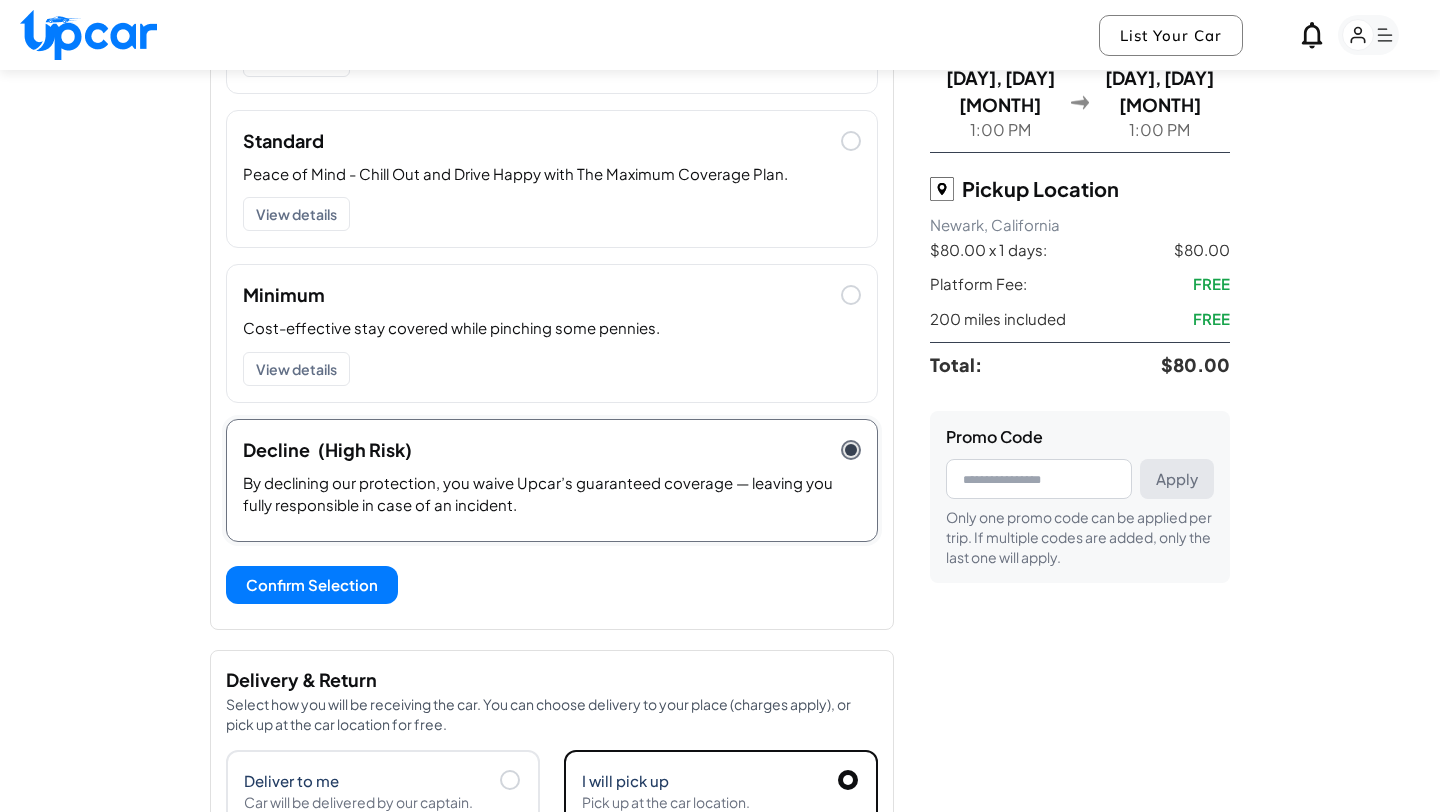 scroll, scrollTop: 291, scrollLeft: 0, axis: vertical 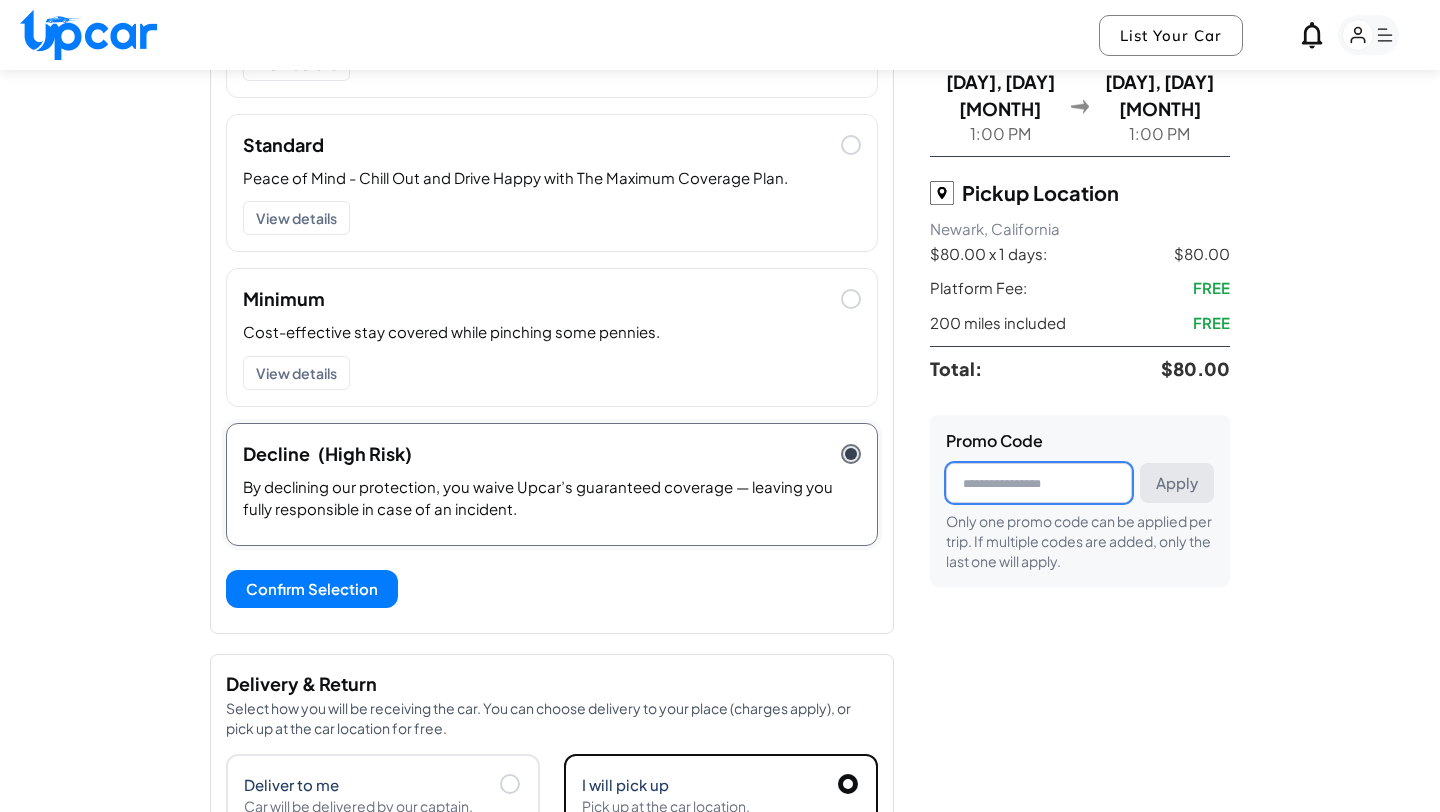 click at bounding box center (1039, 483) 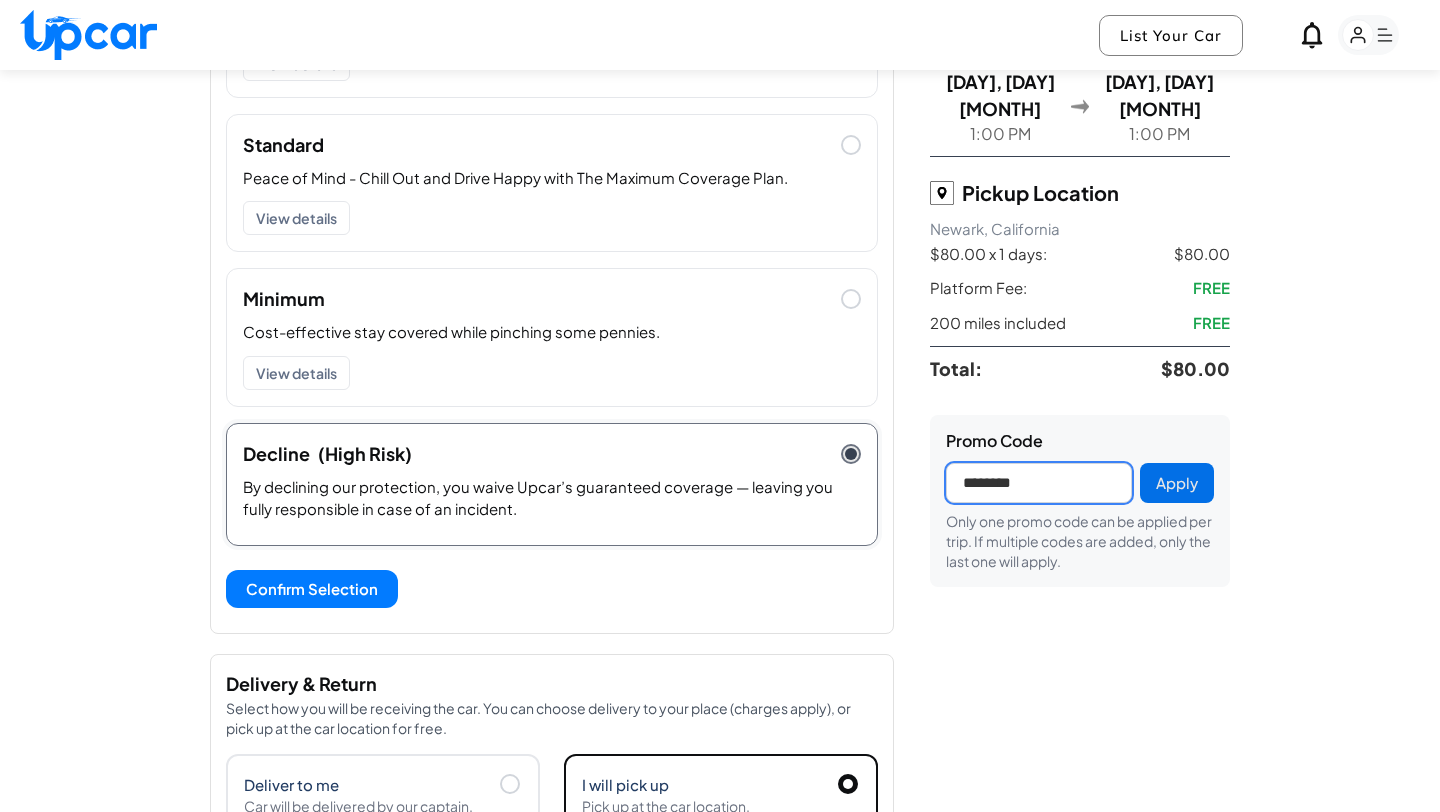 type on "********" 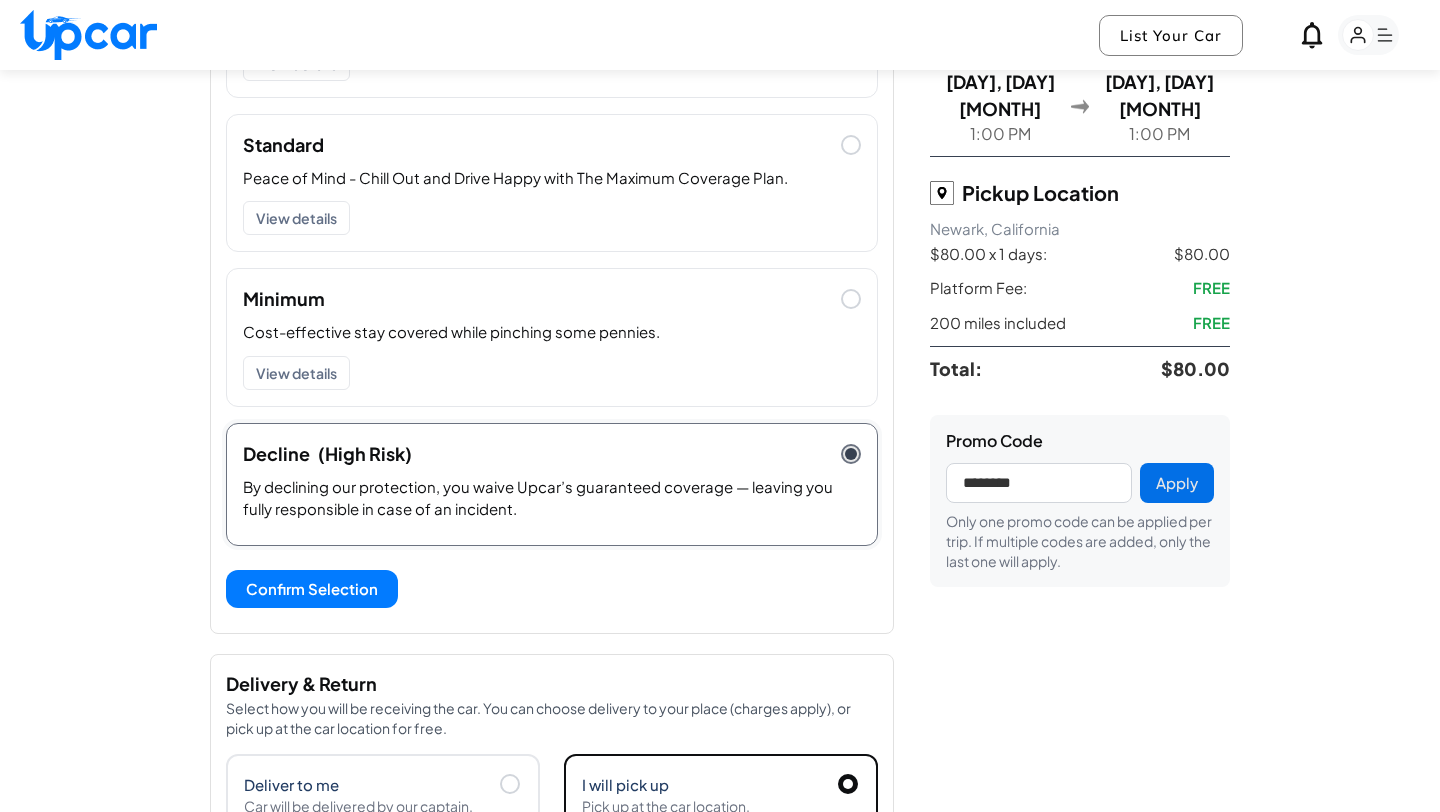 click on "Apply" at bounding box center (1177, 483) 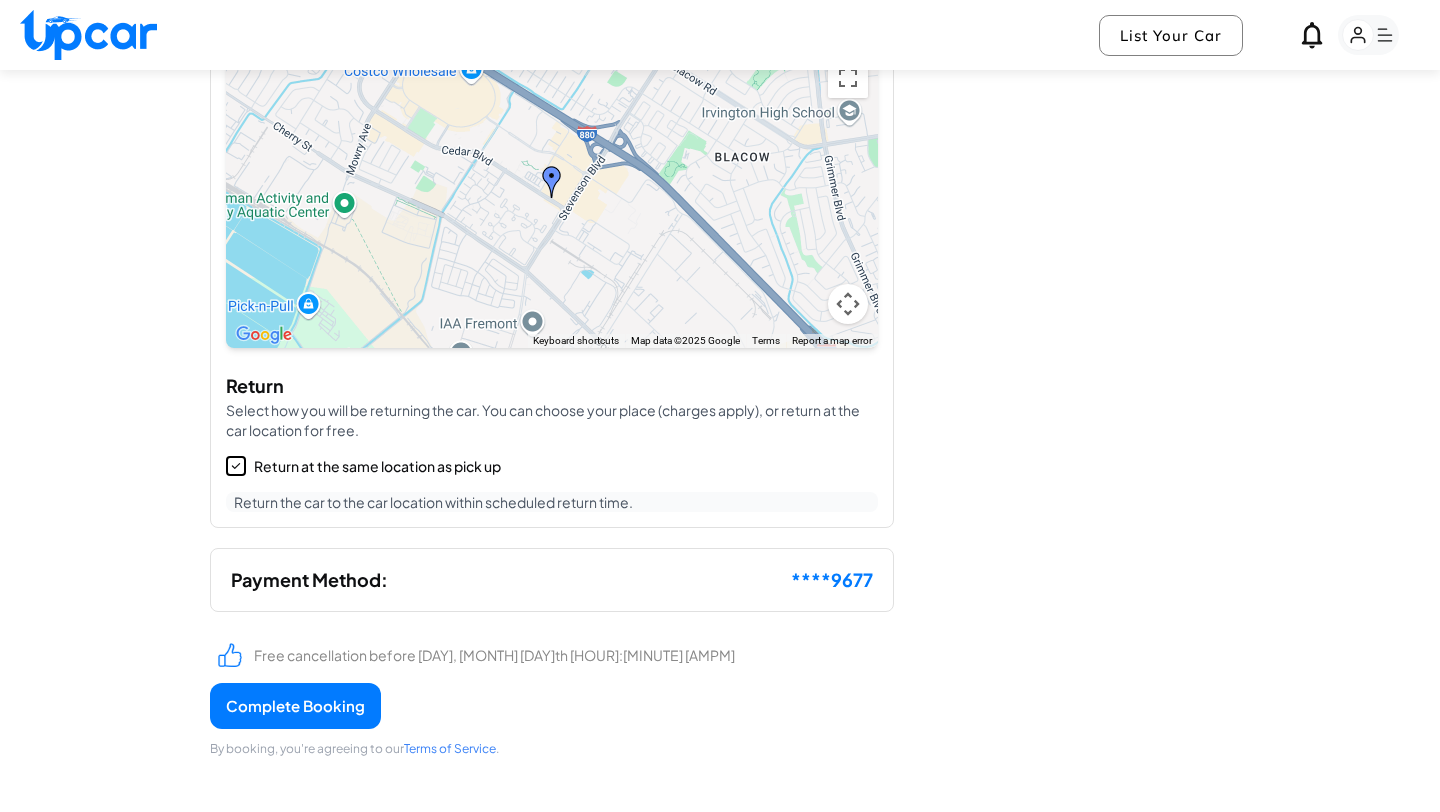 scroll, scrollTop: 1210, scrollLeft: 0, axis: vertical 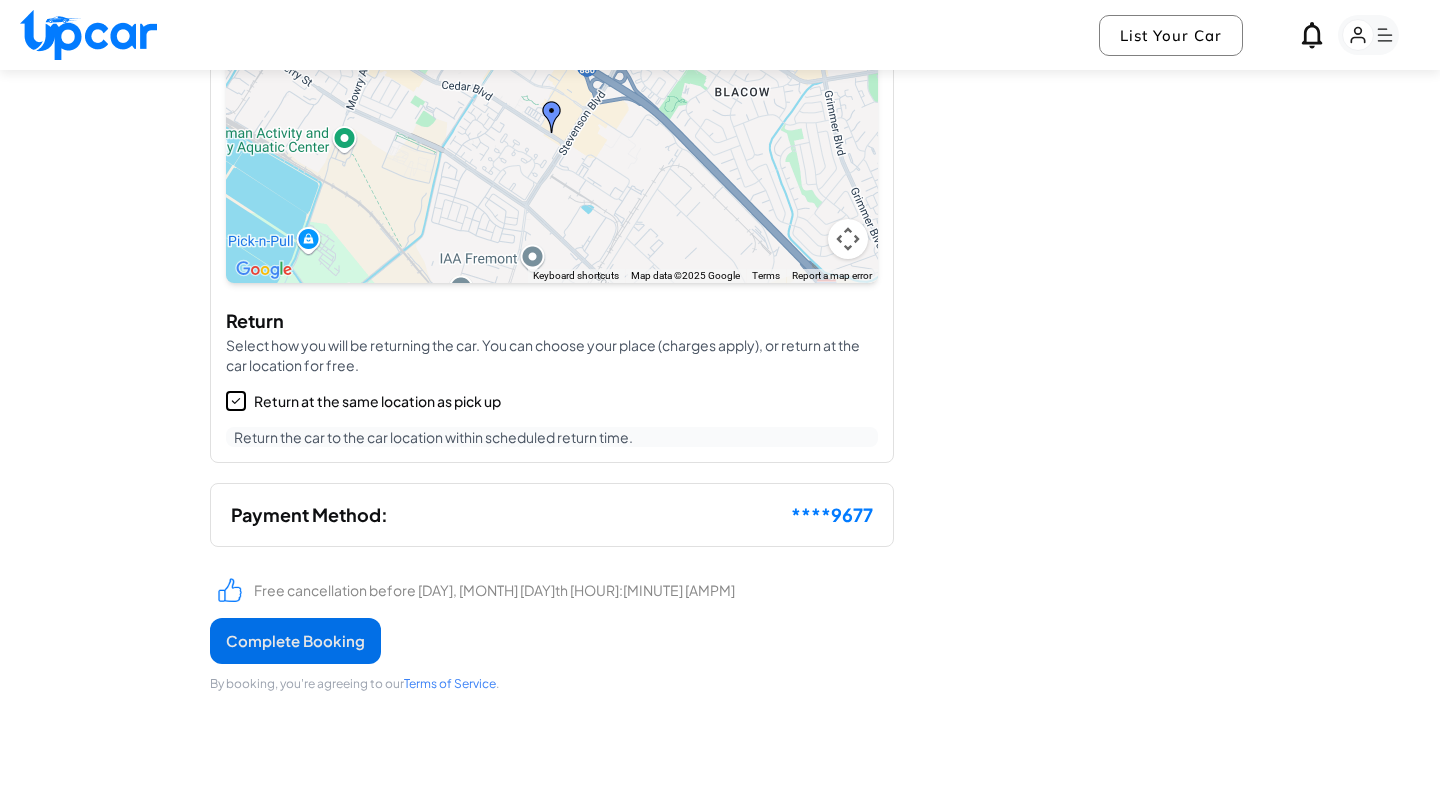 click on "Complete Booking" at bounding box center [295, 641] 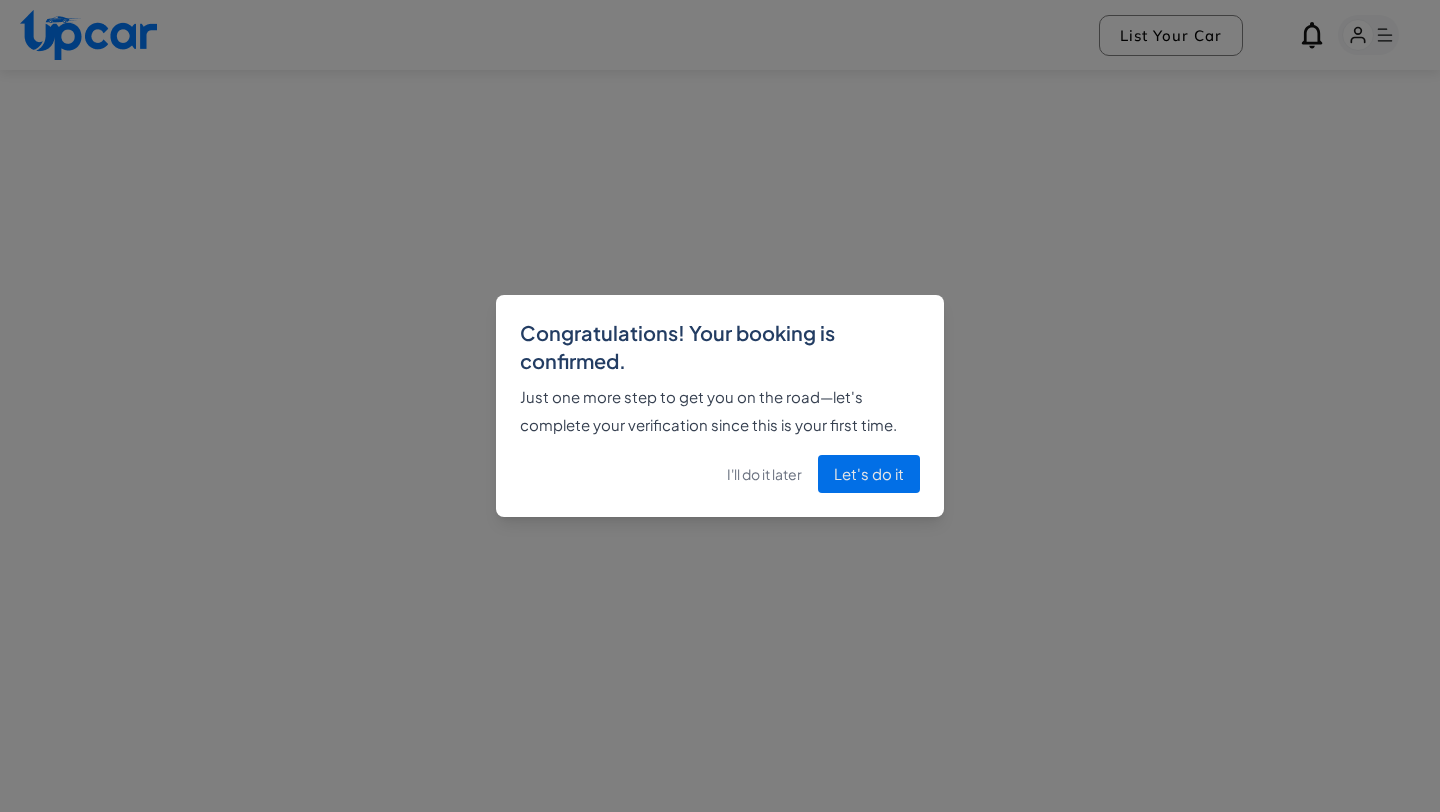 click on "Let's do it" at bounding box center (869, 474) 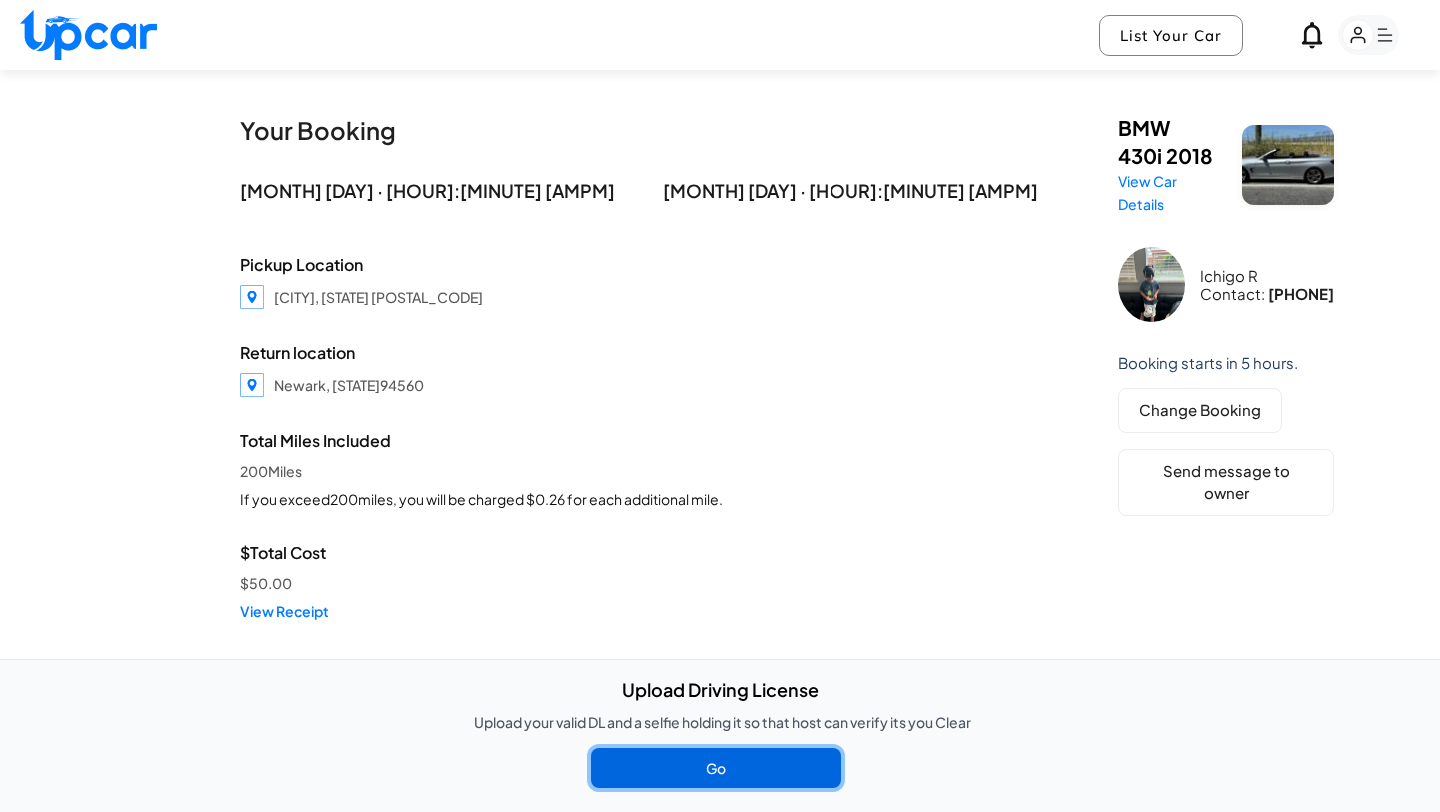 click on "Go" at bounding box center [716, 768] 